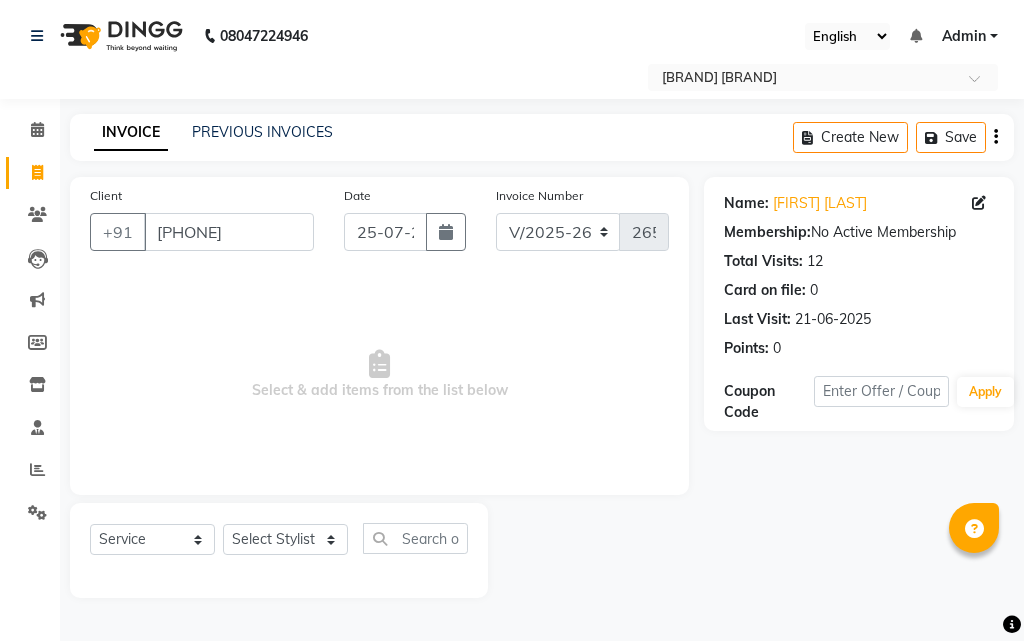 select on "541" 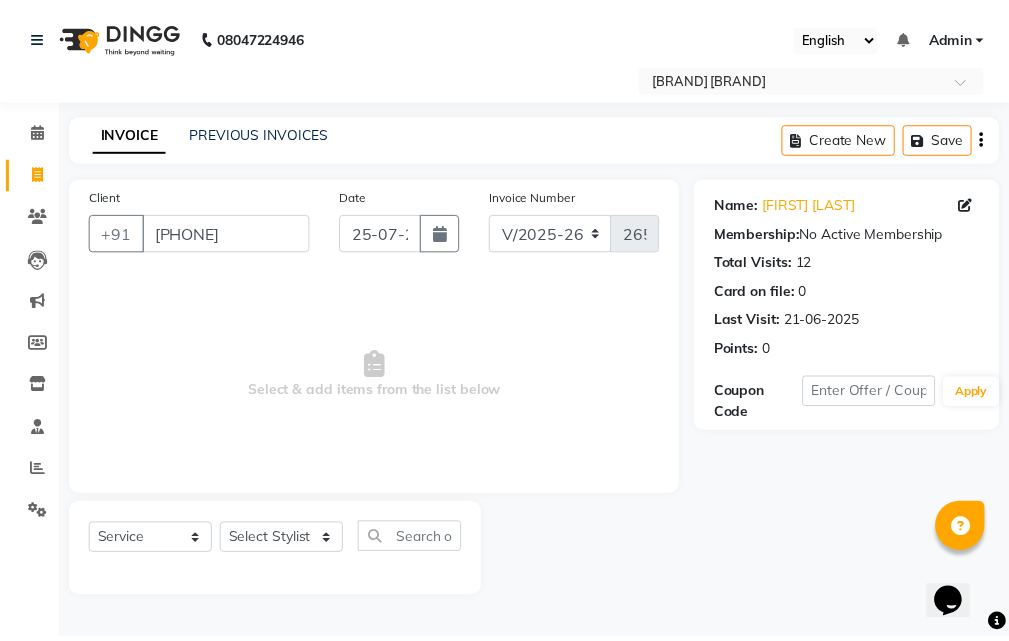 scroll, scrollTop: 0, scrollLeft: 0, axis: both 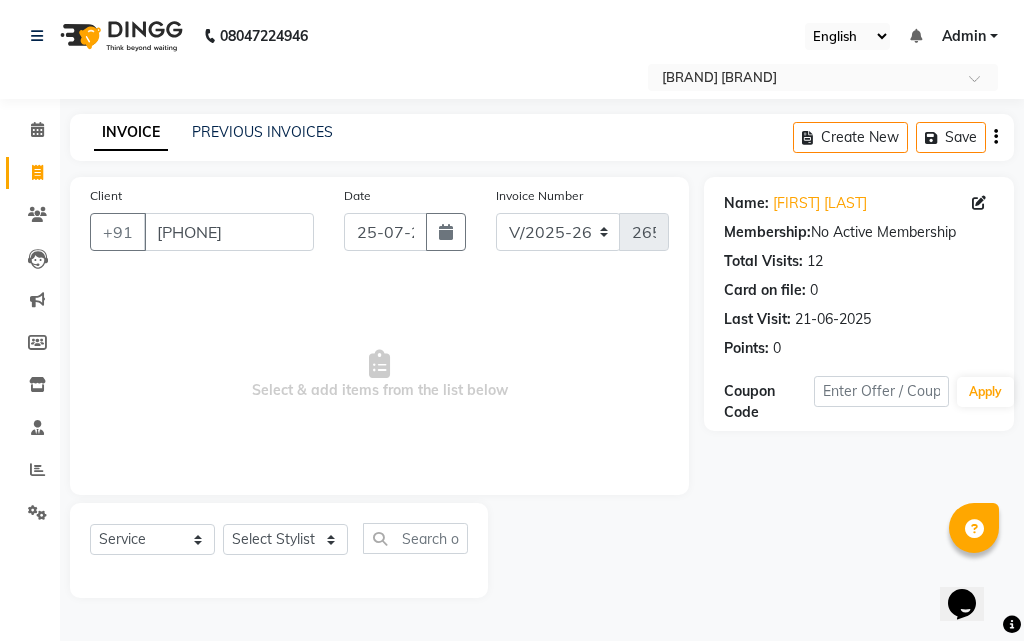 click on "Leads" 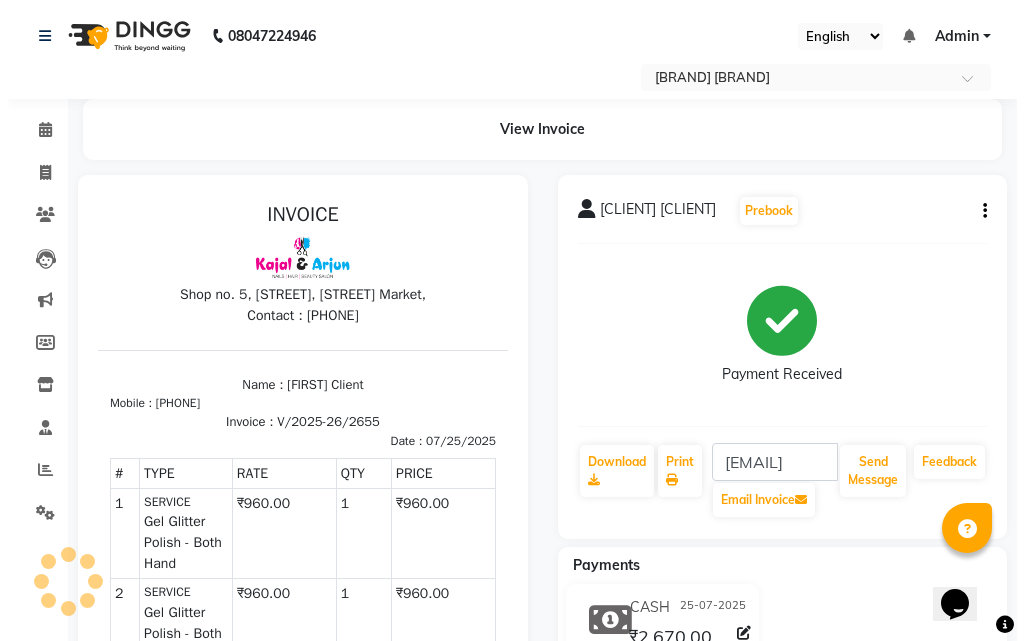 scroll, scrollTop: 0, scrollLeft: 0, axis: both 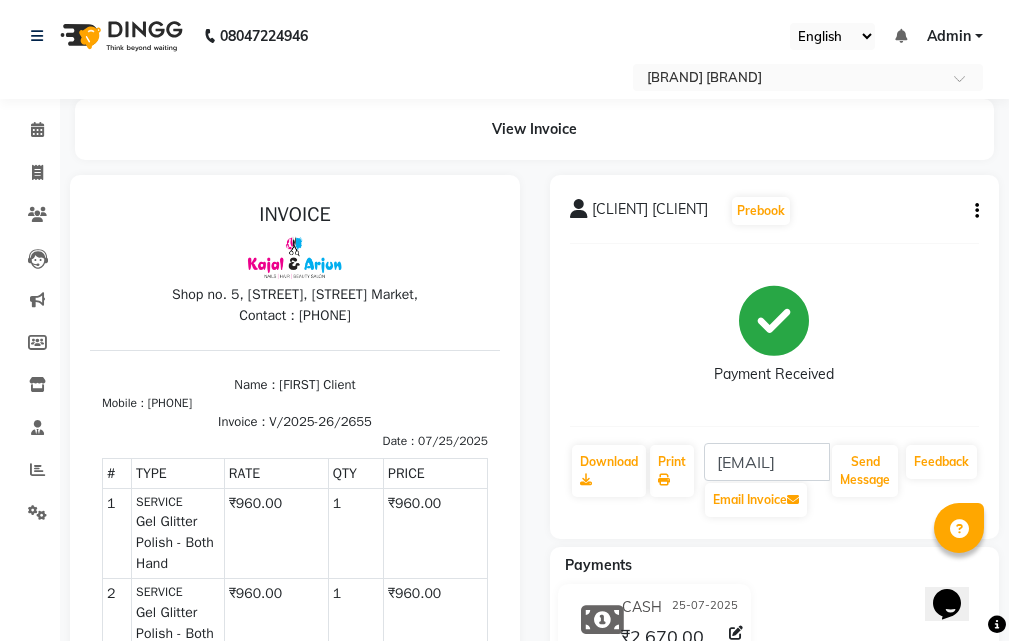 click on "Shop no. 5, [STREET], [STREET] Market," at bounding box center (295, 294) 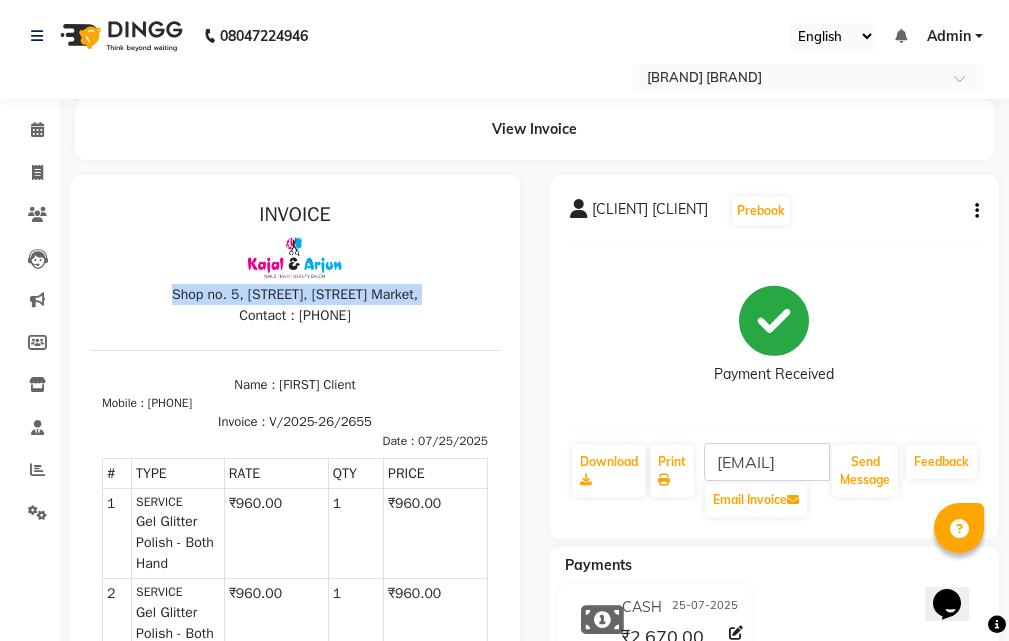 click on "Shop no. 5, [STREET], [STREET] Market," at bounding box center [295, 294] 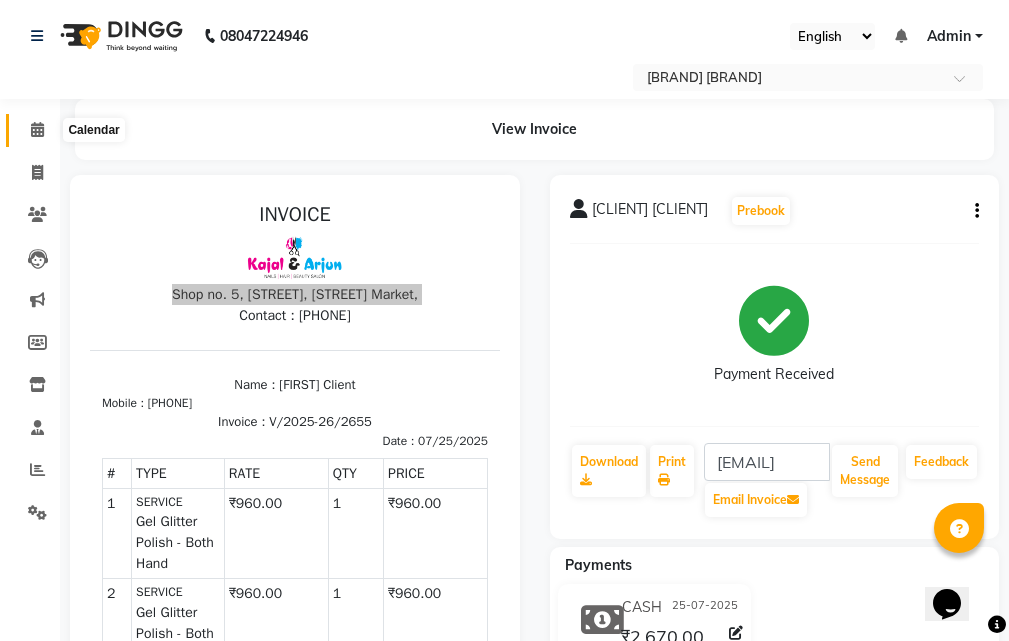 click 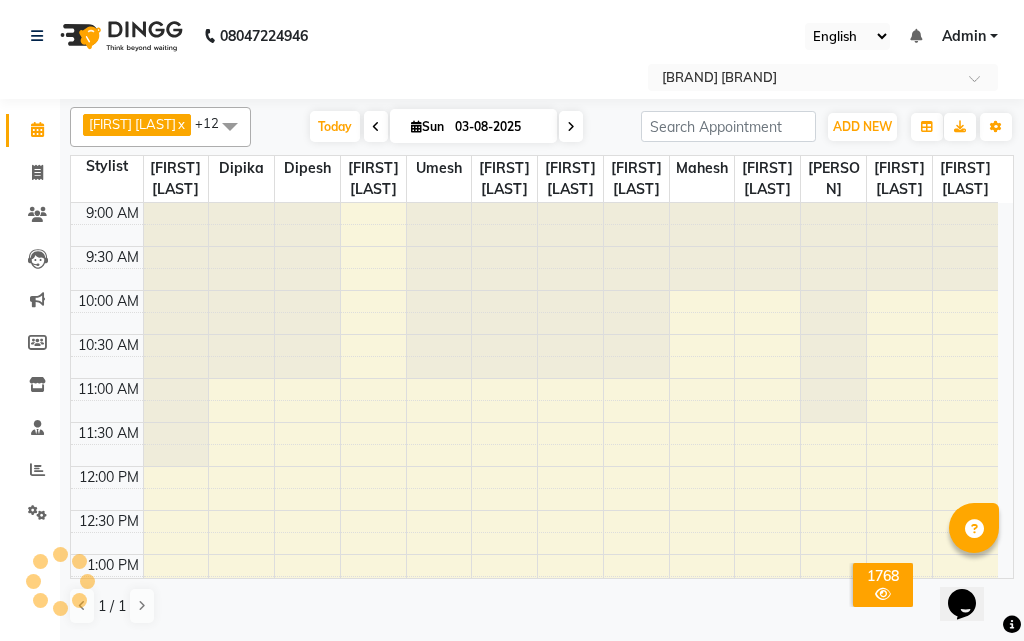 scroll, scrollTop: 0, scrollLeft: 0, axis: both 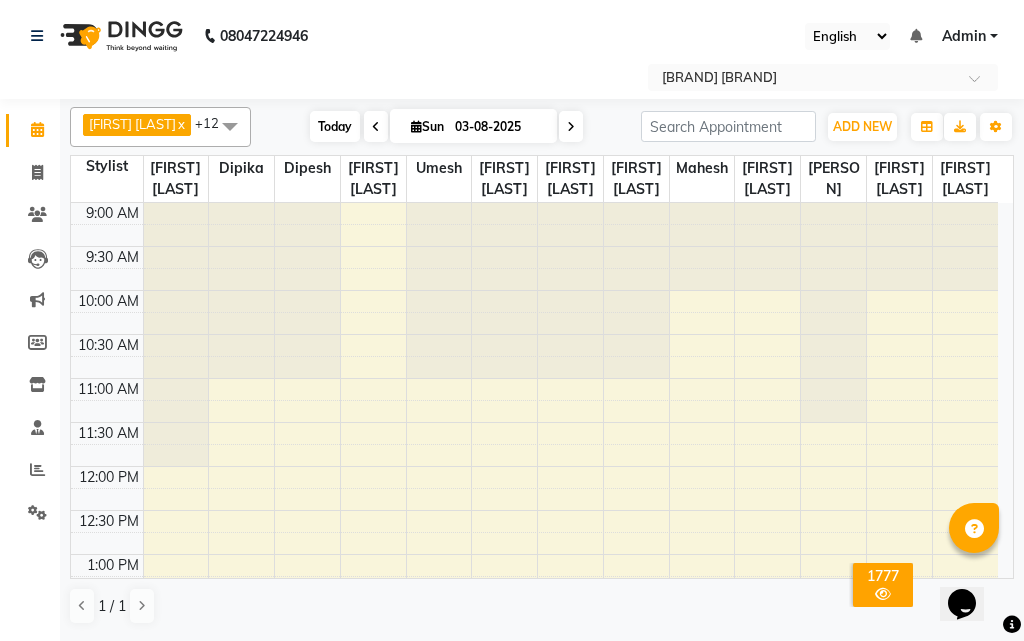 click on "Today" at bounding box center (335, 126) 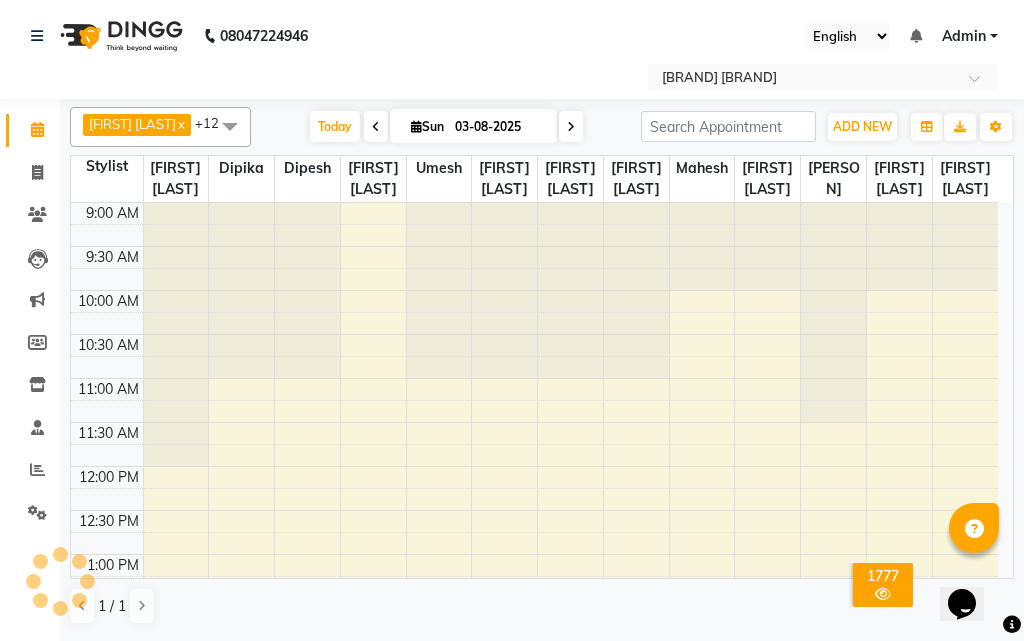 scroll, scrollTop: 529, scrollLeft: 0, axis: vertical 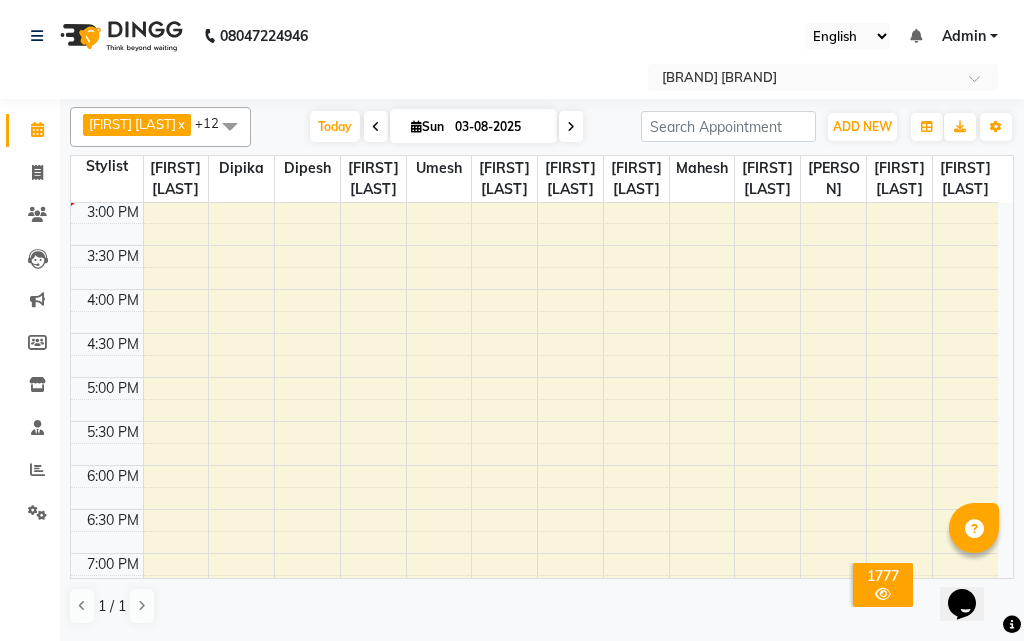 click on "9:00 AM 9:30 AM 10:00 AM 10:30 AM 11:00 AM 11:30 AM 12:00 PM 12:30 PM 1:00 PM 1:30 PM 2:00 PM 2:30 PM 3:00 PM 3:30 PM 4:00 PM 4:30 PM 5:00 PM 5:30 PM 6:00 PM 6:30 PM 7:00 PM 7:30 PM 8:00 PM 8:30 PM 9:00 PM 9:30 PM 10:00 PM 10:30 PM" at bounding box center (534, 289) 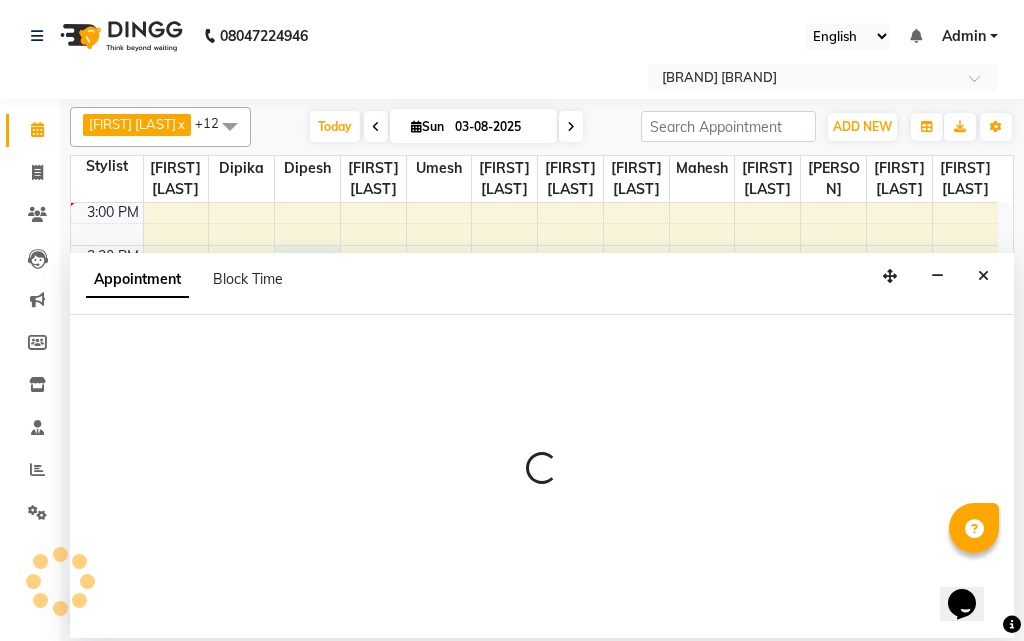 select on "6990" 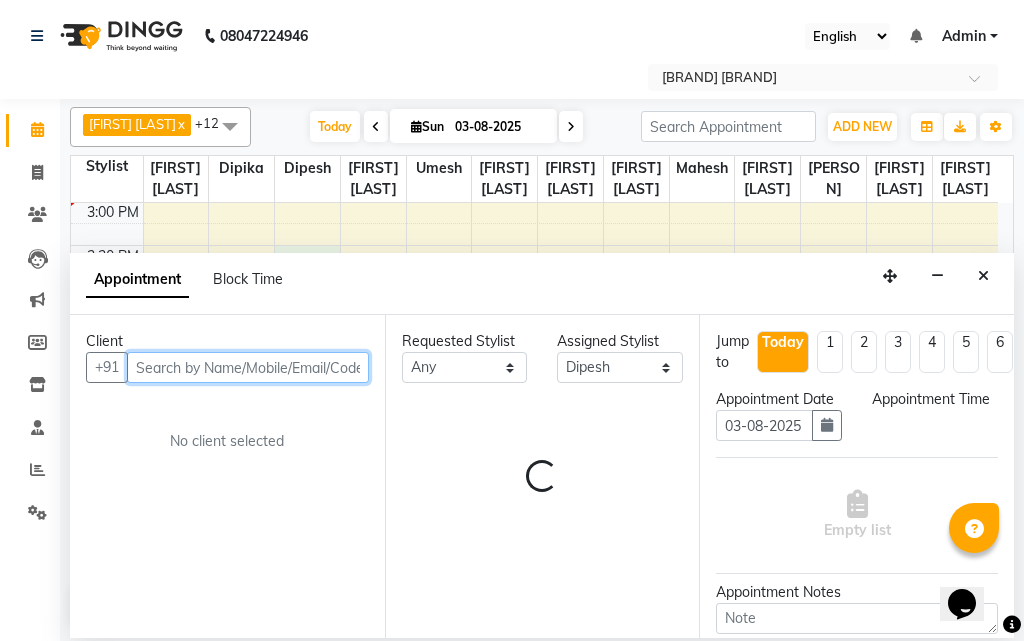 select on "930" 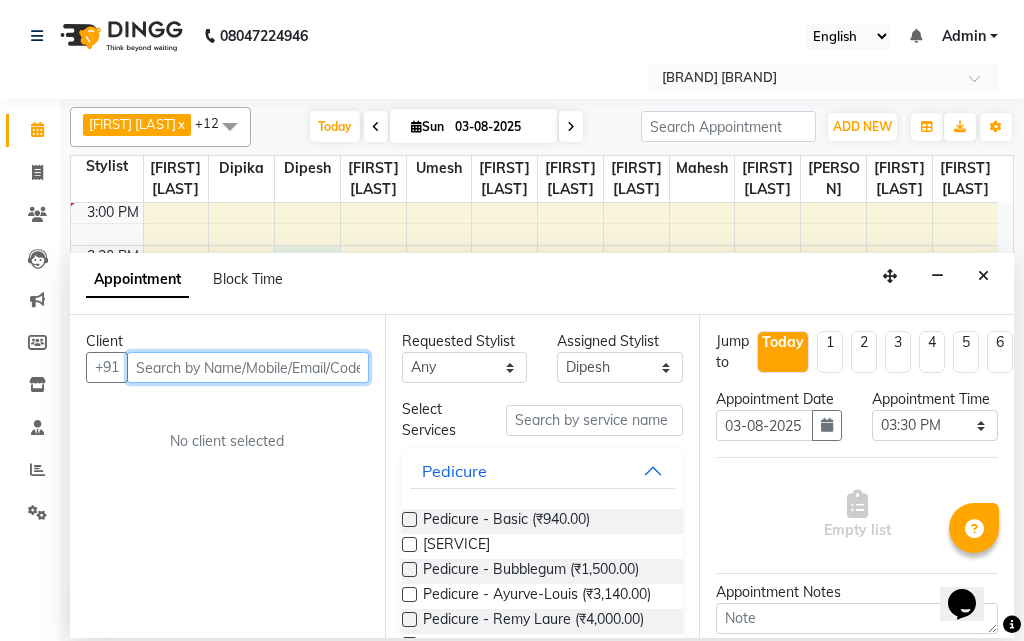 click at bounding box center [248, 367] 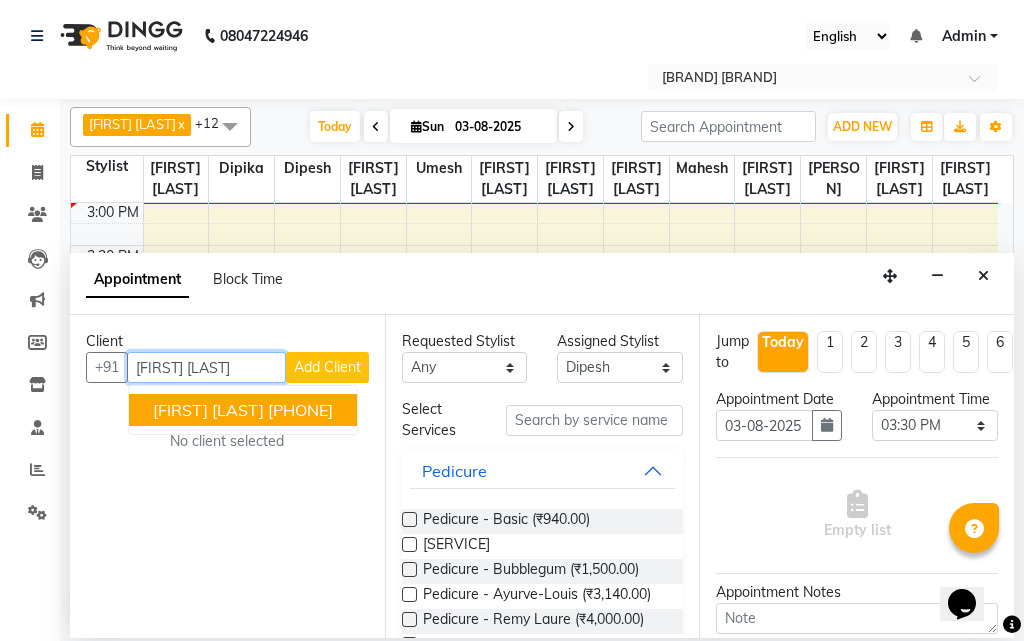 click on "[PHONE]" at bounding box center [300, 410] 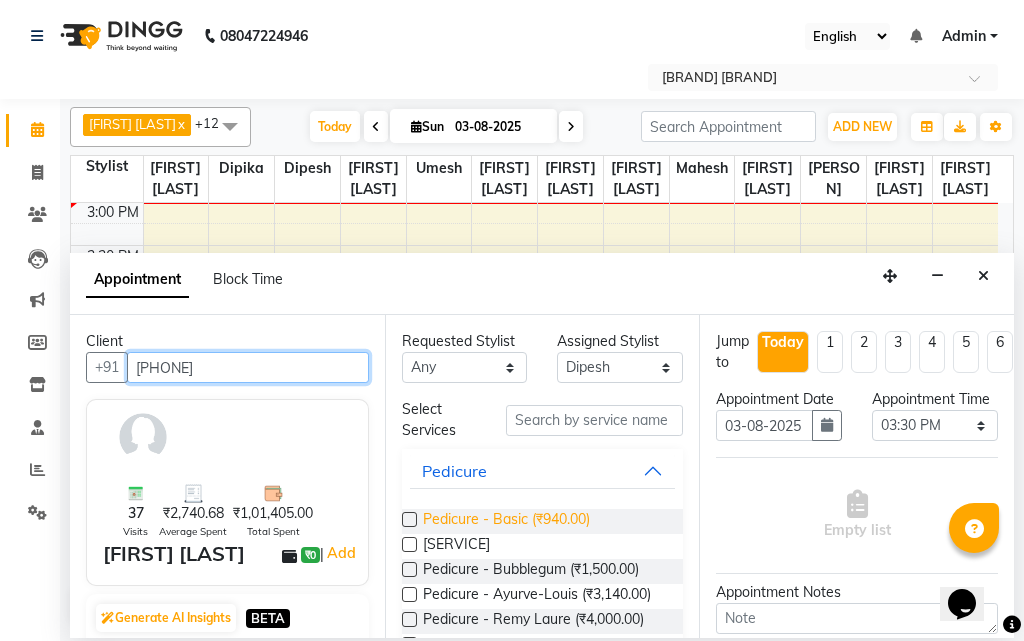 type on "[PHONE]" 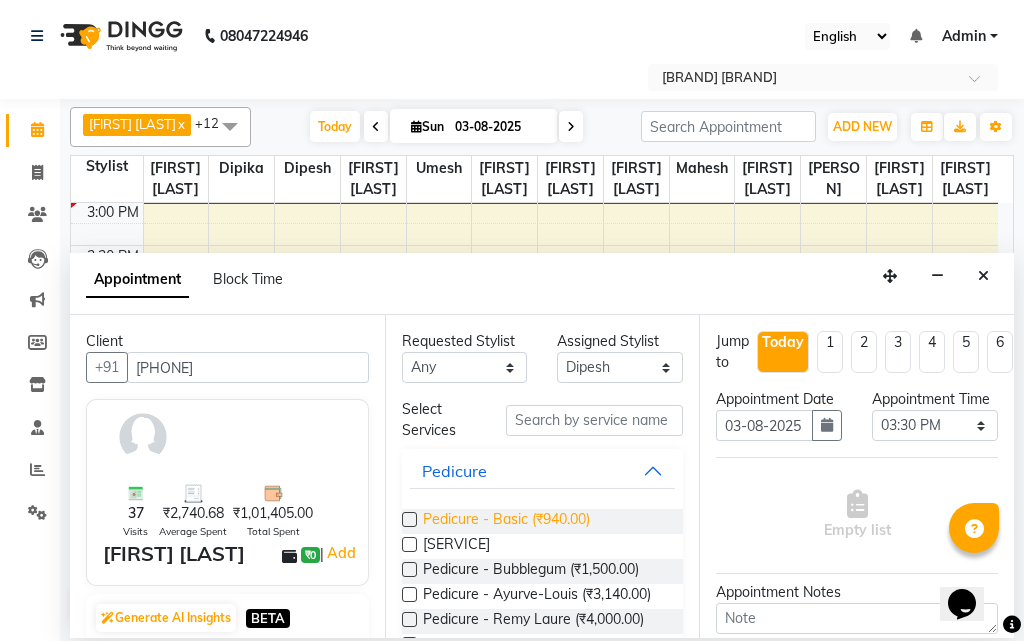 click on "Pedicure - Basic (₹940.00)" at bounding box center (506, 521) 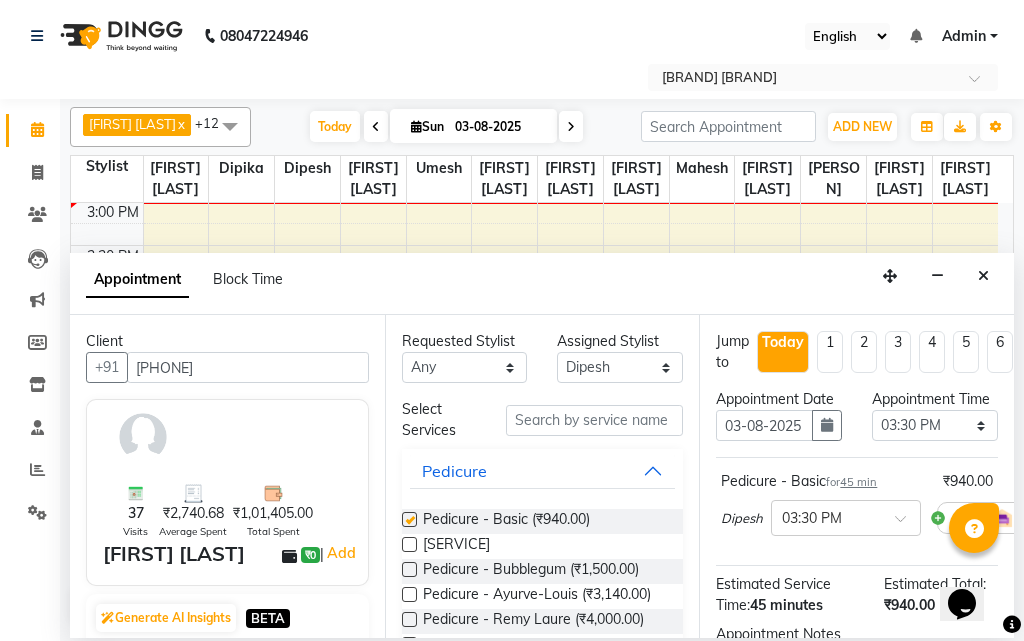 checkbox on "false" 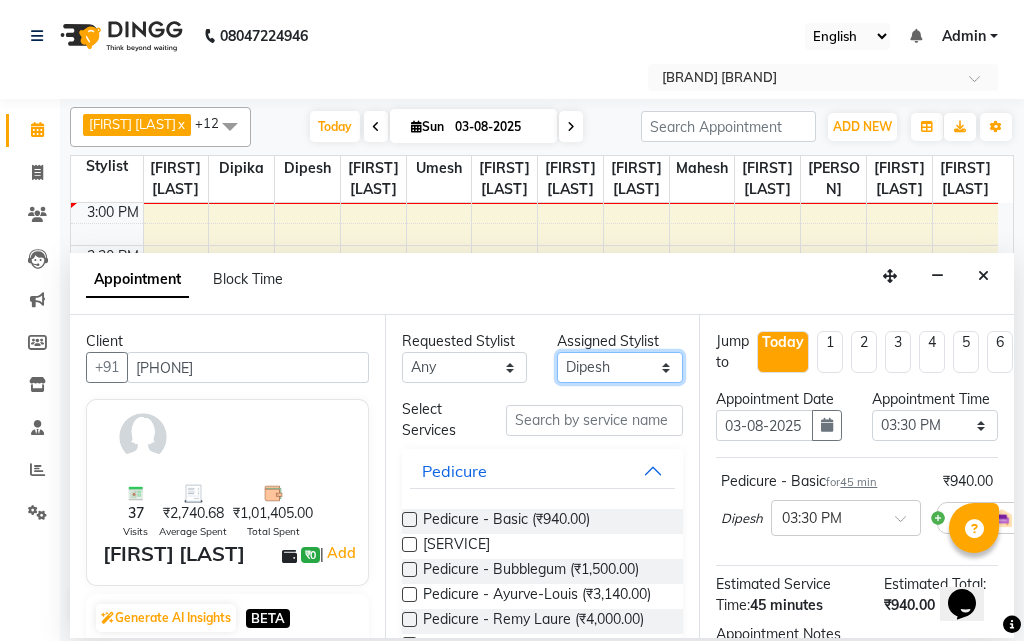 click on "Select [FIRST] Sir [FIRST] [FIRST] [FIRST] [FIRST] [FIRST] [FIRST] [FIRST] [FIRST] [FIRST] [FIRST] [FIRST] [FIRST] [FIRST] [FIRST] [FIRST] [FIRST]" at bounding box center [620, 367] 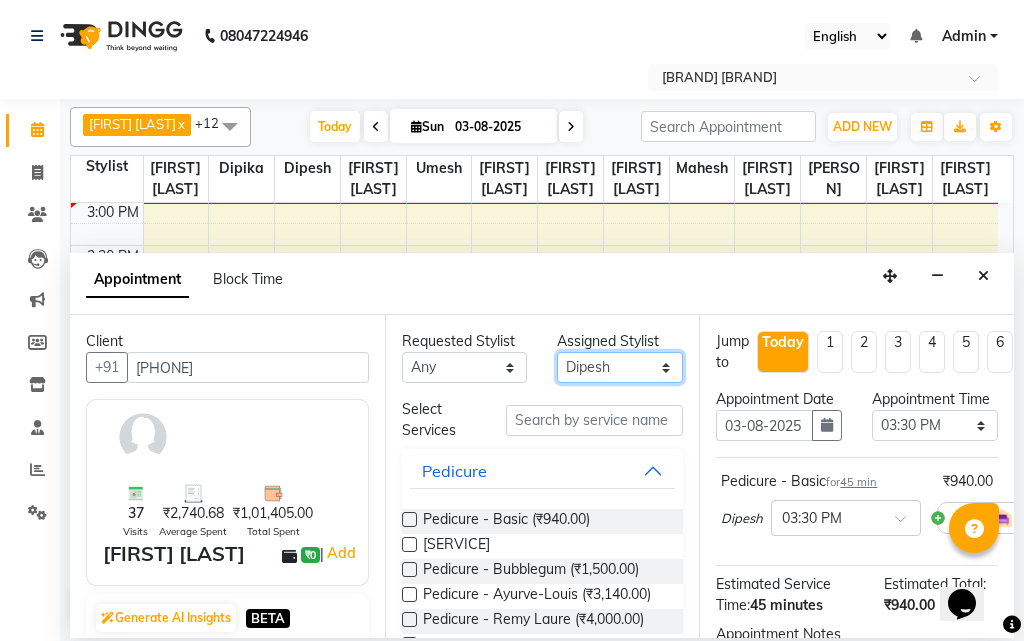 click on "Select [FIRST] Sir [FIRST] [FIRST] [FIRST] [FIRST] [FIRST] [FIRST] [FIRST] [FIRST] [FIRST] [FIRST] [FIRST] [FIRST] [FIRST] [FIRST] [FIRST] [FIRST]" at bounding box center [620, 367] 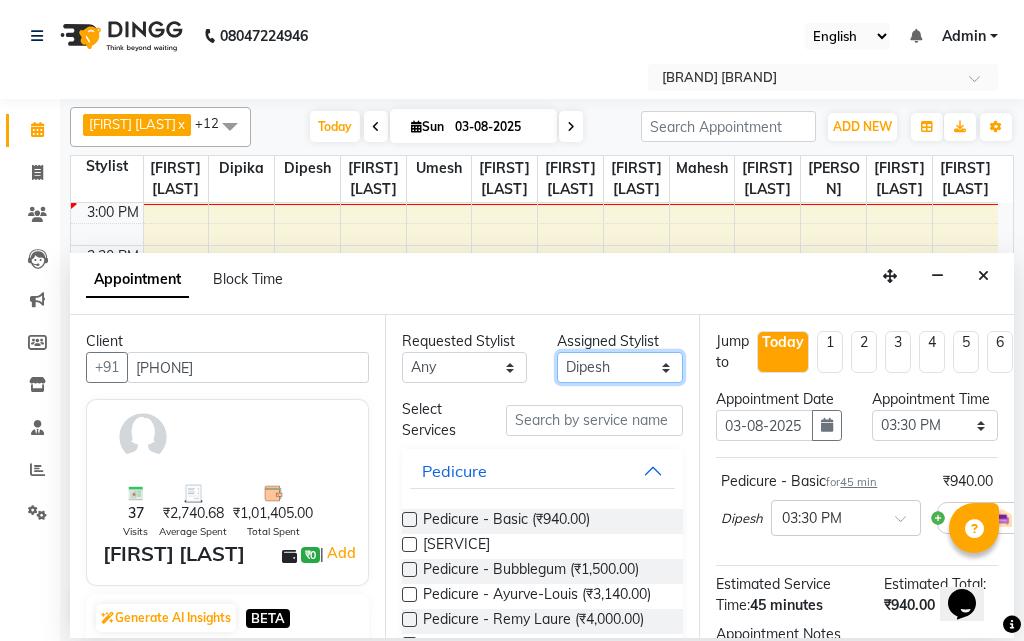 click on "Select [FIRST] Sir [FIRST] [FIRST] [FIRST] [FIRST] [FIRST] [FIRST] [FIRST] [FIRST] [FIRST] [FIRST] [FIRST] [FIRST] [FIRST] [FIRST] [FIRST] [FIRST]" at bounding box center (620, 367) 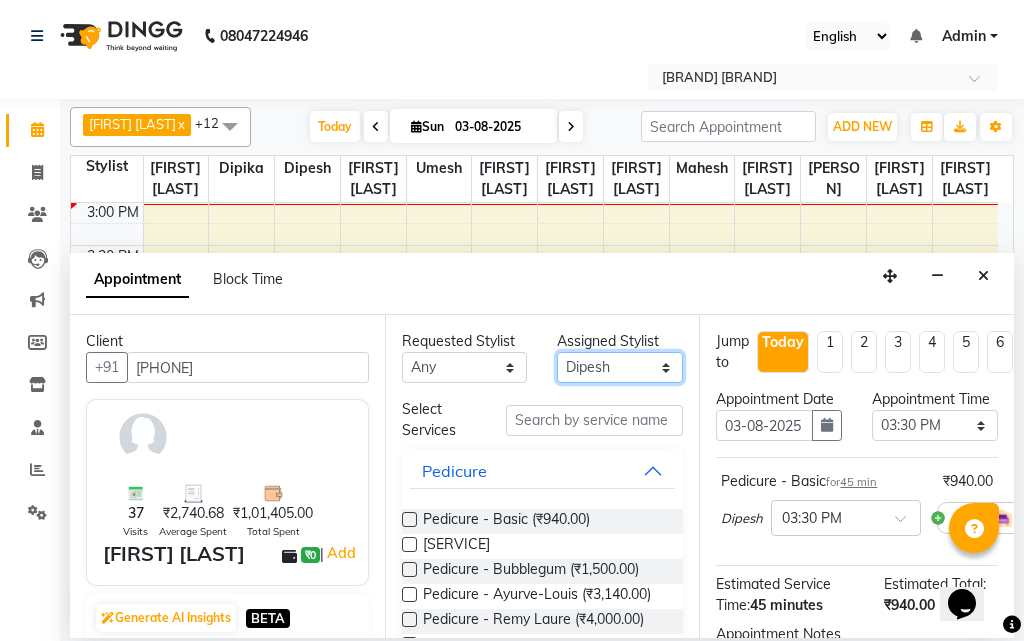 select on "6989" 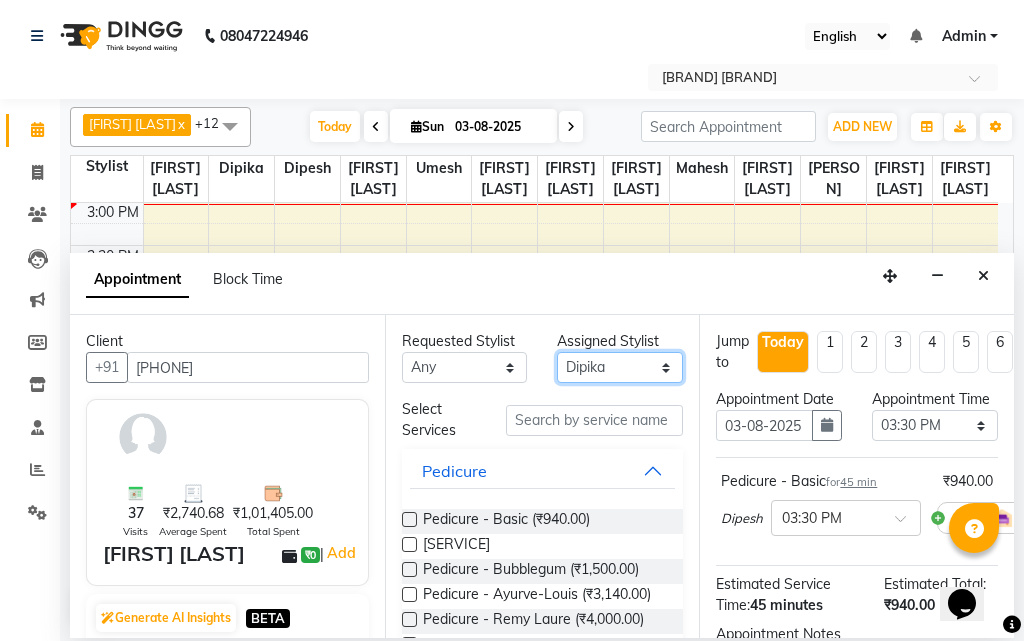 click on "Select [FIRST] Sir [FIRST] [FIRST] [FIRST] [FIRST] [FIRST] [FIRST] [FIRST] [FIRST] [FIRST] [FIRST] [FIRST] [FIRST] [FIRST] [FIRST] [FIRST] [FIRST]" at bounding box center [620, 367] 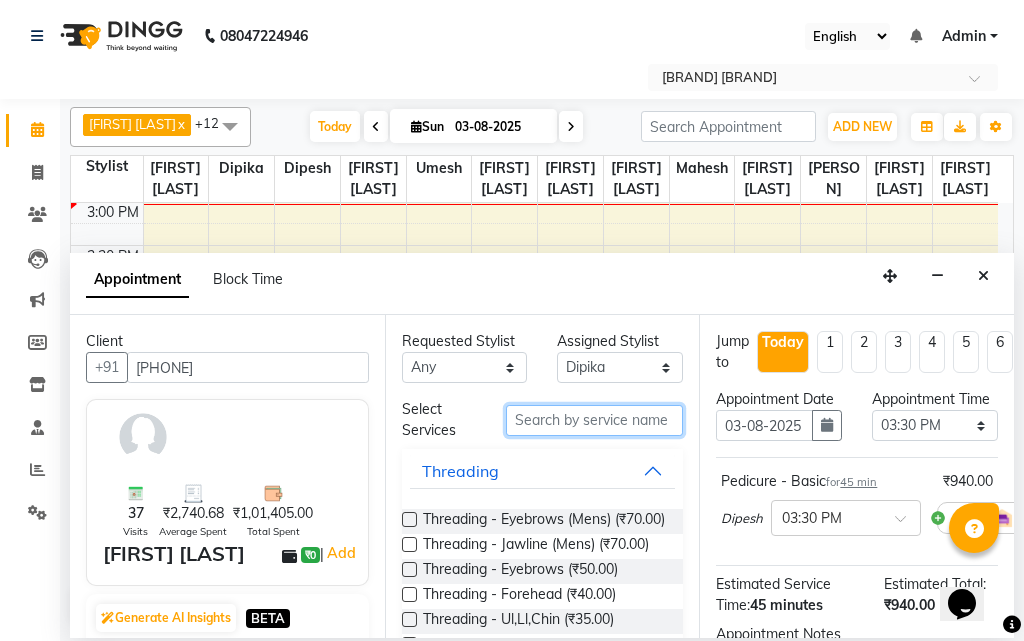 click at bounding box center (595, 420) 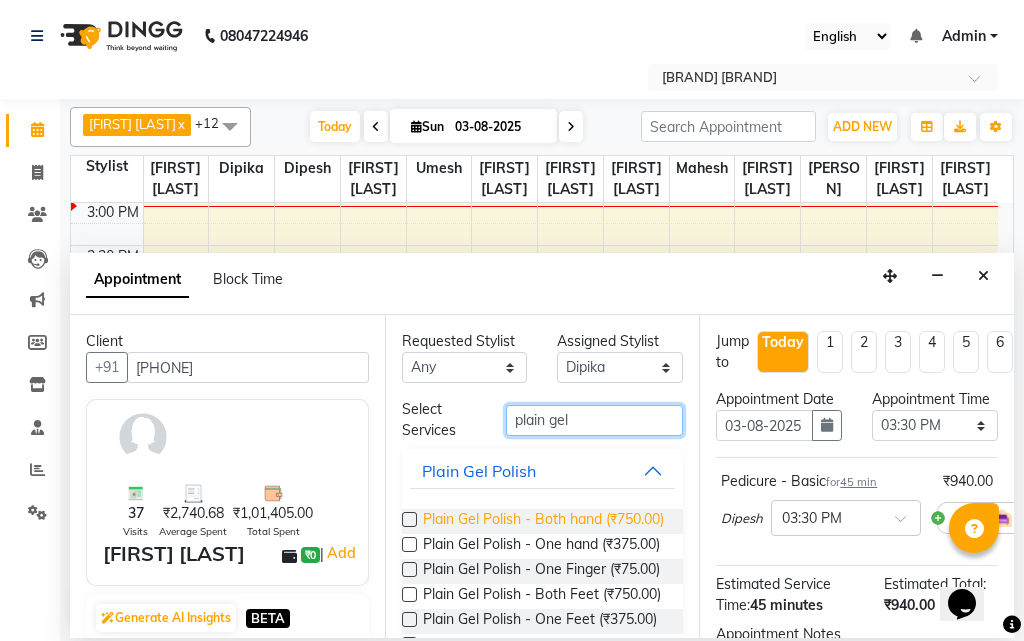 type on "plain gel" 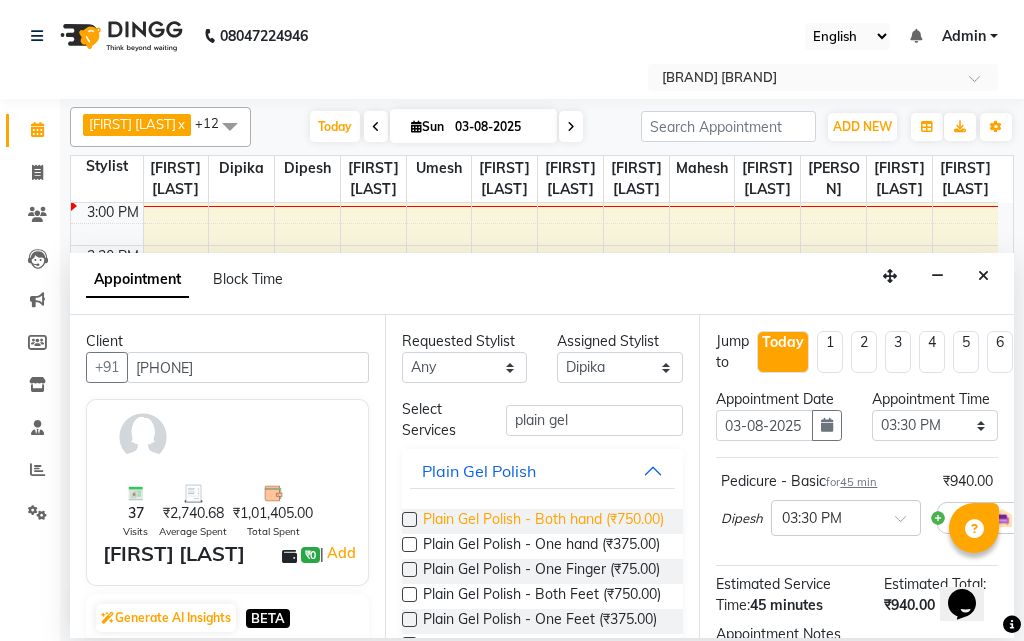 click on "Plain Gel Polish - Both hand (₹750.00)" at bounding box center [543, 521] 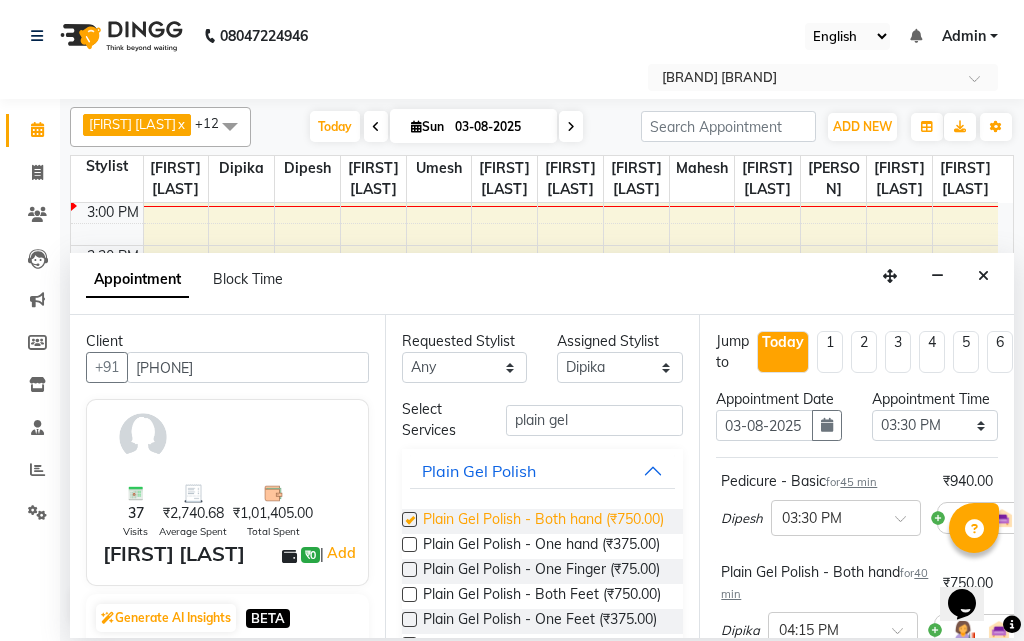 checkbox on "false" 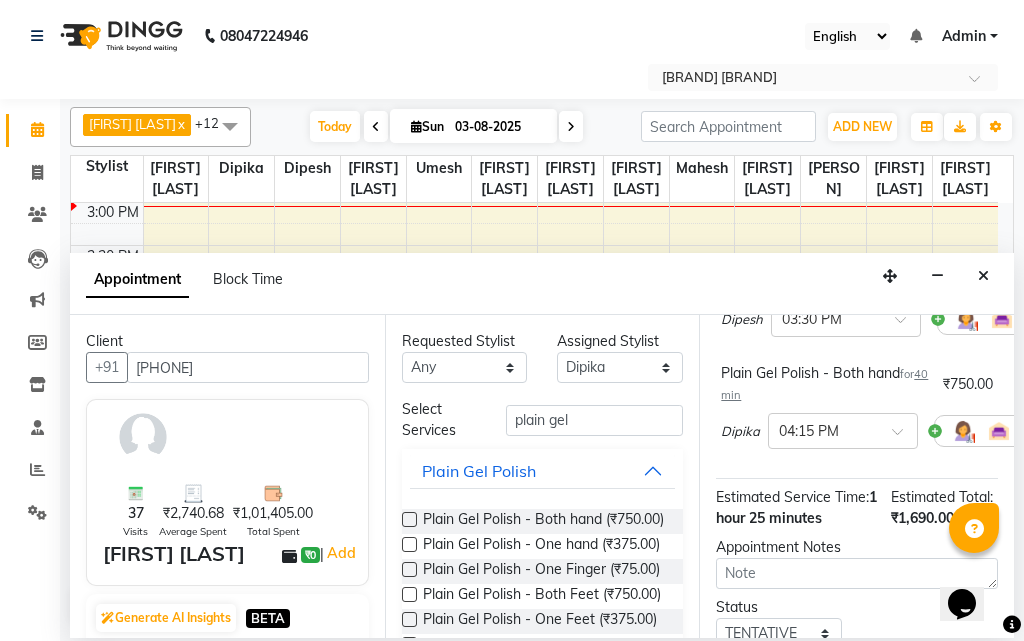scroll, scrollTop: 200, scrollLeft: 0, axis: vertical 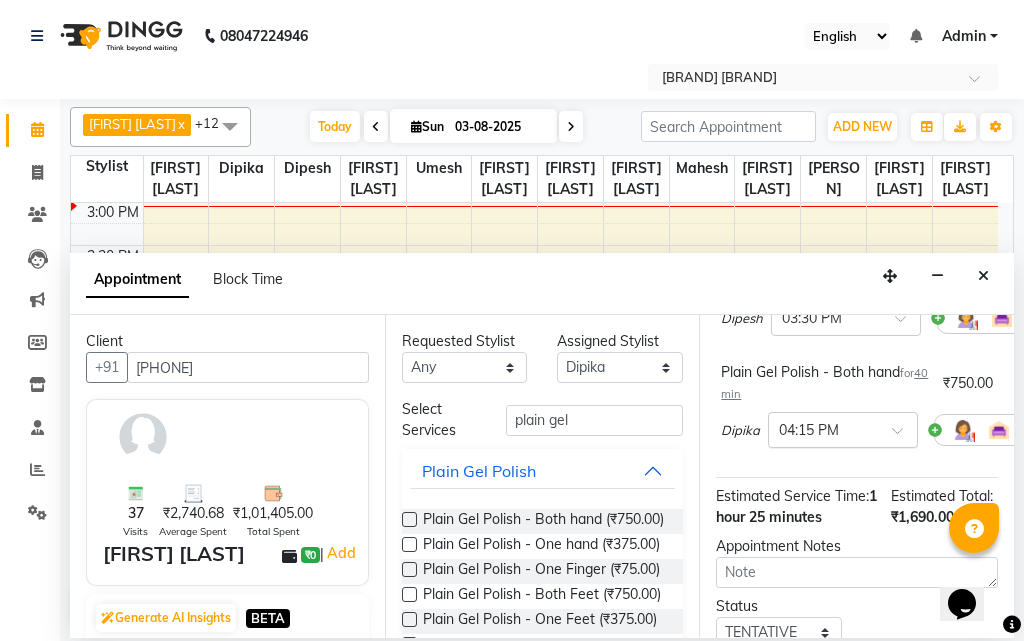 click at bounding box center [823, 428] 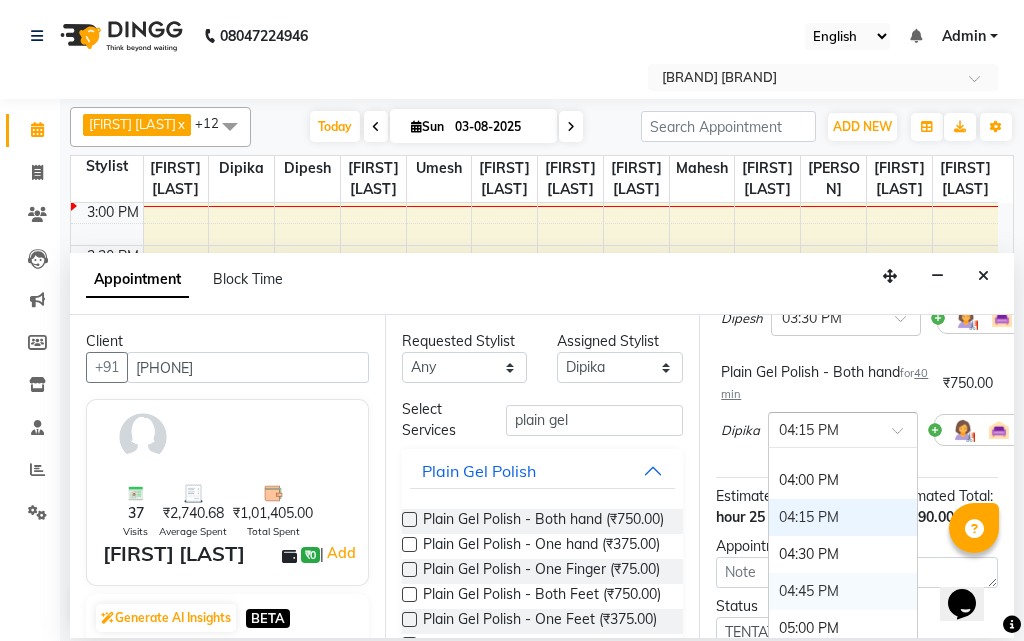 scroll, scrollTop: 833, scrollLeft: 0, axis: vertical 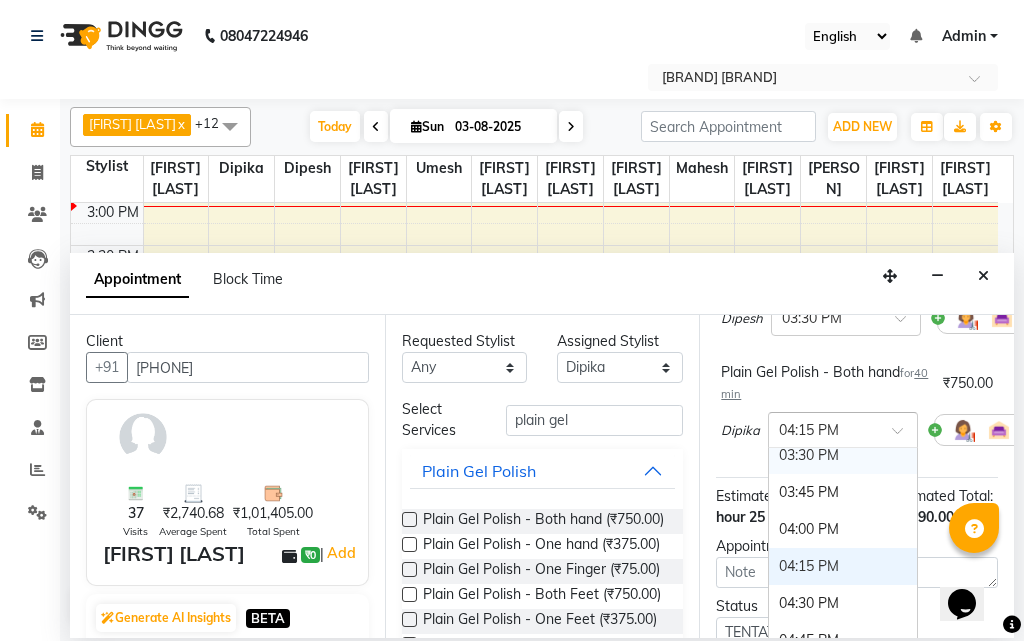 click on "03:30 PM" at bounding box center (843, 455) 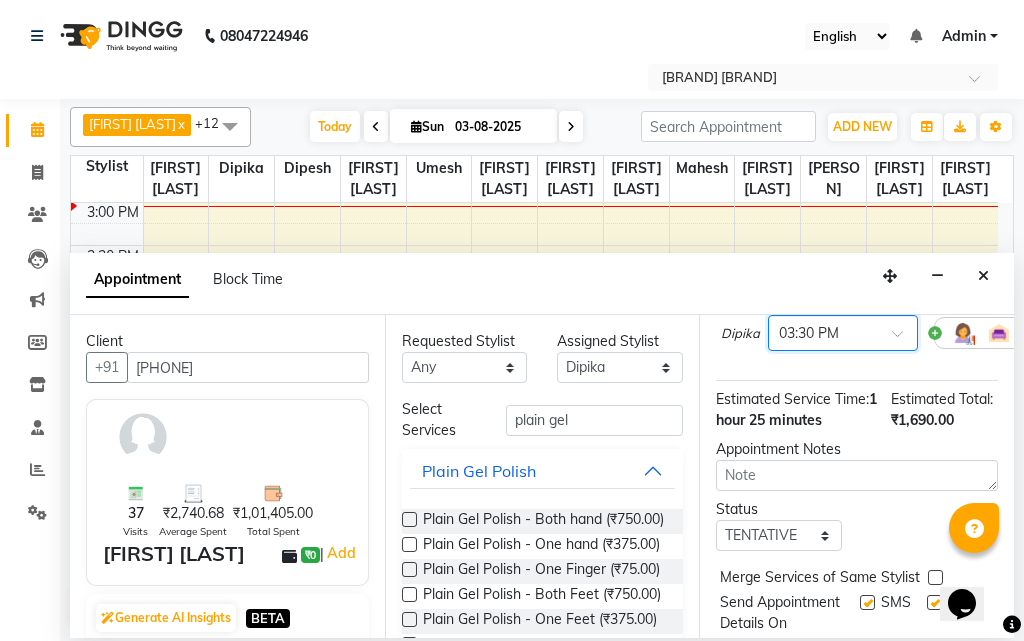 scroll, scrollTop: 452, scrollLeft: 0, axis: vertical 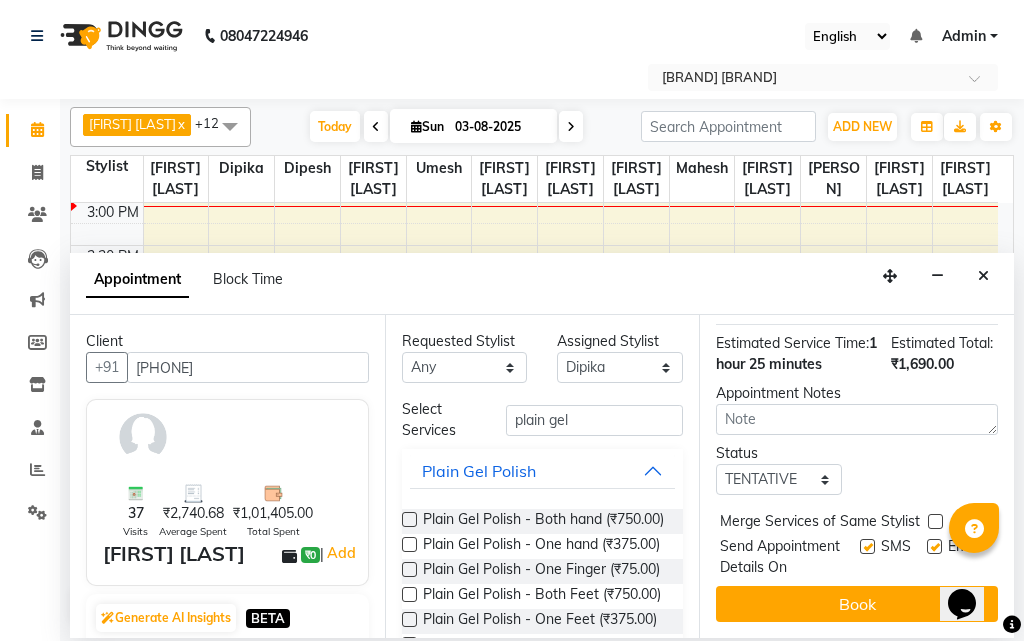 click at bounding box center (934, 546) 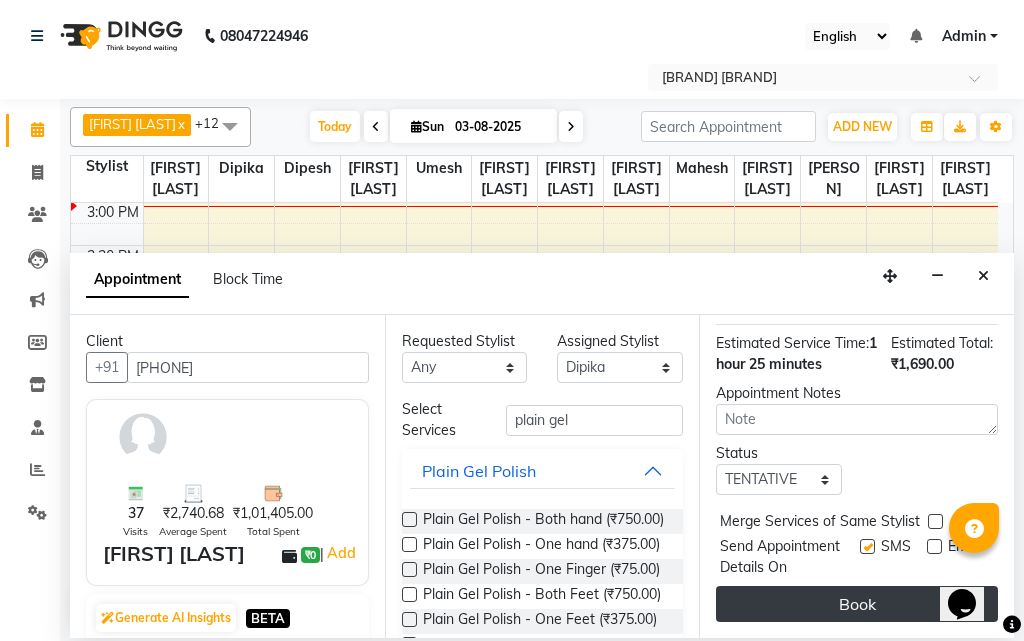 click on "Book" at bounding box center [857, 604] 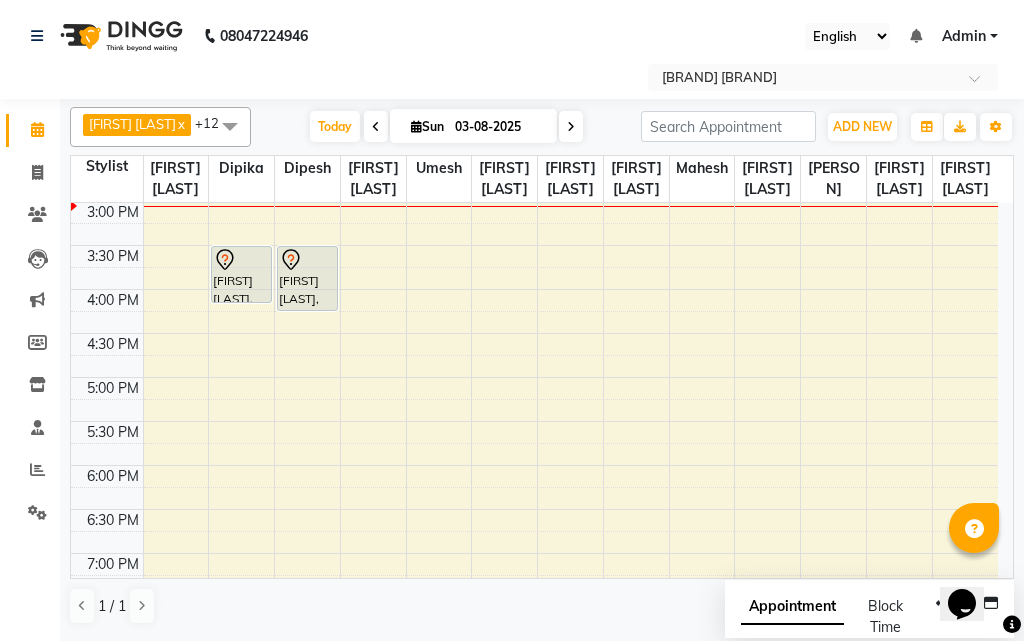 click on "9:00 AM 9:30 AM 10:00 AM 10:30 AM 11:00 AM 11:30 AM 12:00 PM 12:30 PM 1:00 PM 1:30 PM 2:00 PM 2:30 PM 3:00 PM 3:30 PM 4:00 PM 4:30 PM 5:00 PM 5:30 PM 6:00 PM 6:30 PM 7:00 PM 7:30 PM 8:00 PM 8:30 PM 9:00 PM 9:30 PM 10:00 PM 10:30 PM             [FIRST] [LAST], TK01, 03:30 PM-04:10 PM, Plain Gel Polish - Both hand             [FIRST] [LAST], TK01, 03:30 PM-04:15 PM, Pedicure - Basic" at bounding box center [534, 289] 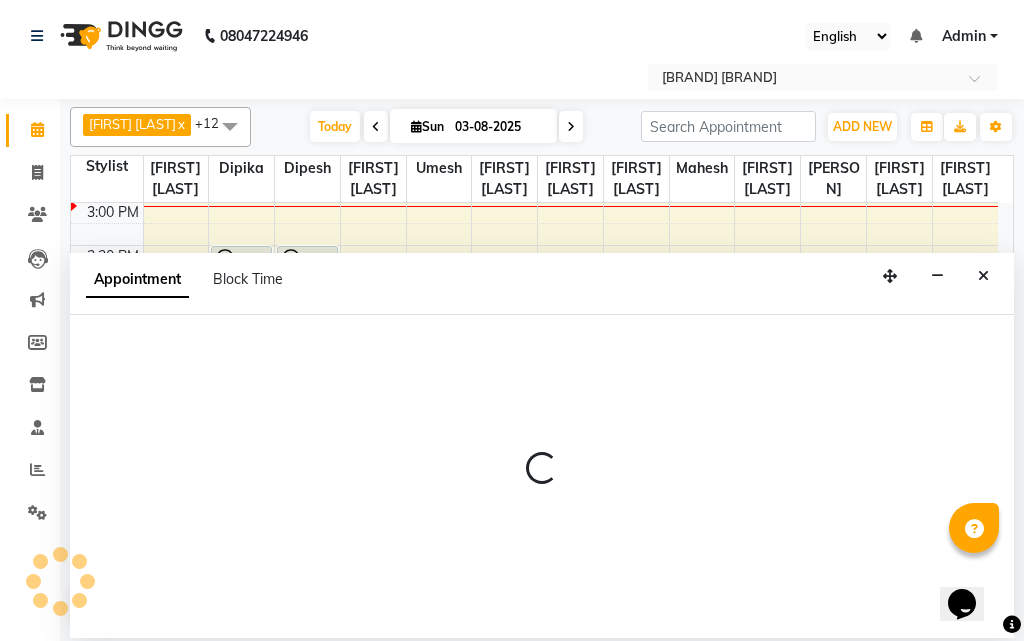select on "10302" 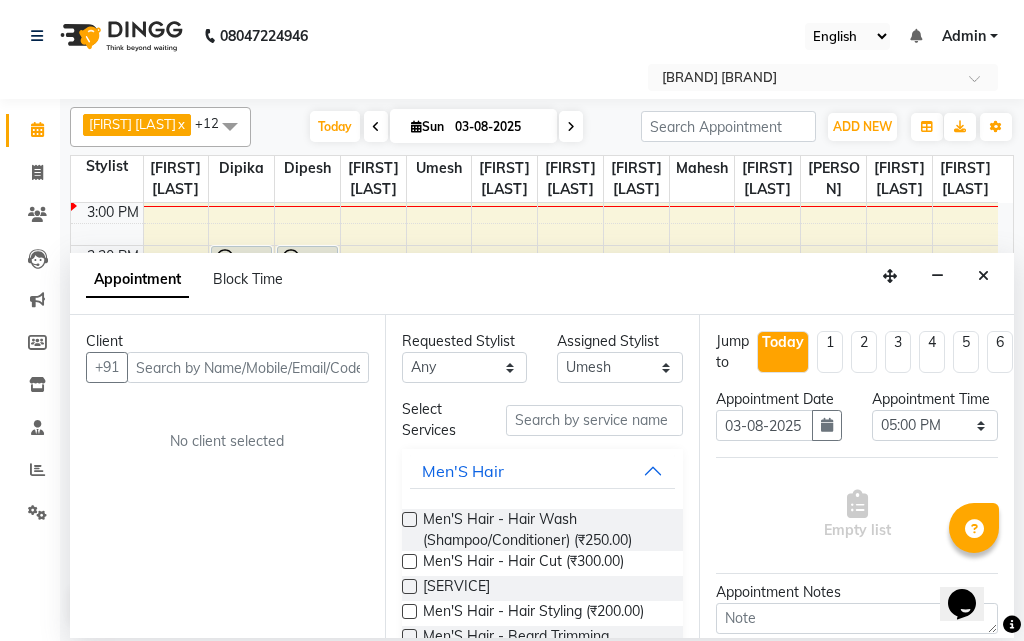 click at bounding box center [248, 367] 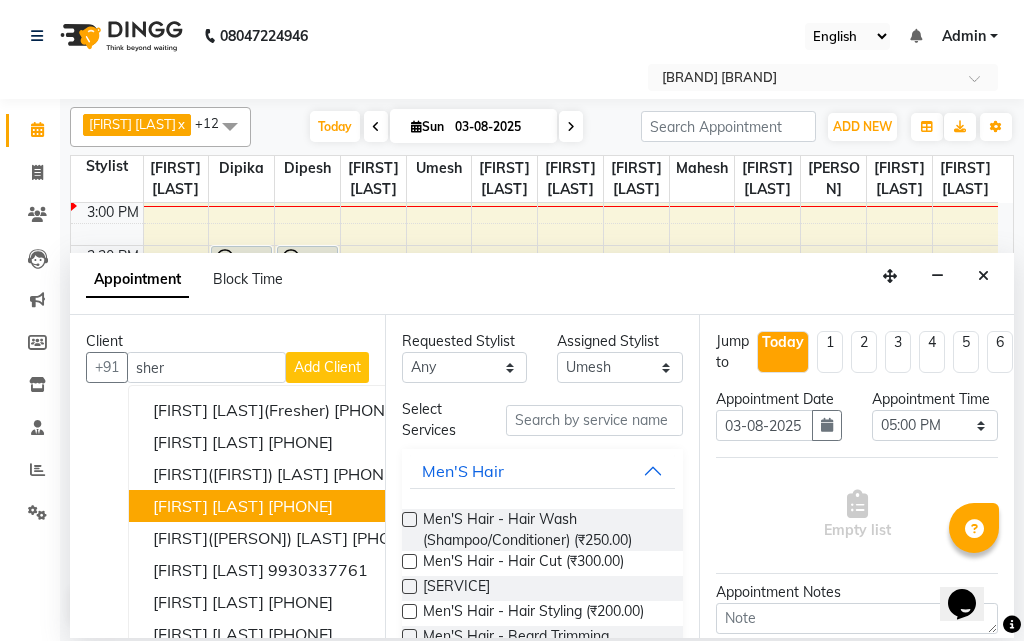 click on "[FIRST] [LAST]" at bounding box center (208, 506) 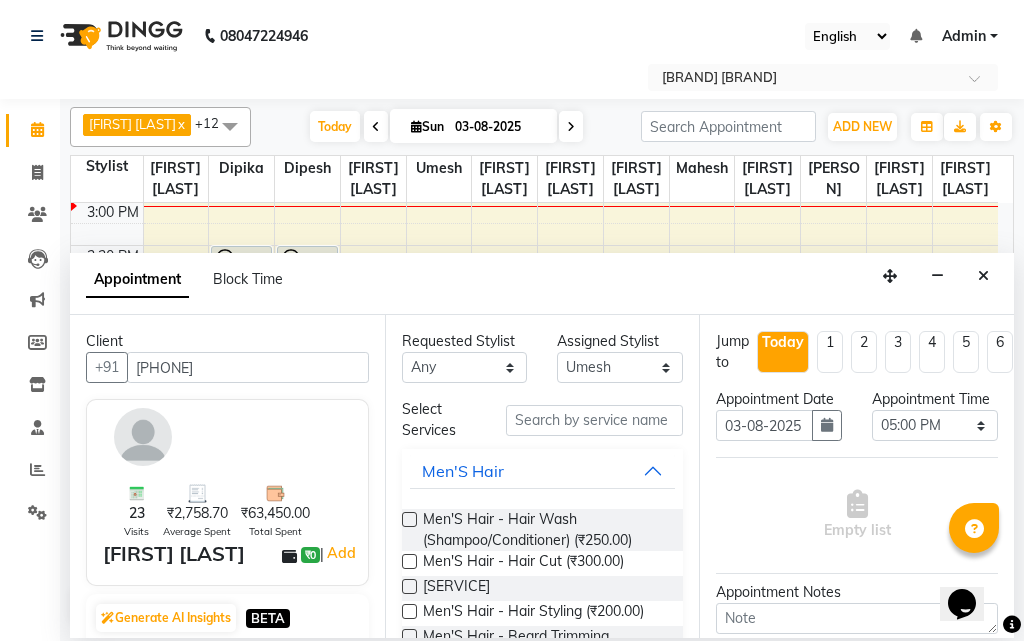 type on "[PHONE]" 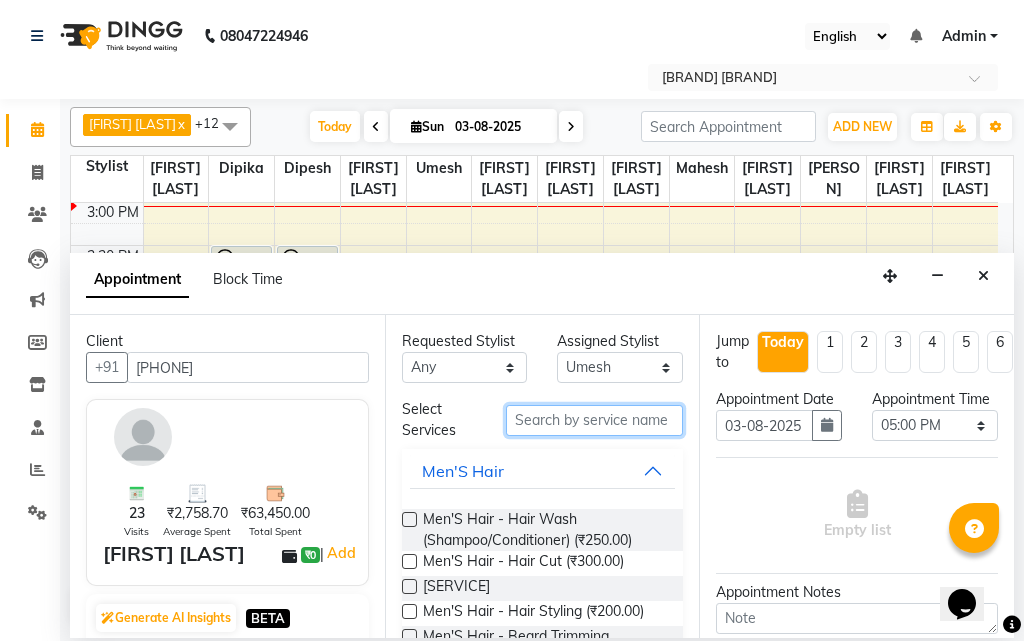 click at bounding box center [595, 420] 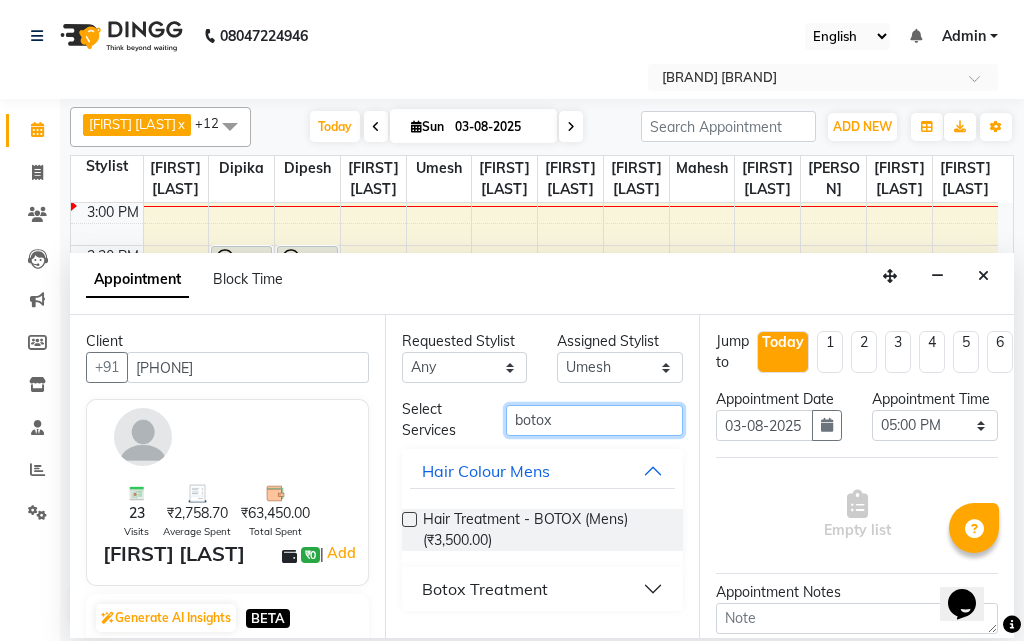 type on "botox" 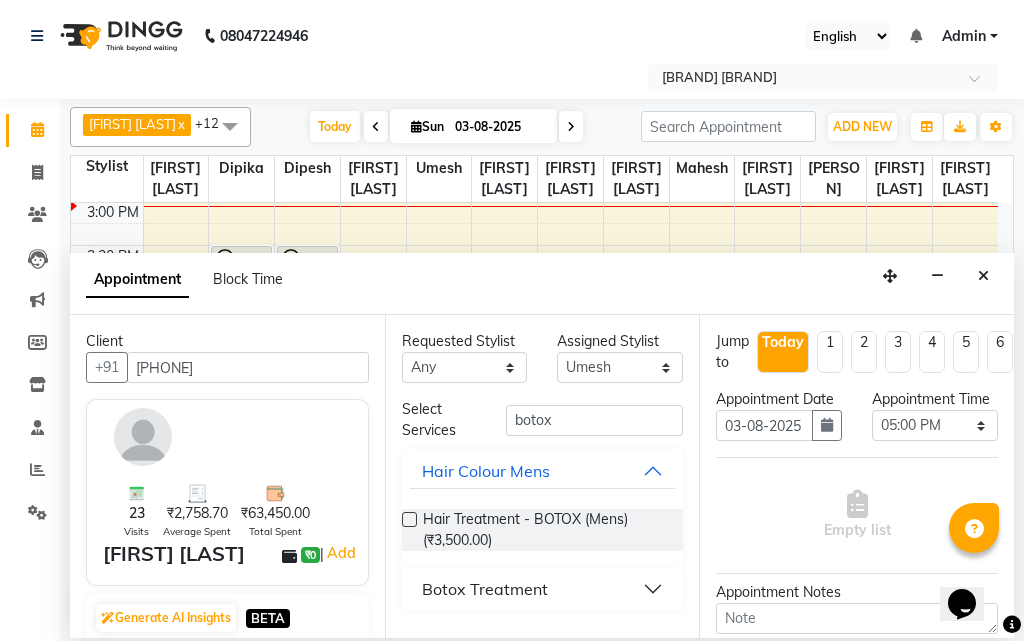 click on "Botox Treatment" at bounding box center [485, 589] 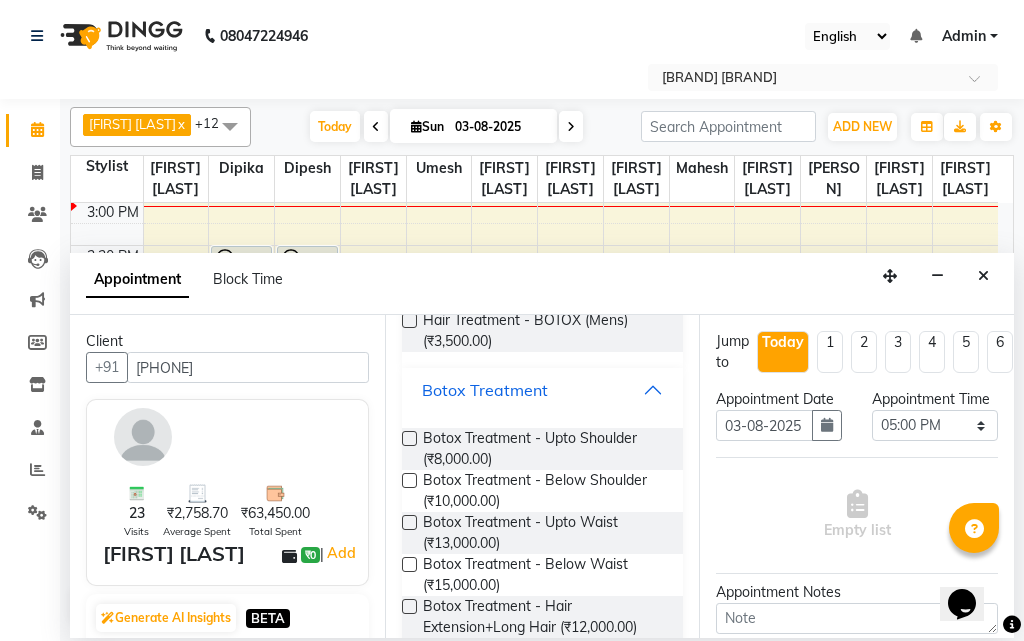 scroll, scrollTop: 200, scrollLeft: 0, axis: vertical 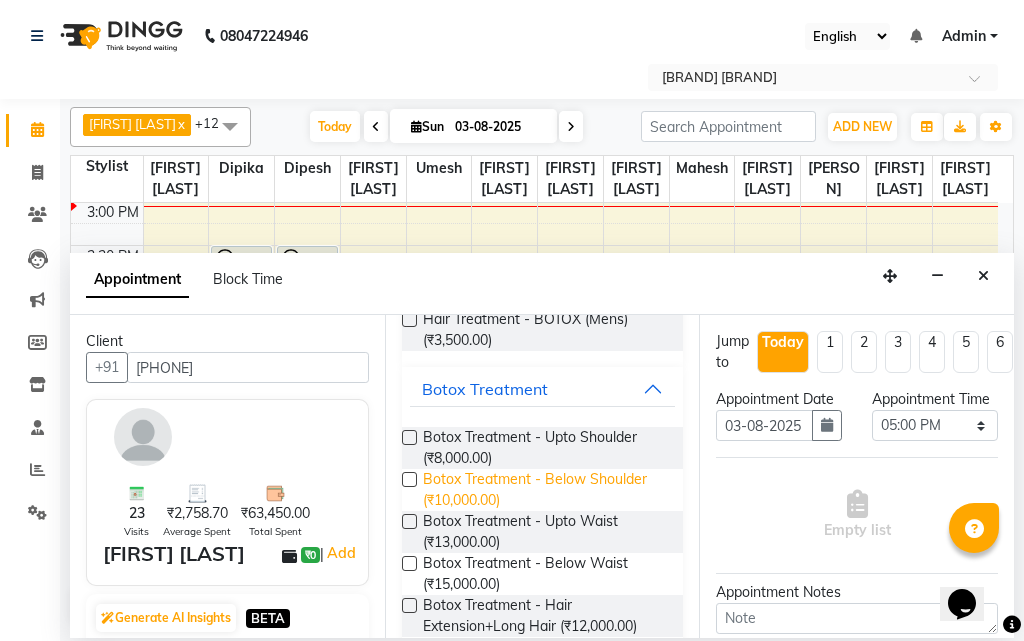 click on "Botox Treatment - Below Shoulder (₹10,000.00)" at bounding box center [545, 490] 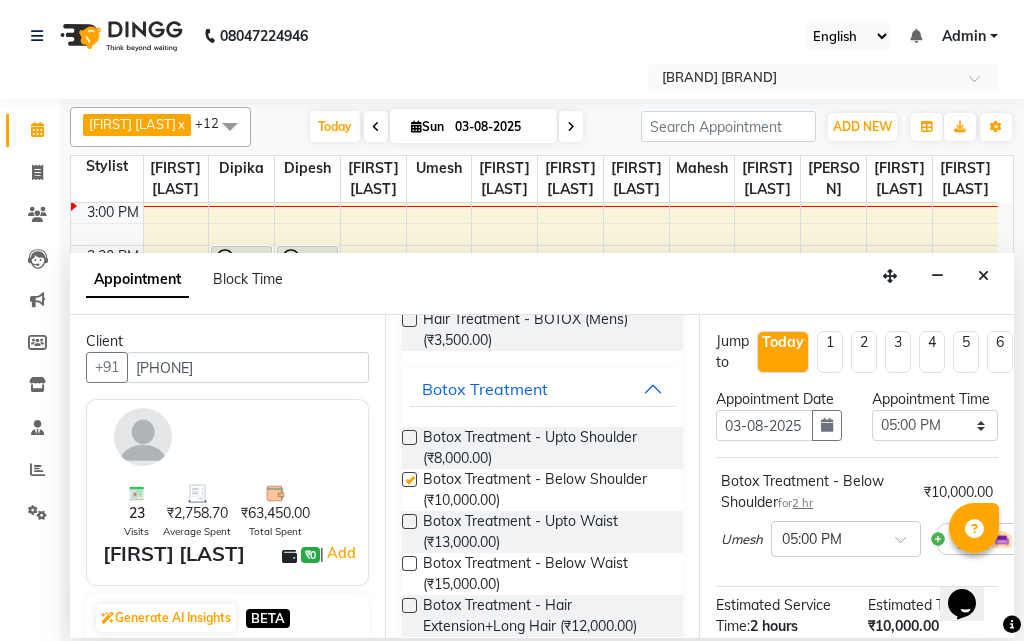 checkbox on "false" 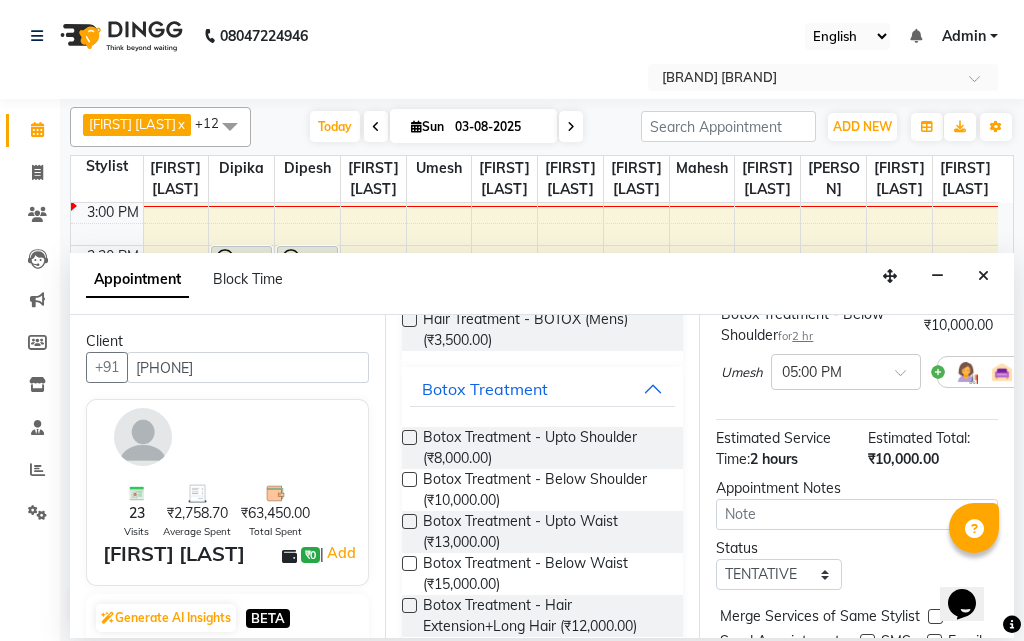 scroll, scrollTop: 319, scrollLeft: 0, axis: vertical 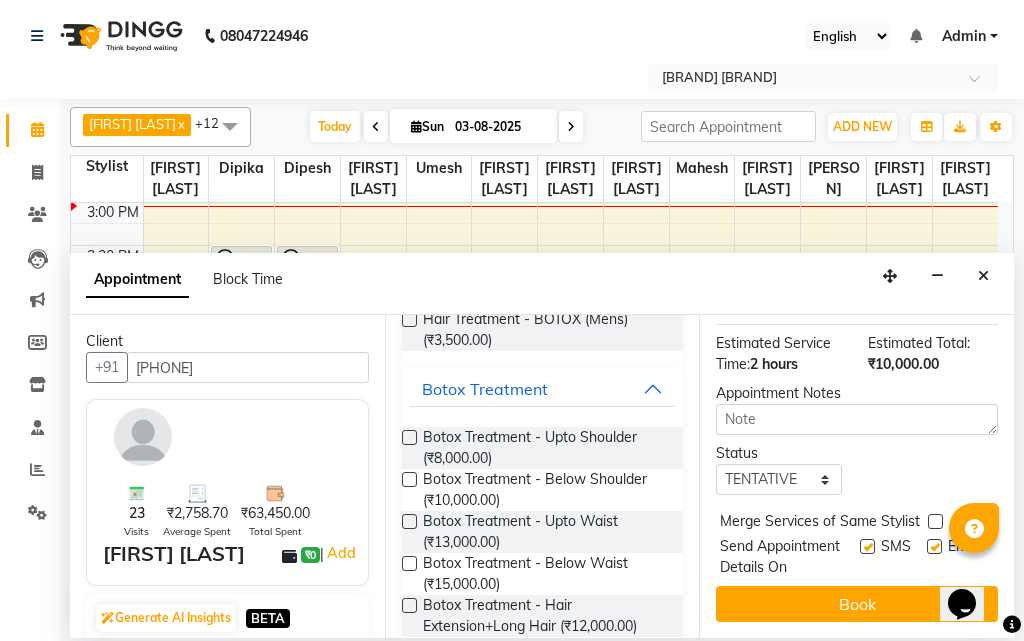 click at bounding box center (934, 546) 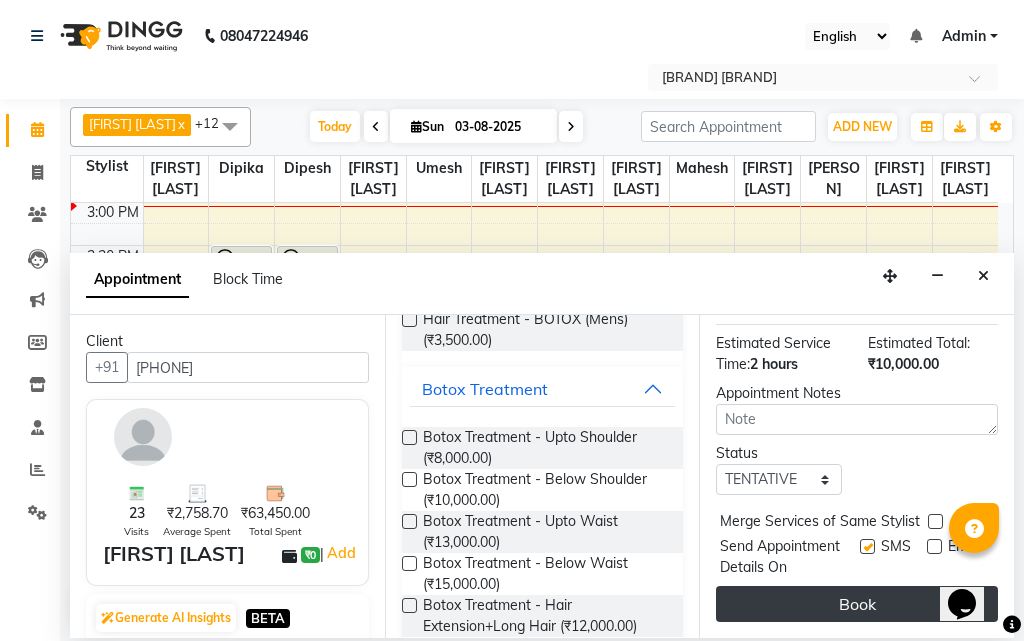 click on "Book" at bounding box center [857, 604] 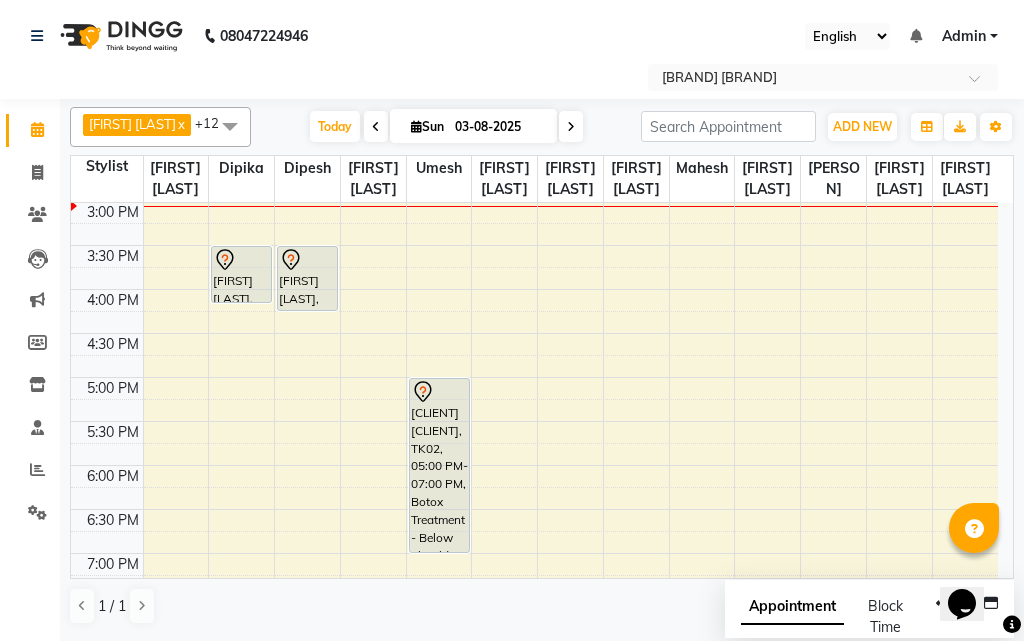 click on "[PERSON], [CODE], [TIME]-[TIME], [SERVICE] [PERSON], [CODE], [TIME]-[TIME], [SERVICE] [PERSON], [CODE], [TIME]-[TIME], [SERVICE]" at bounding box center [534, 289] 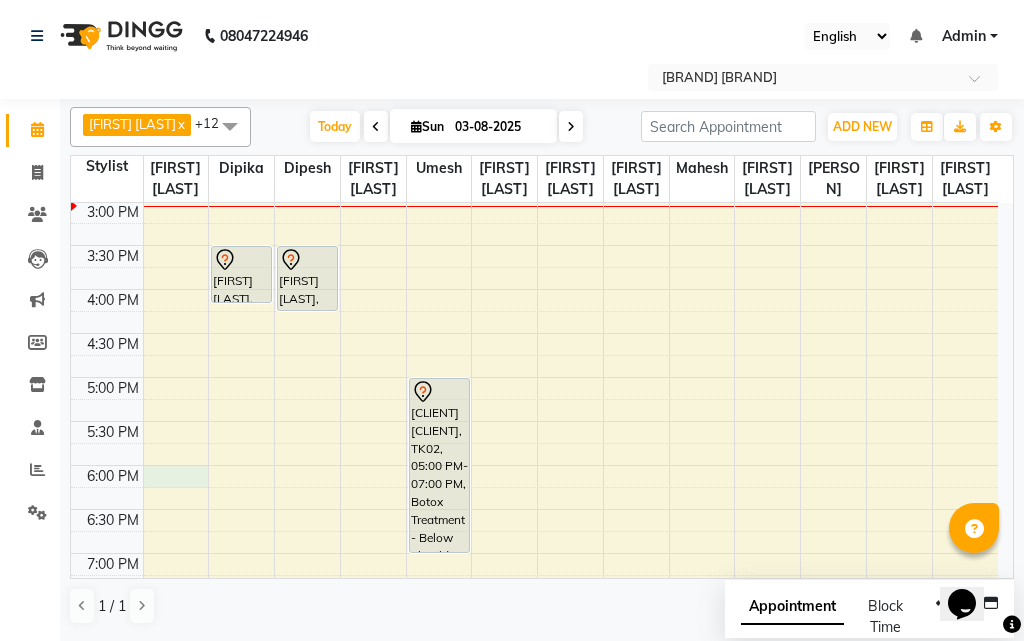 select on "6987" 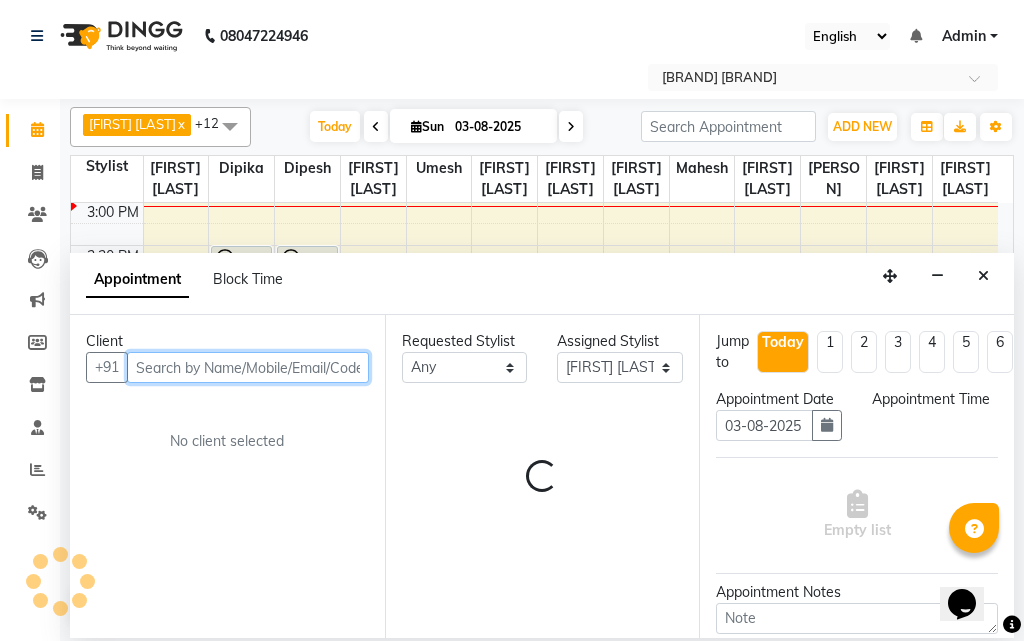 select on "1080" 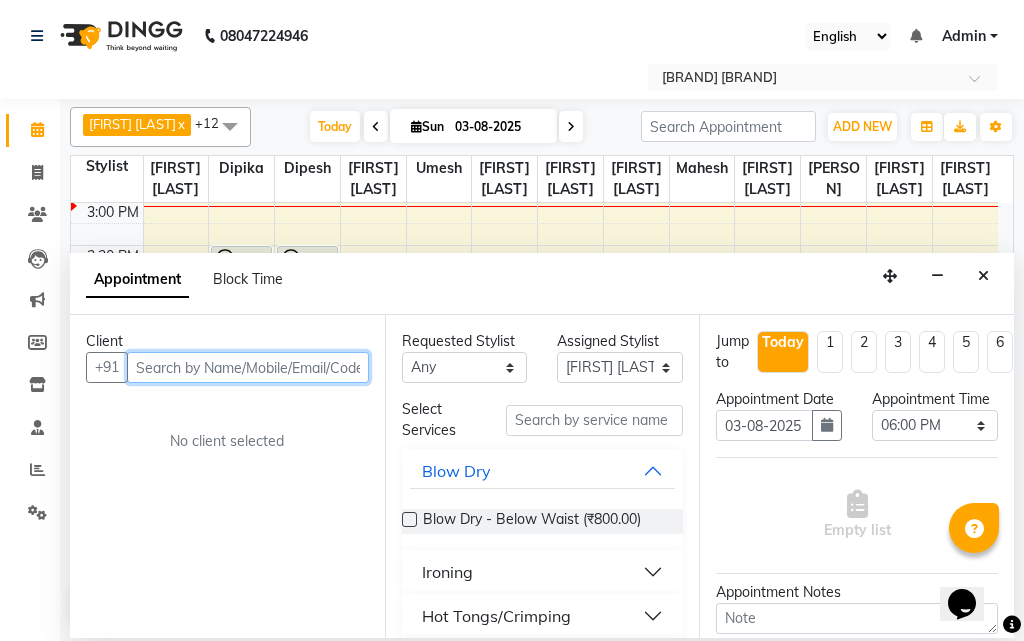 click at bounding box center (248, 367) 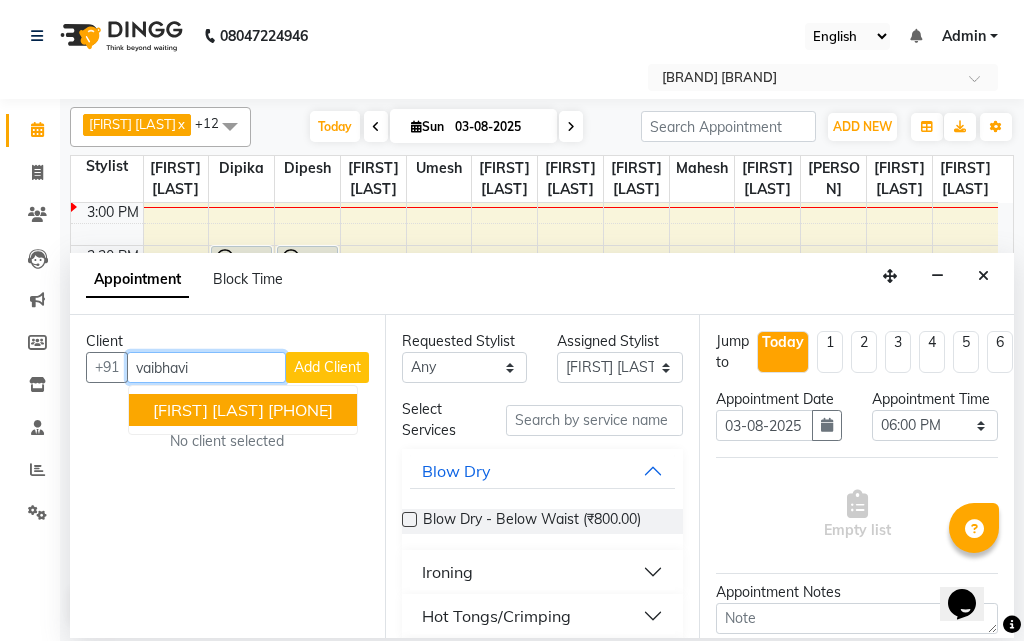 click on "[PHONE]" at bounding box center (300, 410) 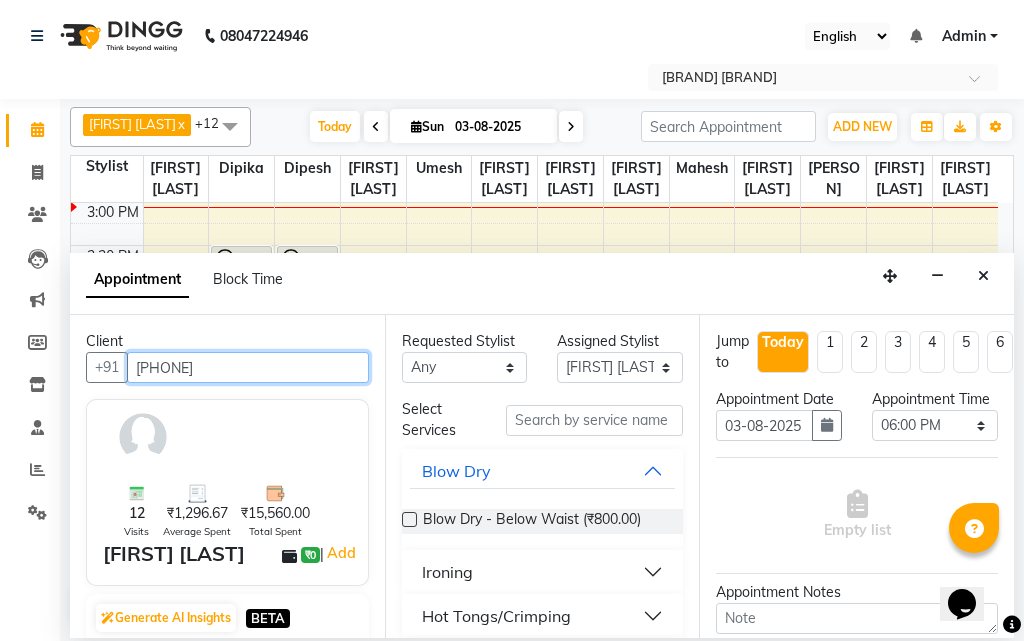 type on "[PHONE]" 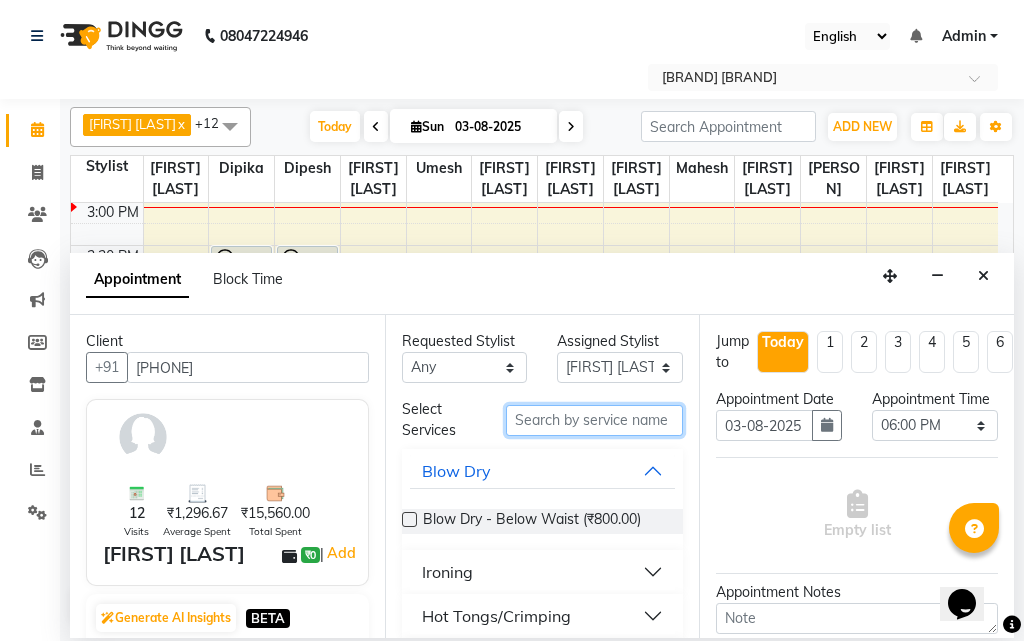 click at bounding box center (595, 420) 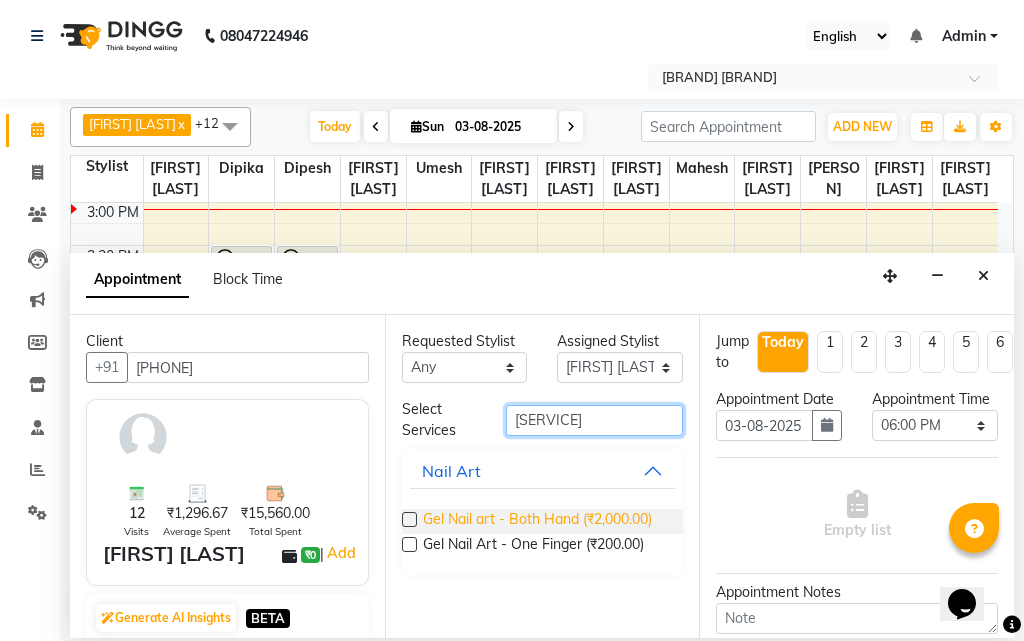 type on "[SERVICE]" 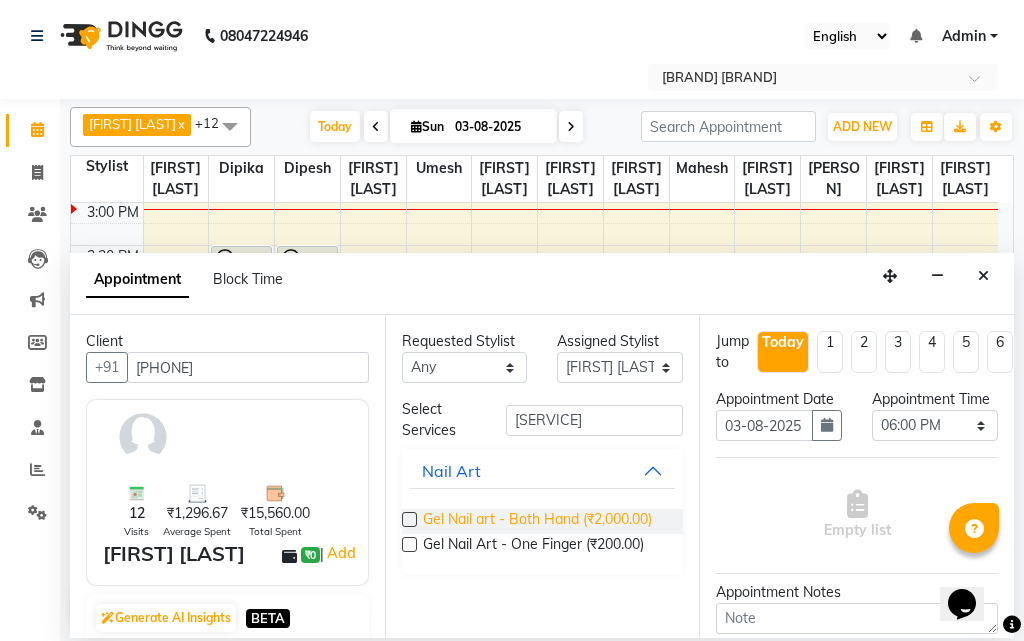 click on "Gel Nail art - Both Hand (₹2,000.00)" at bounding box center (537, 521) 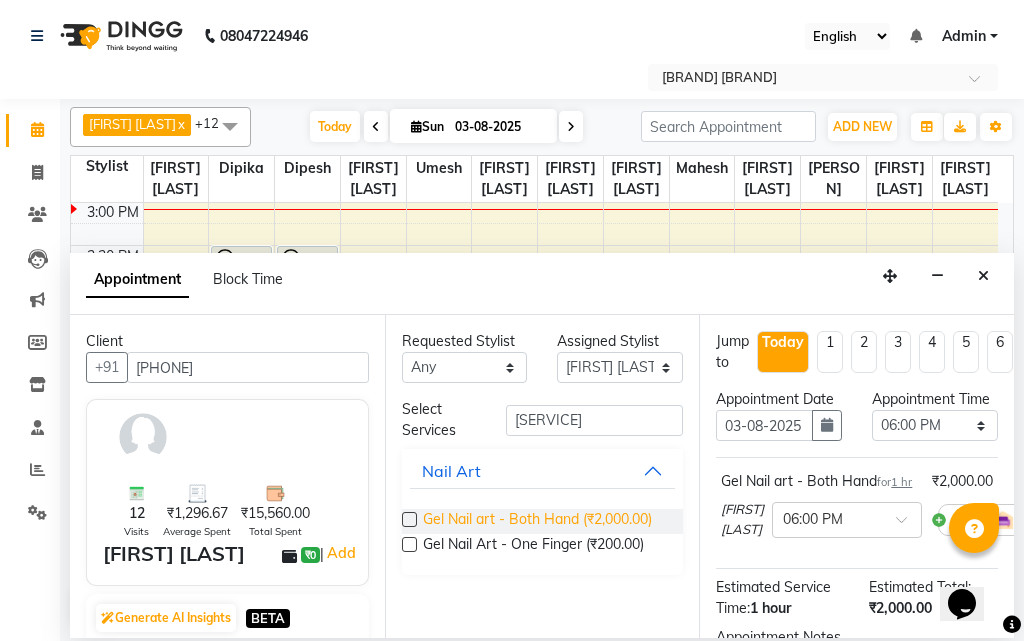click on "Gel Nail art - Both Hand (₹2,000.00)" at bounding box center (537, 521) 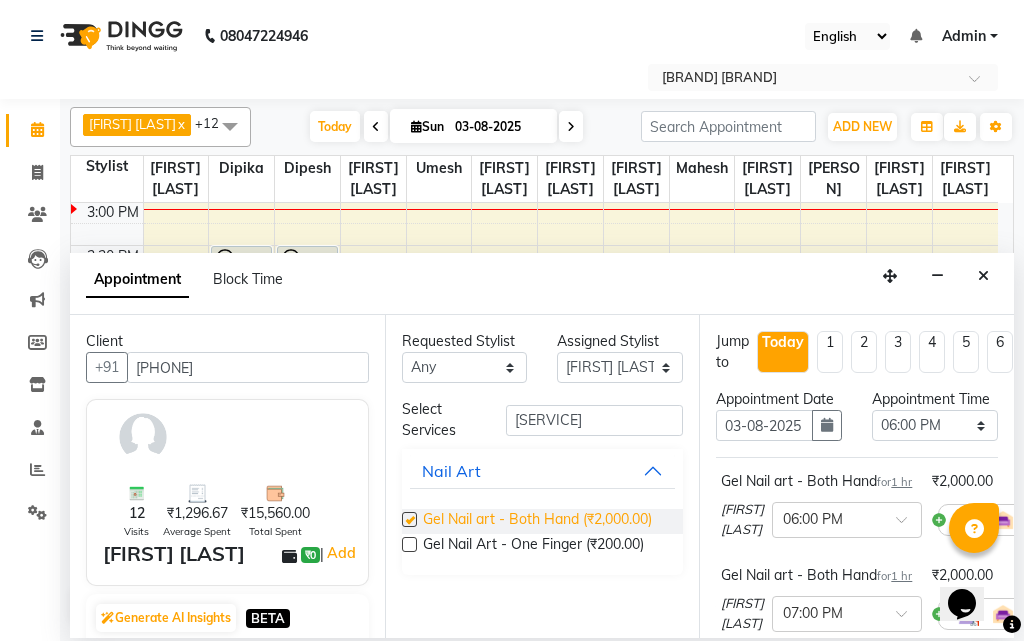 checkbox on "false" 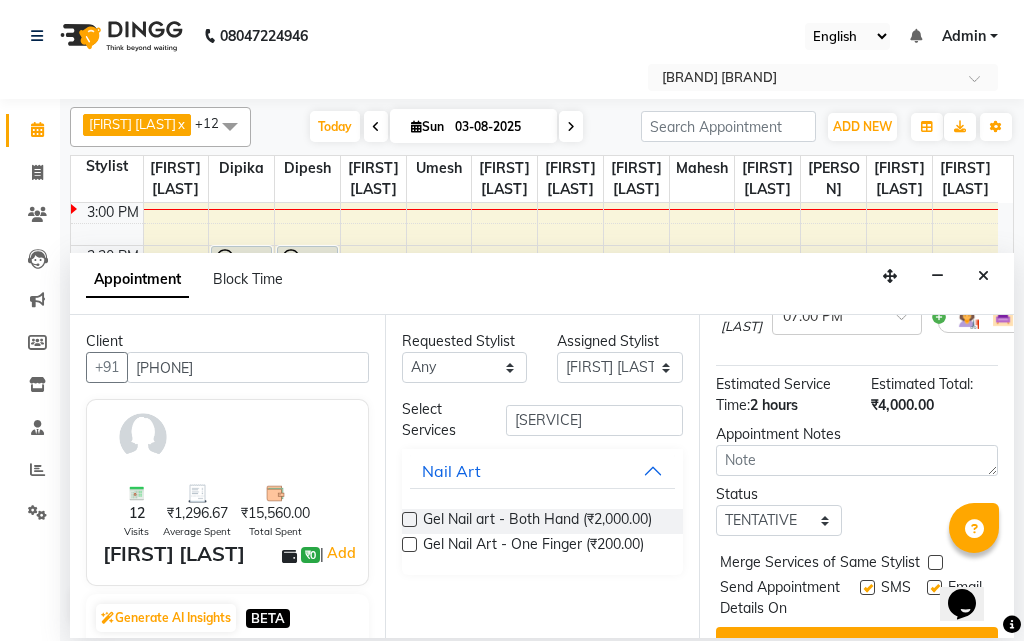 scroll, scrollTop: 437, scrollLeft: 0, axis: vertical 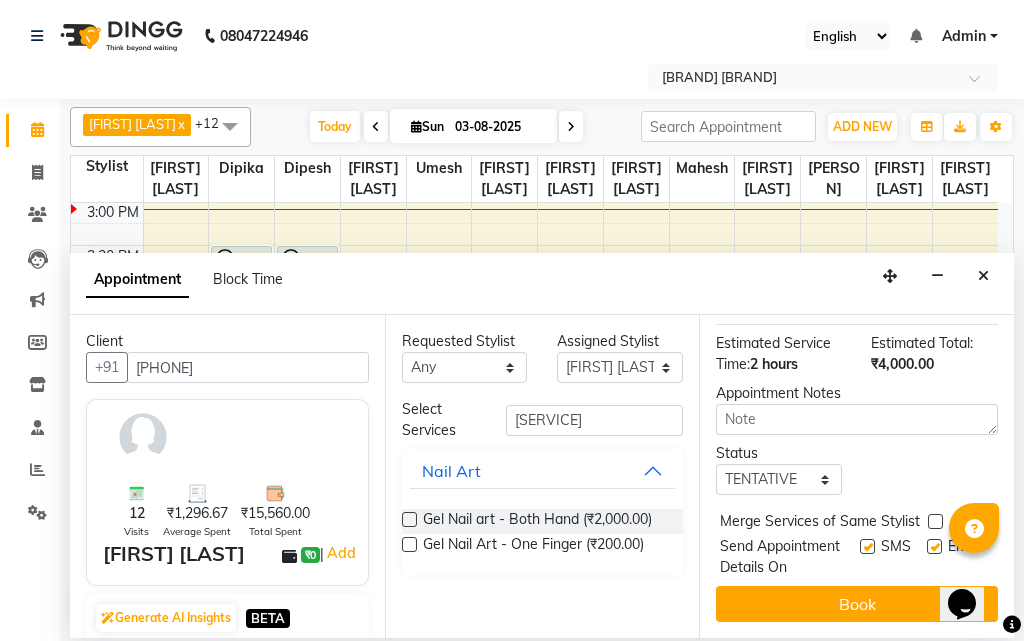 click at bounding box center (934, 546) 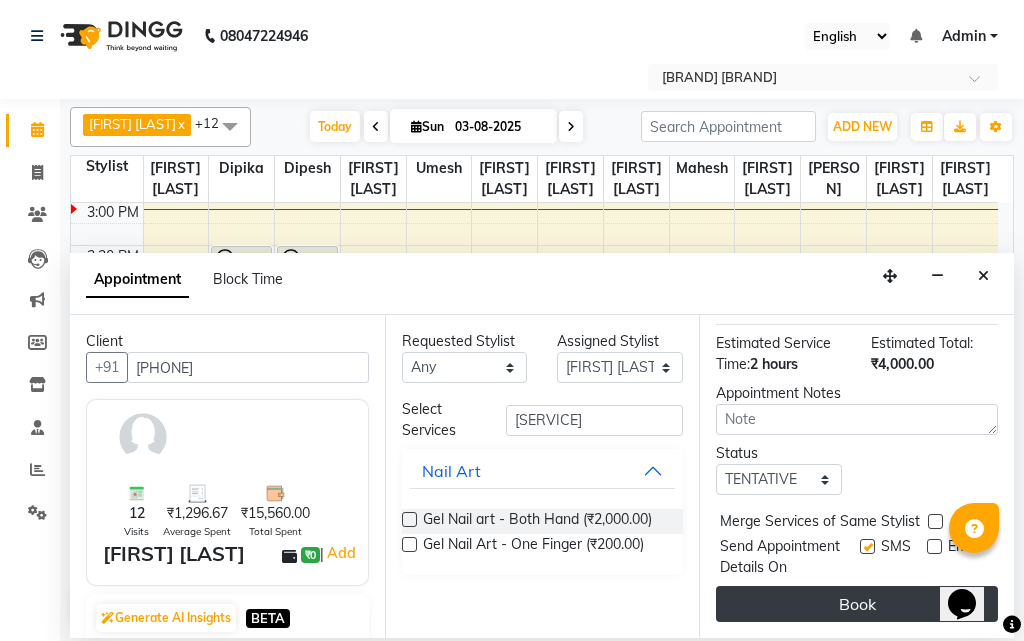 scroll, scrollTop: 437, scrollLeft: 0, axis: vertical 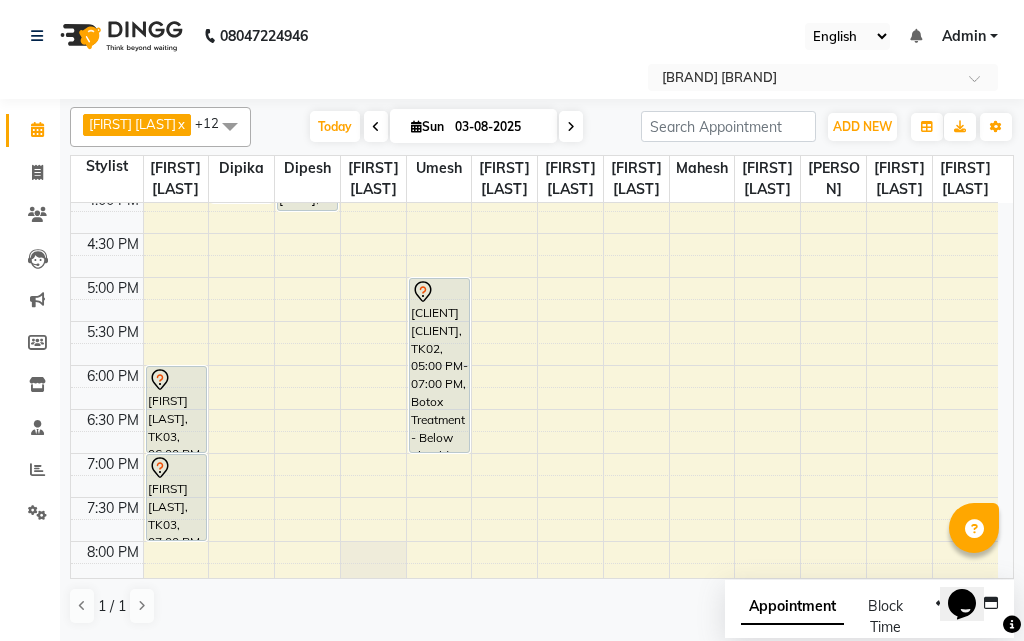 click on "9:00 AM 9:30 AM 10:00 AM 10:30 AM 11:00 AM 11:30 AM 12:00 PM 12:30 PM 1:00 PM 1:30 PM 2:00 PM 2:30 PM 3:00 PM 3:30 PM 4:00 PM 4:30 PM 5:00 PM 5:30 PM 6:00 PM 6:30 PM 7:00 PM 7:30 PM 8:00 PM 8:30 PM 9:00 PM 9:30 PM 10:00 PM 10:30 PM             [FIRST] [LAST], TK03, 06:00 PM-07:00 PM, Gel Nail art - Both Hand             [FIRST] [LAST], TK03, 07:00 PM-08:00 PM, Gel Nail art - Both Hand             [FIRST] [LAST], TK01, 03:30 PM-04:10 PM, Plain Gel Polish - Both hand             [FIRST] [LAST], TK01, 03:30 PM-04:15 PM, Pedicure - Basic             Sheryish Client, TK02, 05:00 PM-07:00 PM, Botox Treatment - Below Shoulder" at bounding box center [534, 189] 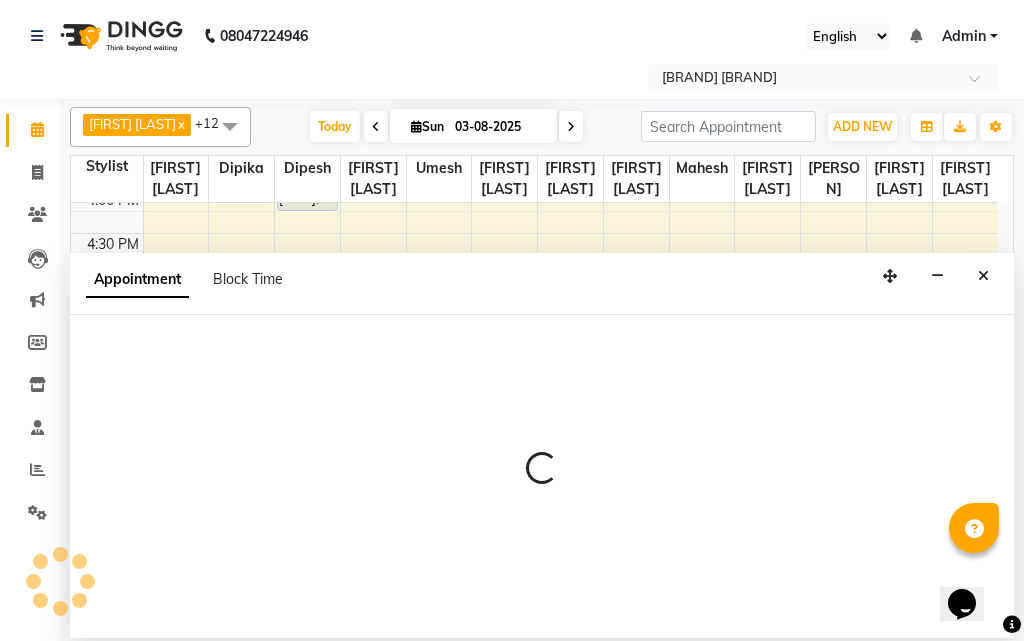 select on "6990" 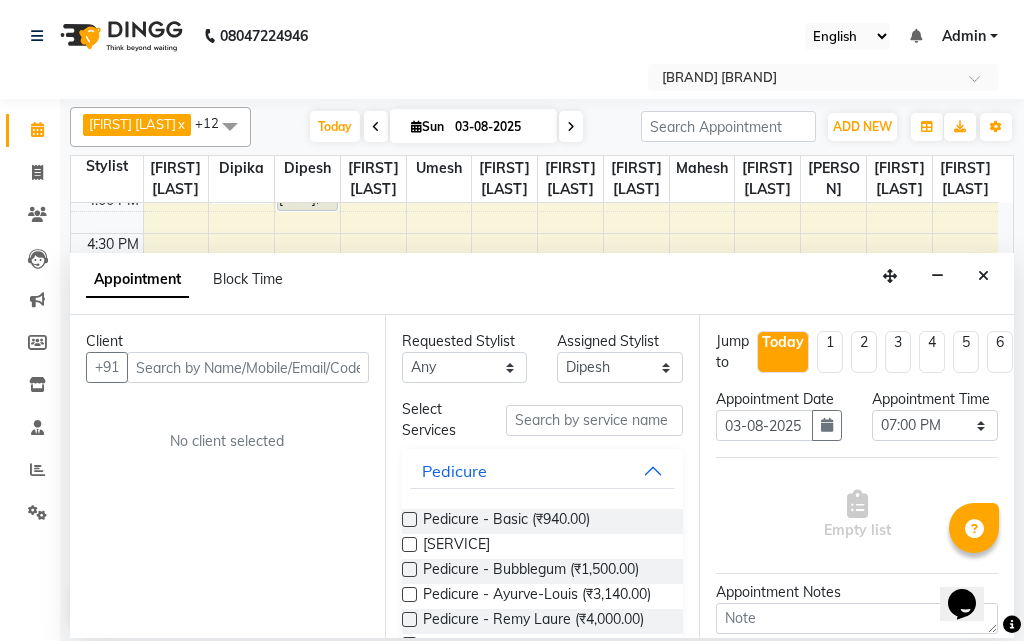 click at bounding box center [248, 367] 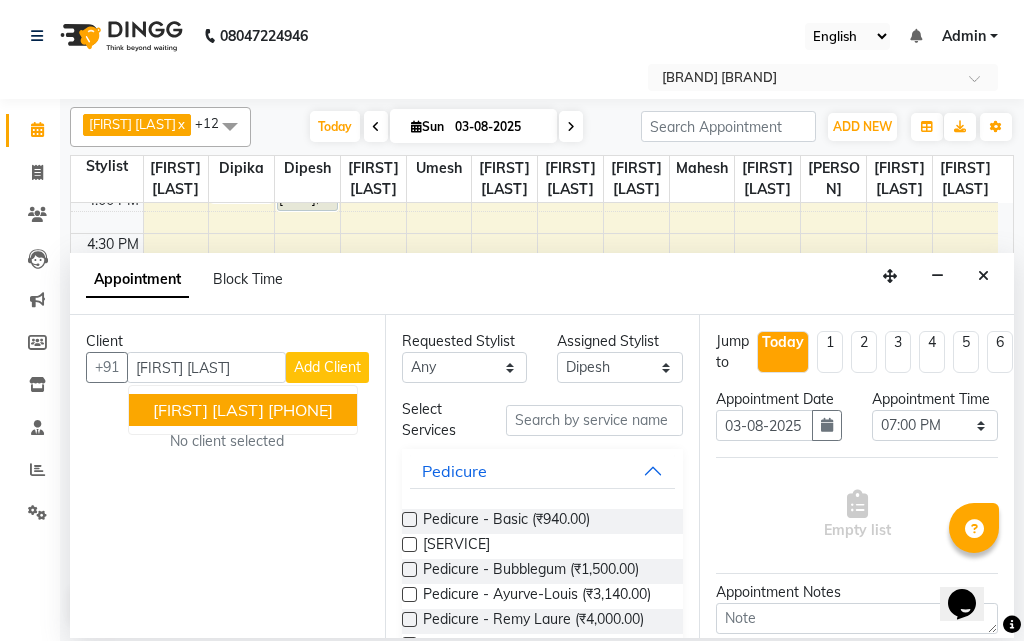 click on "[PHONE]" at bounding box center (300, 410) 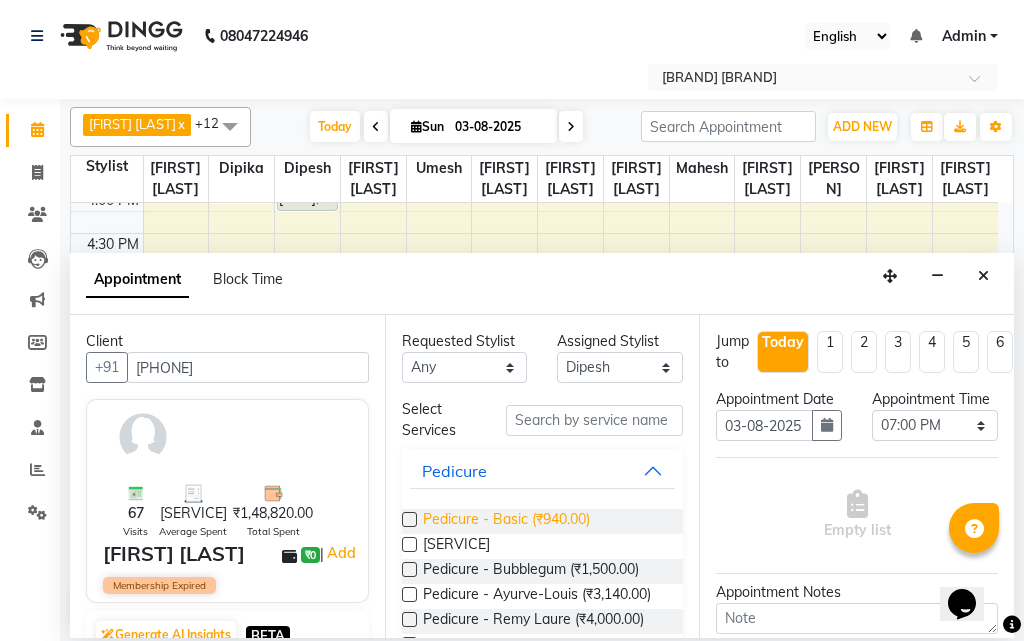 type on "[PHONE]" 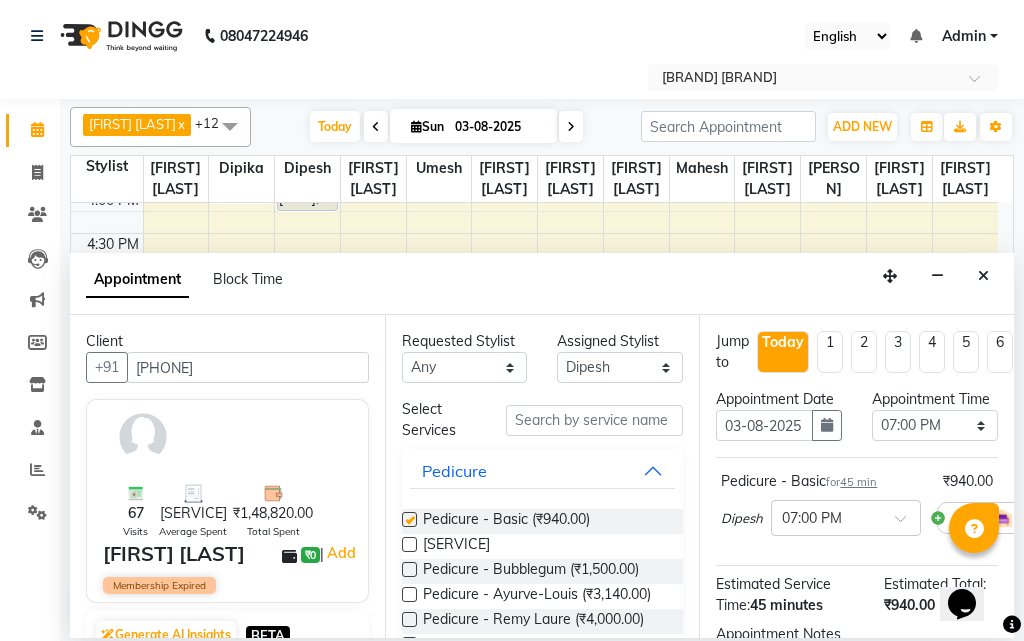 checkbox on "false" 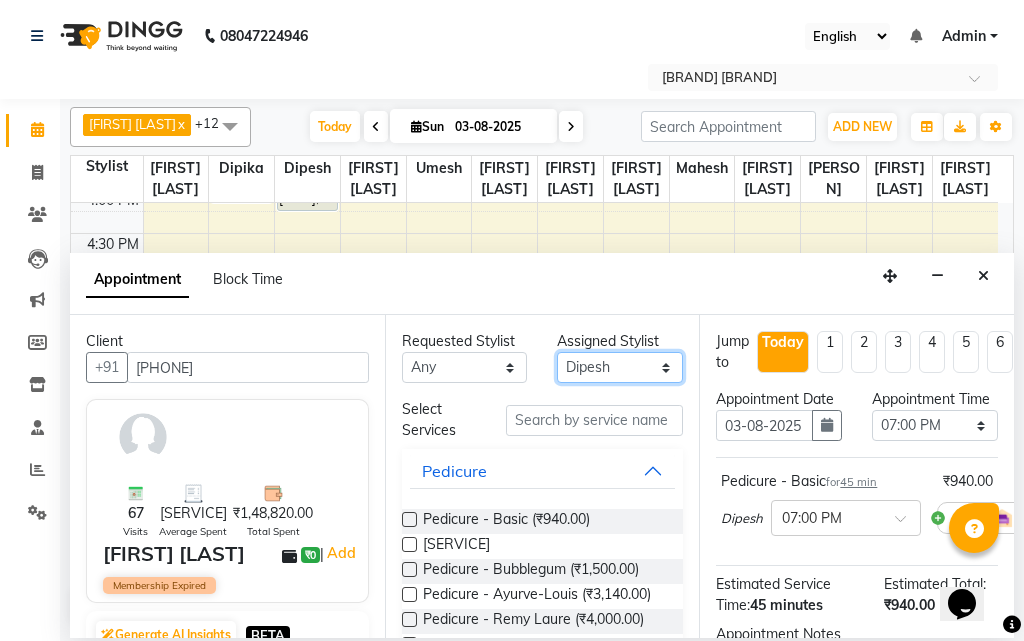 click on "Select [FIRST] Sir [FIRST] [FIRST] [FIRST] [FIRST] [FIRST] [FIRST] [FIRST] [FIRST] [FIRST] [FIRST] [FIRST] [FIRST] [FIRST] [FIRST] [FIRST] [FIRST]" at bounding box center [620, 367] 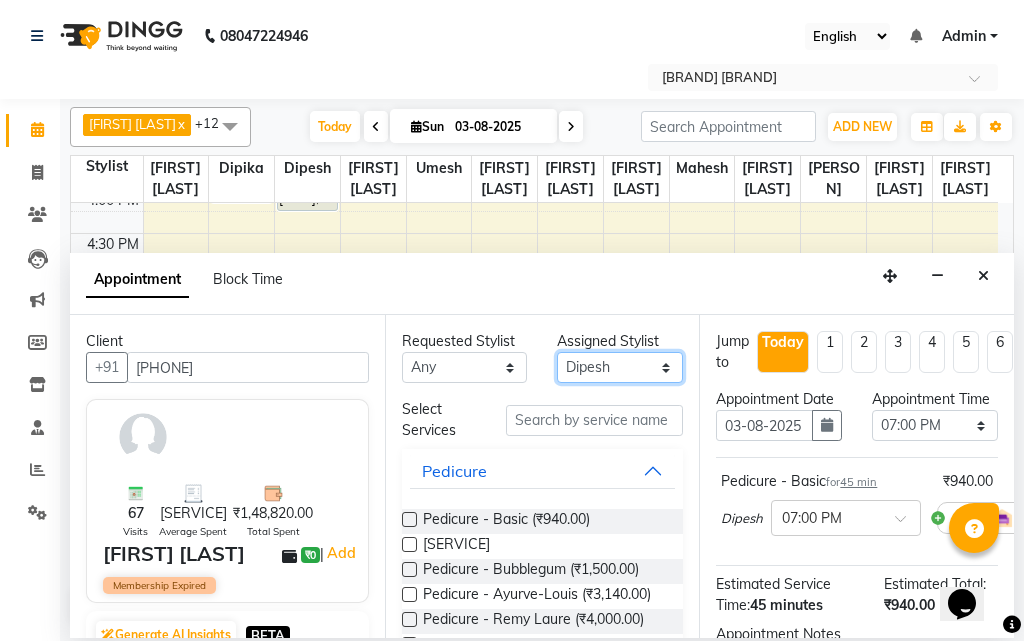 select on "72745" 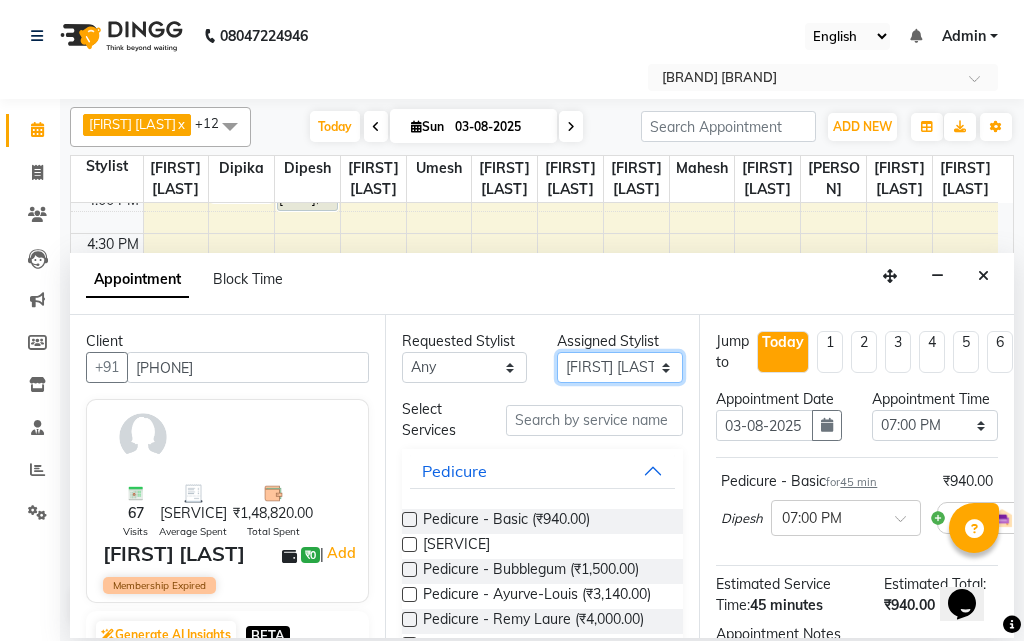 click on "Select [FIRST] Sir [FIRST] [FIRST] [FIRST] [FIRST] [FIRST] [FIRST] [FIRST] [FIRST] [FIRST] [FIRST] [FIRST] [FIRST] [FIRST] [FIRST] [FIRST] [FIRST]" at bounding box center [620, 367] 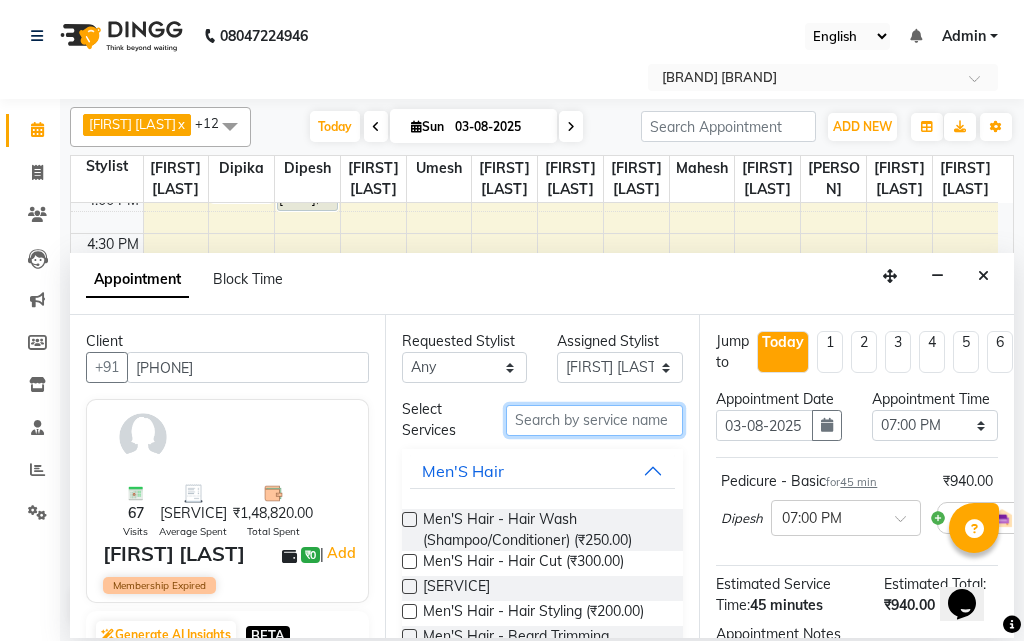 click at bounding box center [595, 420] 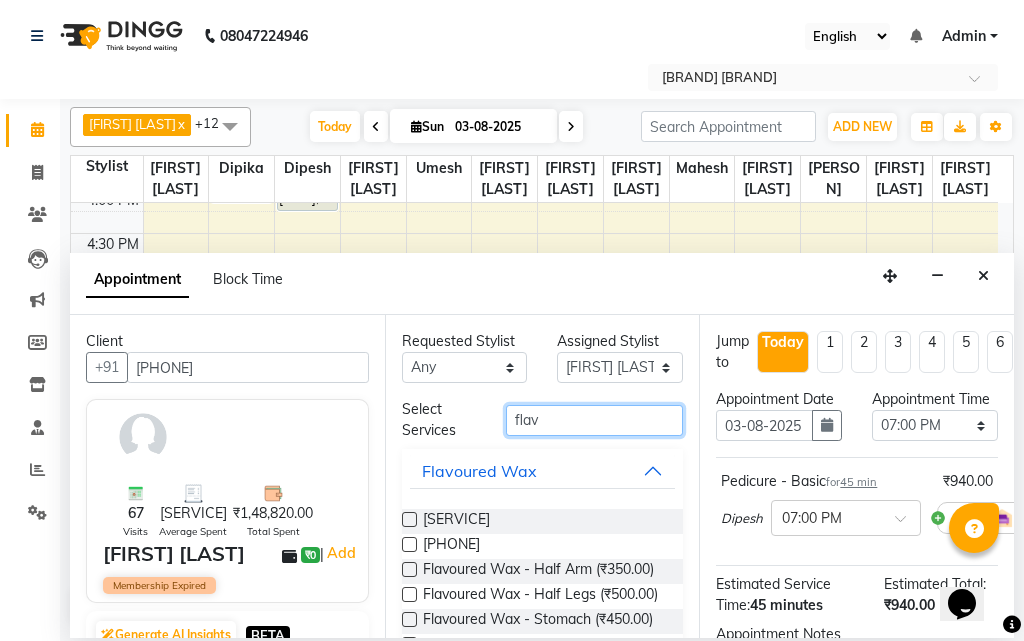 scroll, scrollTop: 200, scrollLeft: 0, axis: vertical 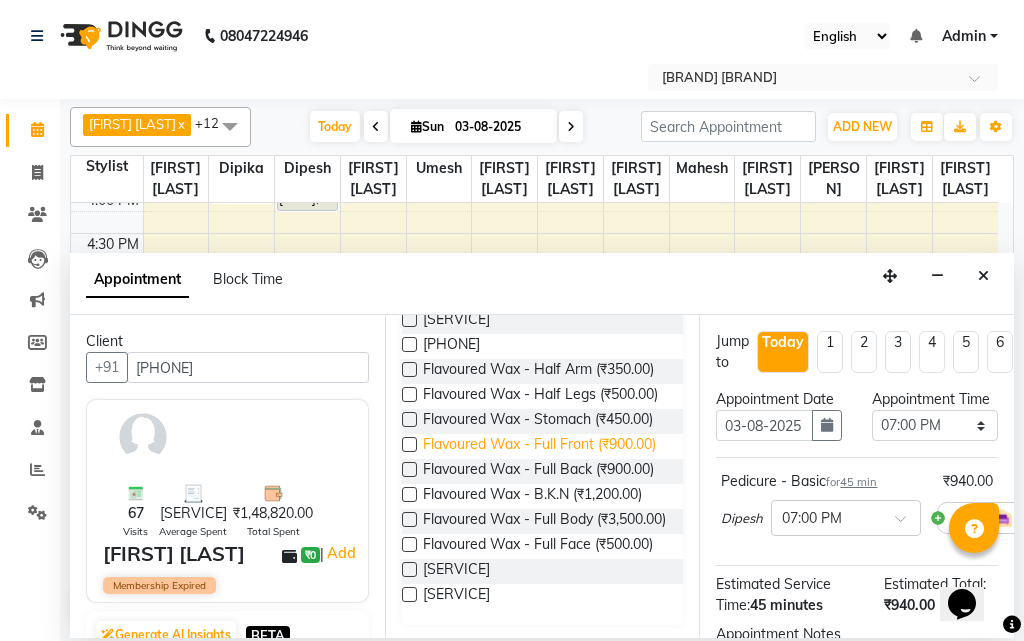 type on "flav" 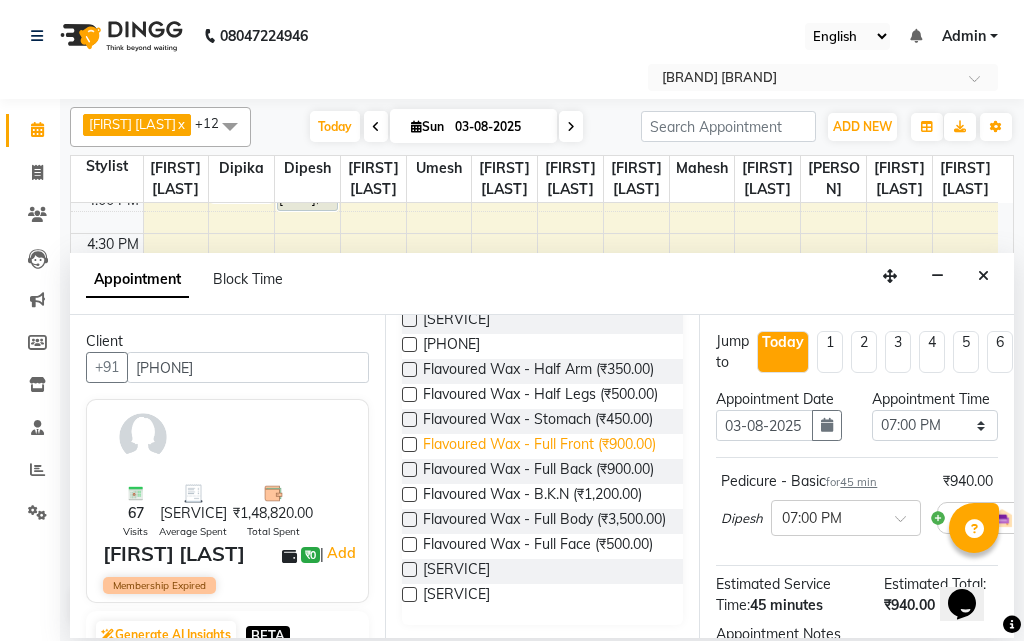 click on "Flavoured Wax - Full Front (₹900.00)" at bounding box center [539, 446] 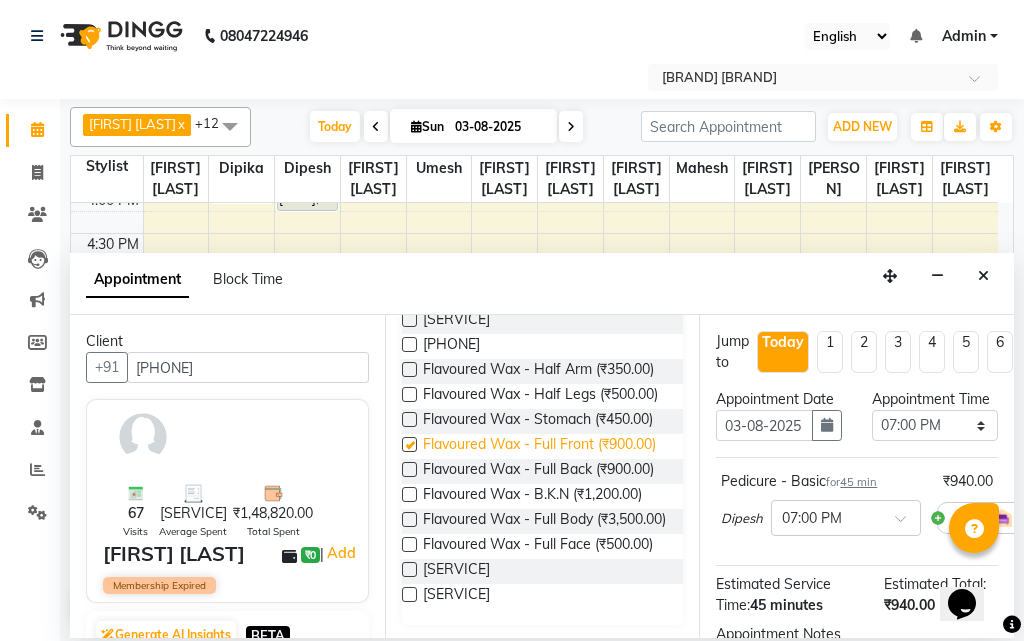 checkbox on "false" 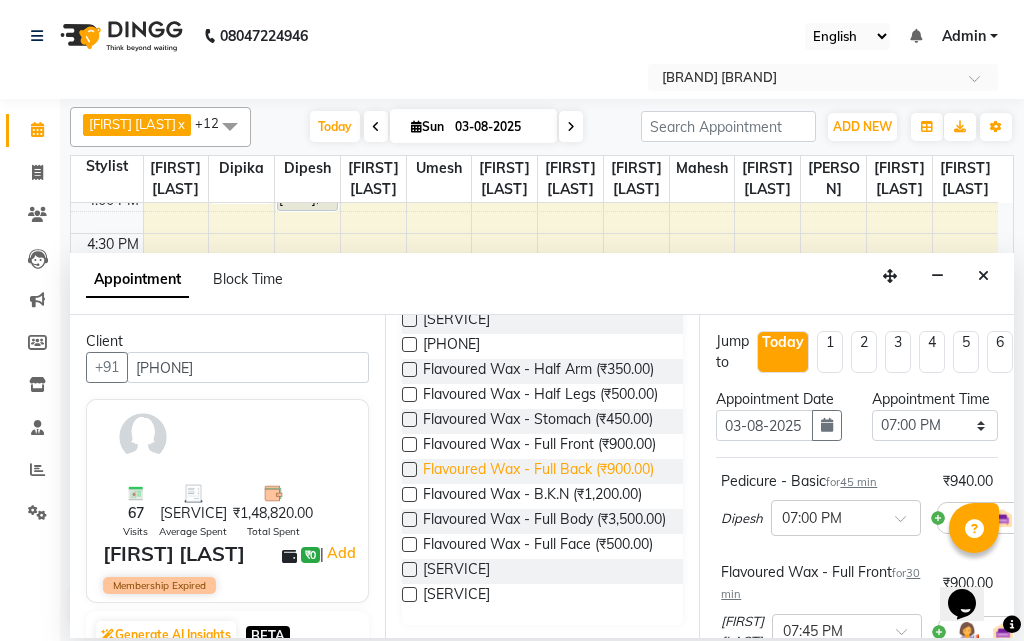 click on "Flavoured Wax - Full Back (₹900.00)" at bounding box center (538, 471) 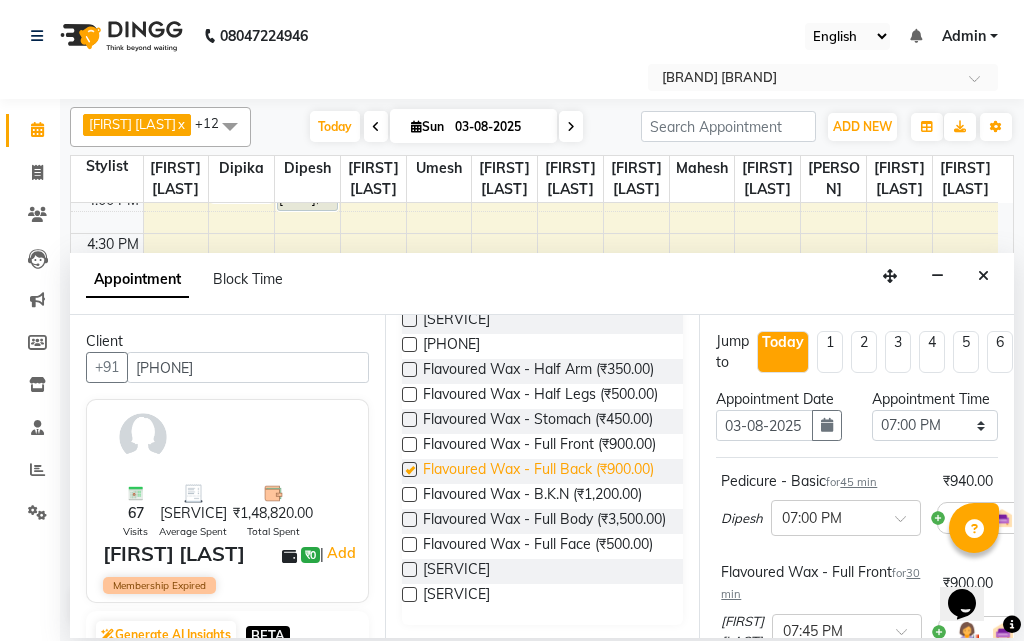 checkbox on "false" 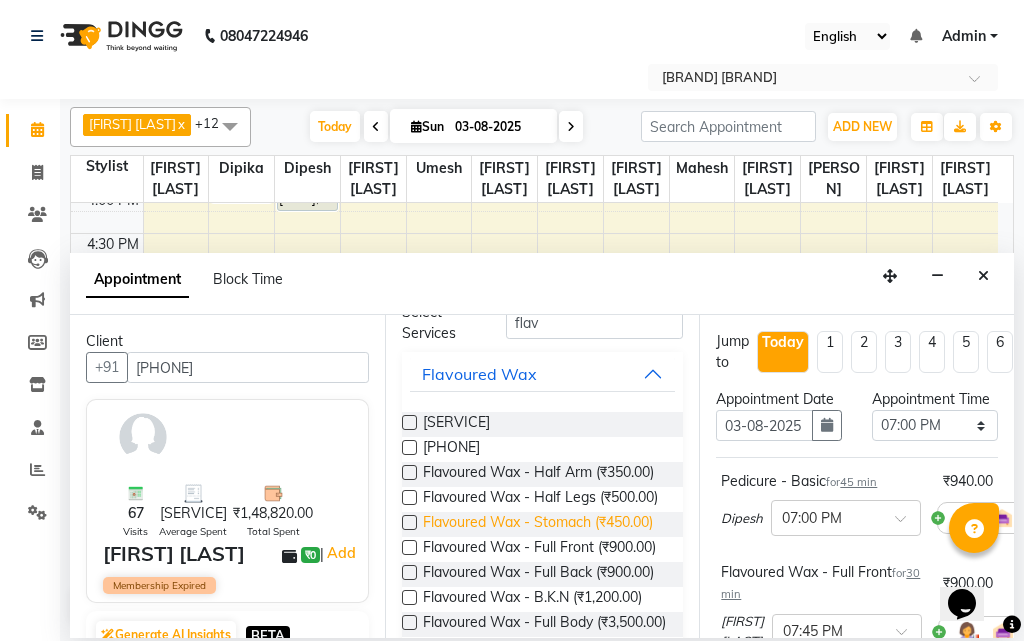 scroll, scrollTop: 0, scrollLeft: 0, axis: both 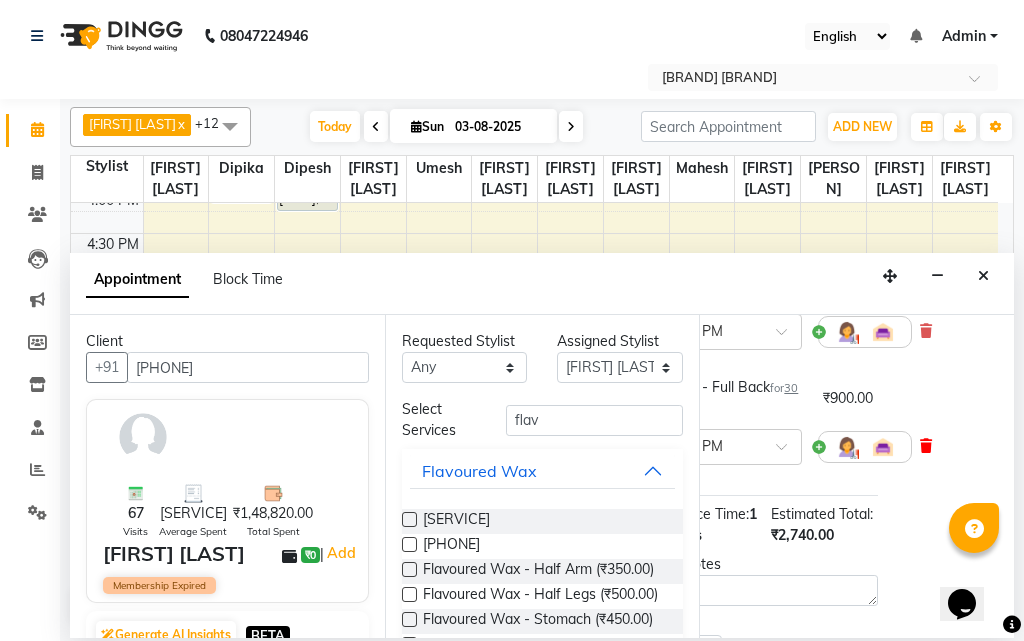 click at bounding box center (926, 446) 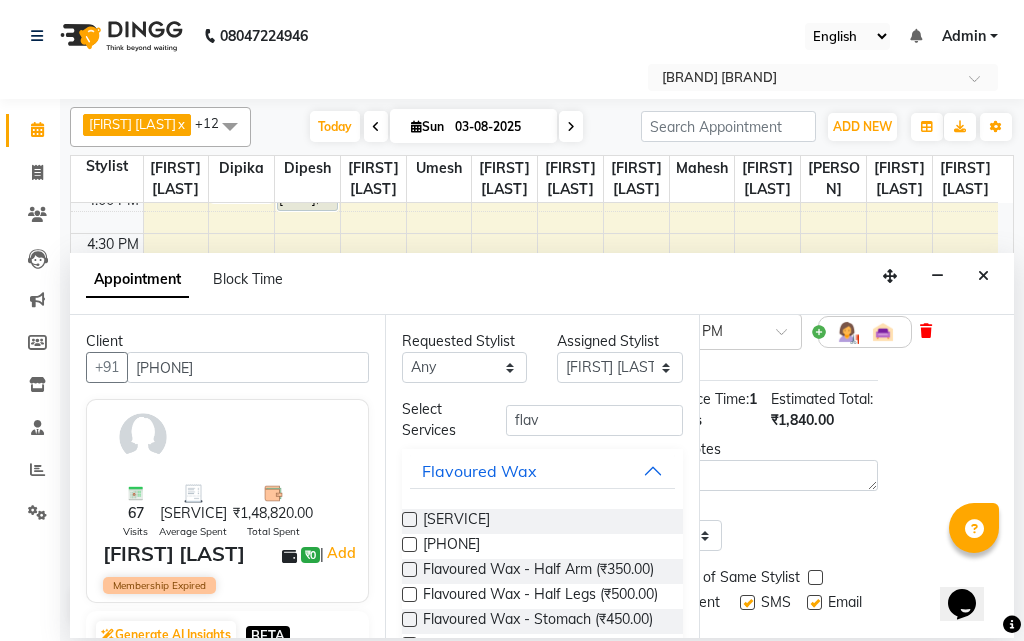 click at bounding box center (926, 331) 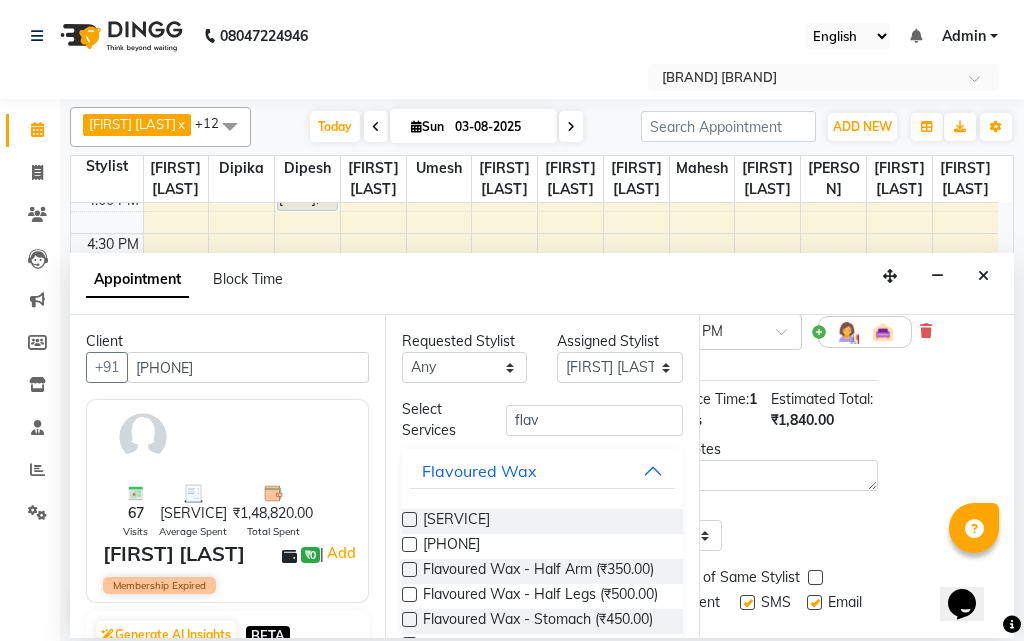 scroll, scrollTop: 298, scrollLeft: 136, axis: both 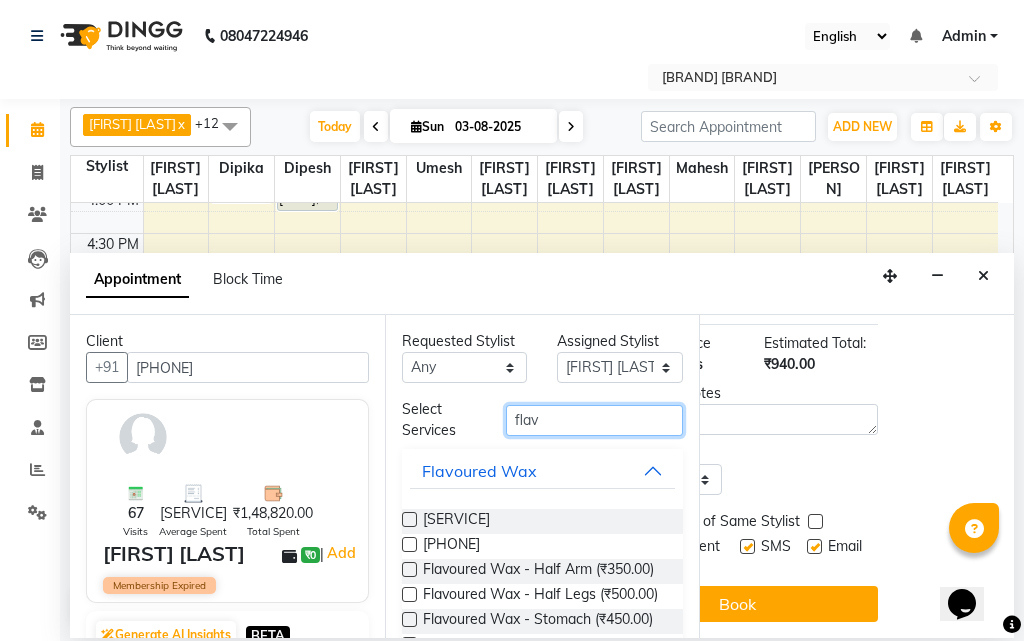 click on "flav" at bounding box center (595, 420) 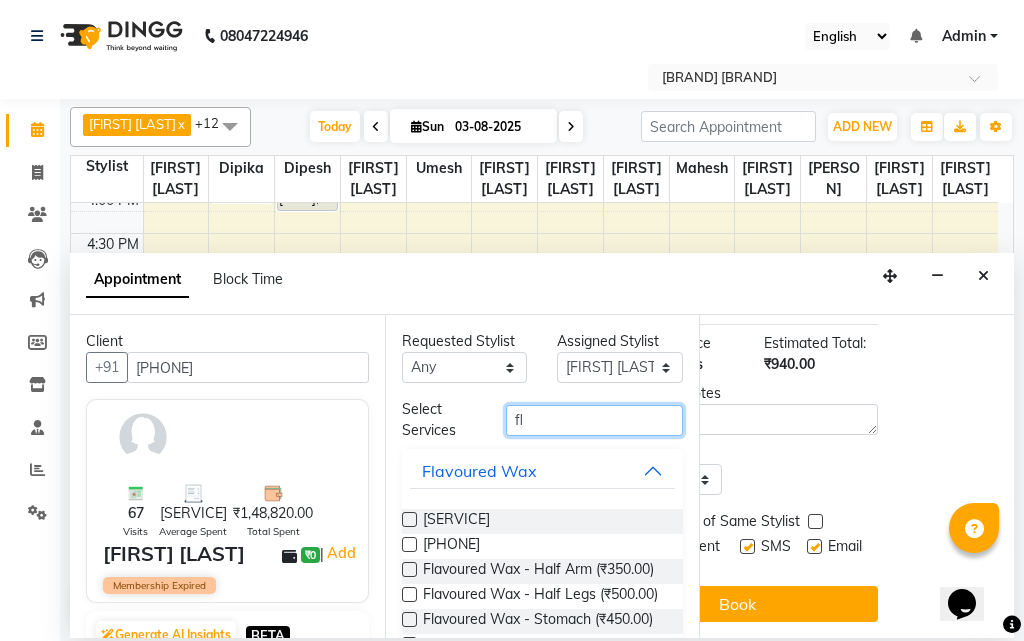 type on "f" 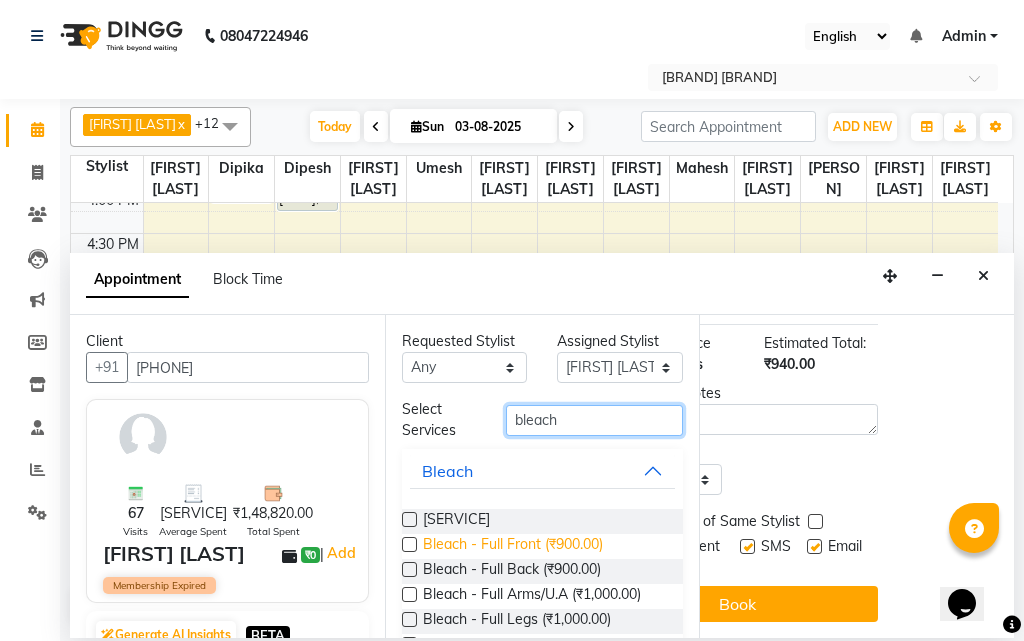 type on "bleach" 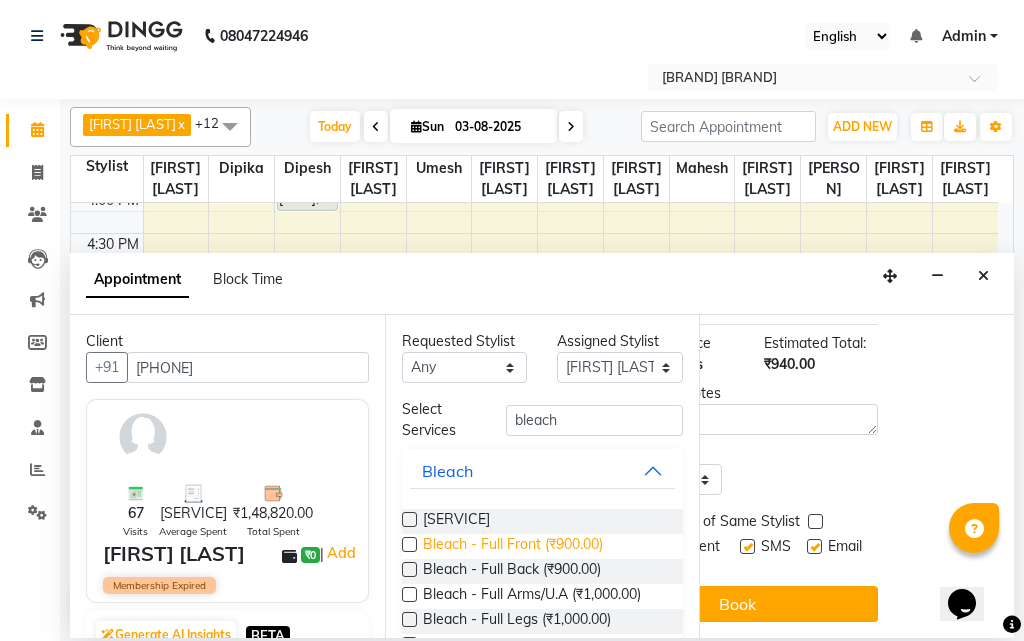 click on "Bleach - Full Front (₹900.00)" at bounding box center (513, 546) 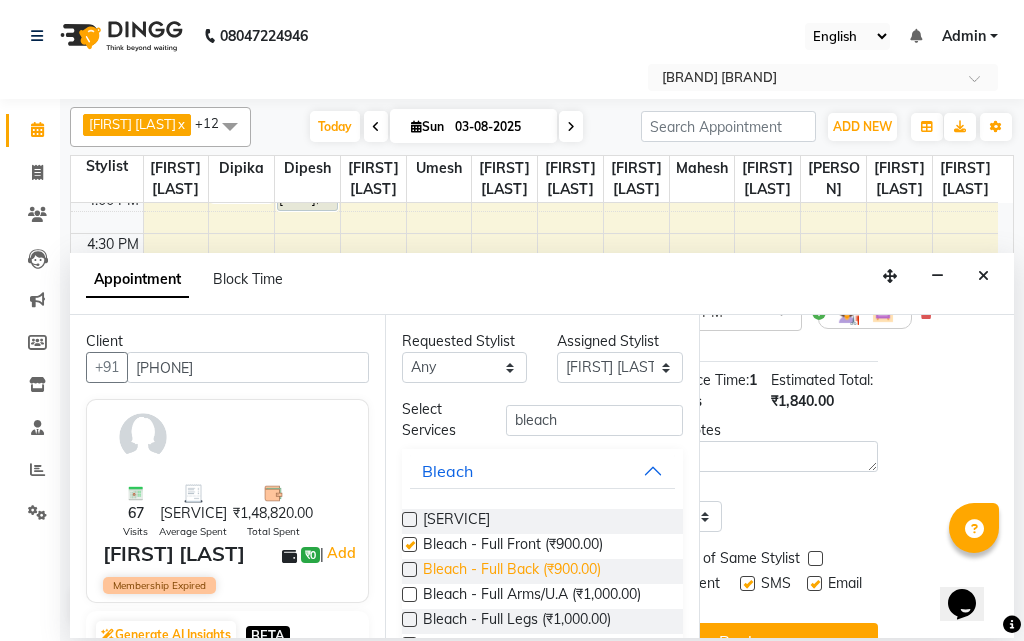 scroll, scrollTop: 300, scrollLeft: 136, axis: both 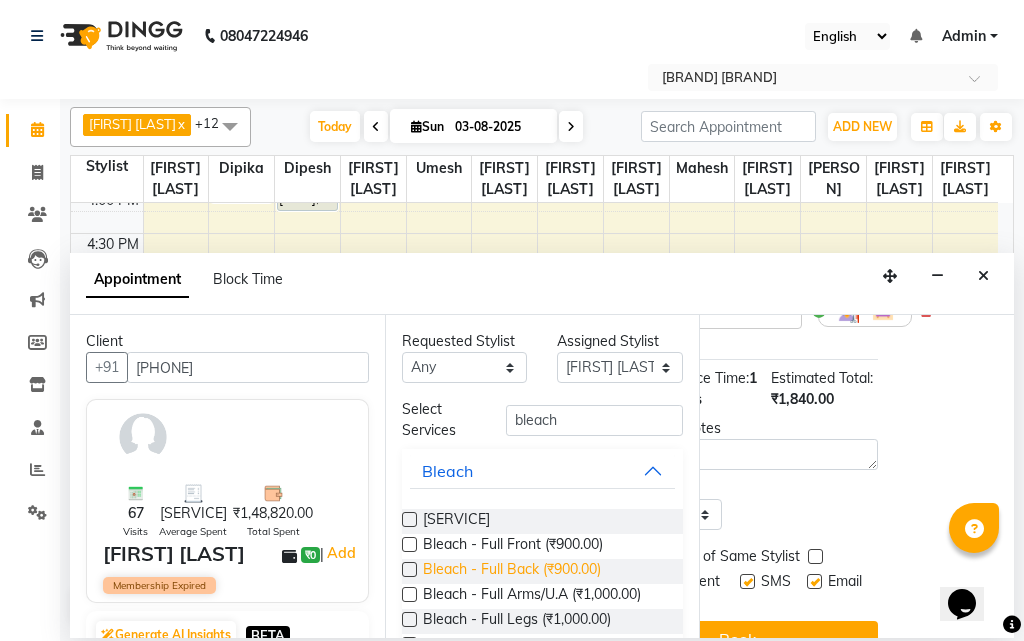 checkbox on "false" 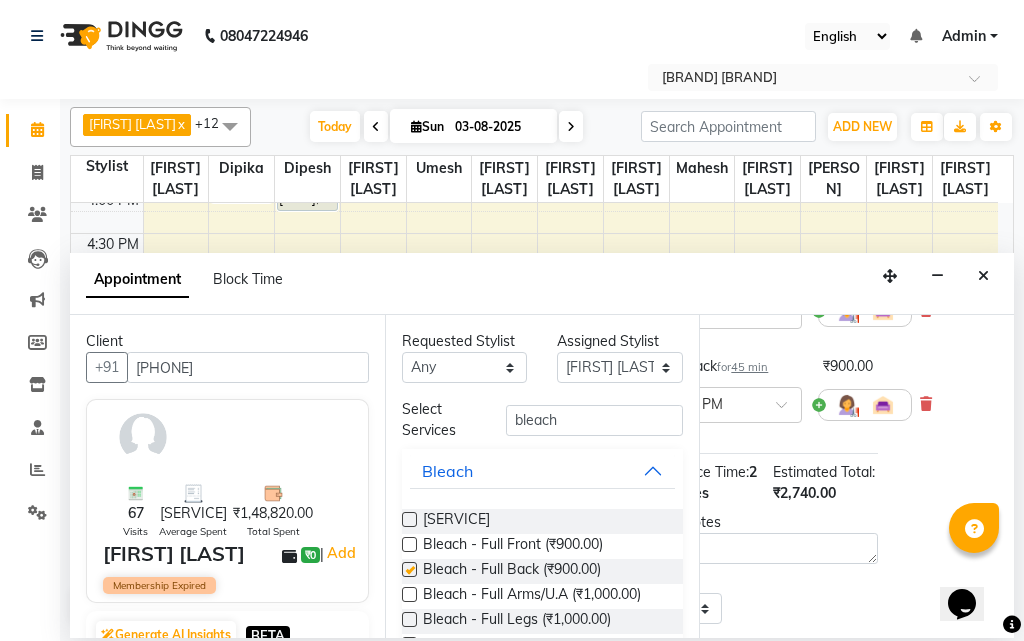 checkbox on "false" 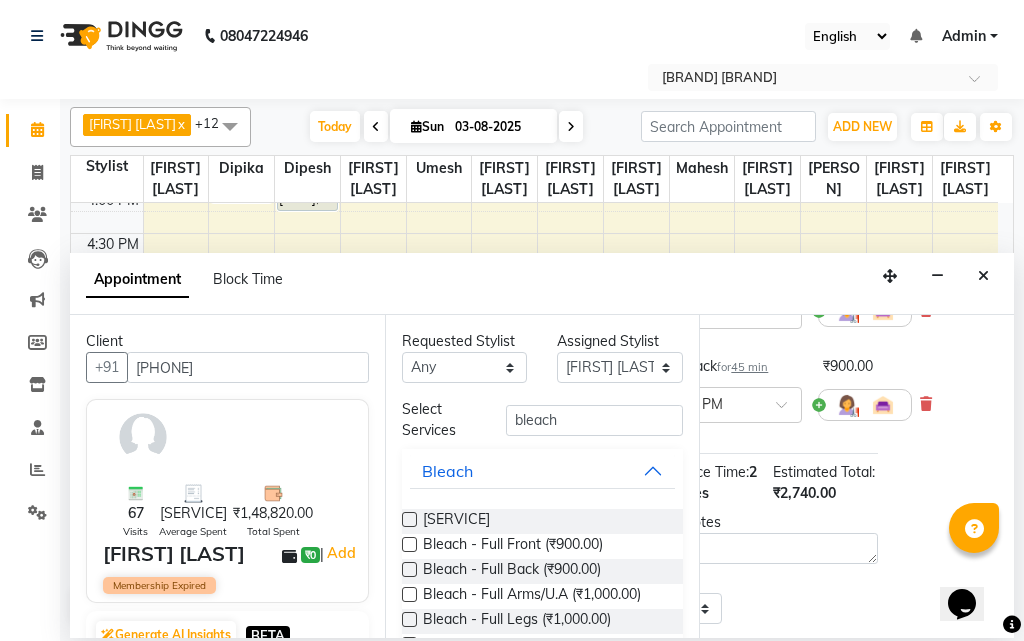 scroll, scrollTop: 507, scrollLeft: 136, axis: both 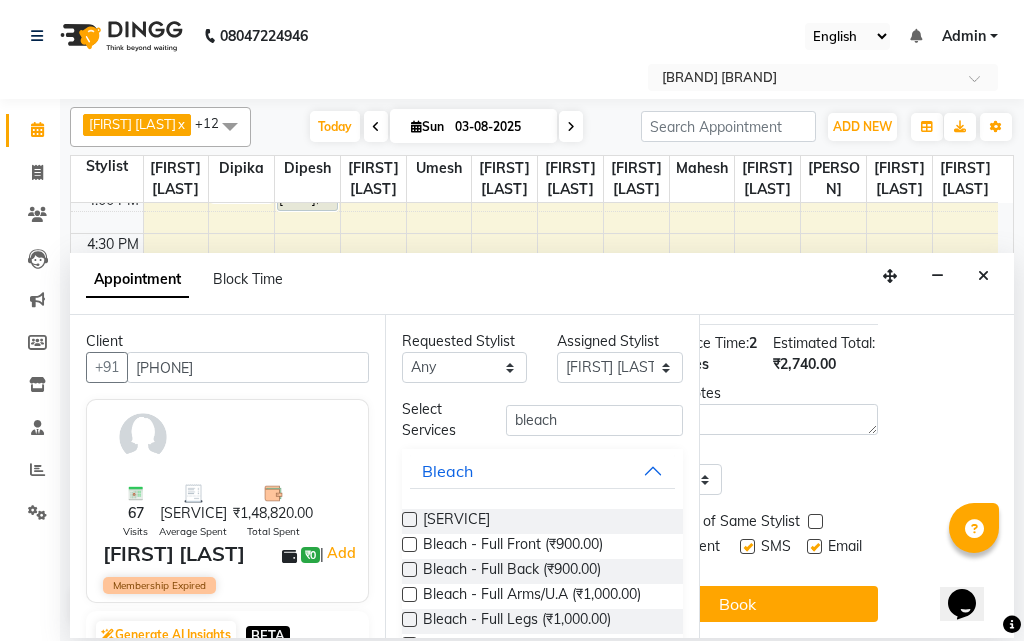 click at bounding box center (814, 546) 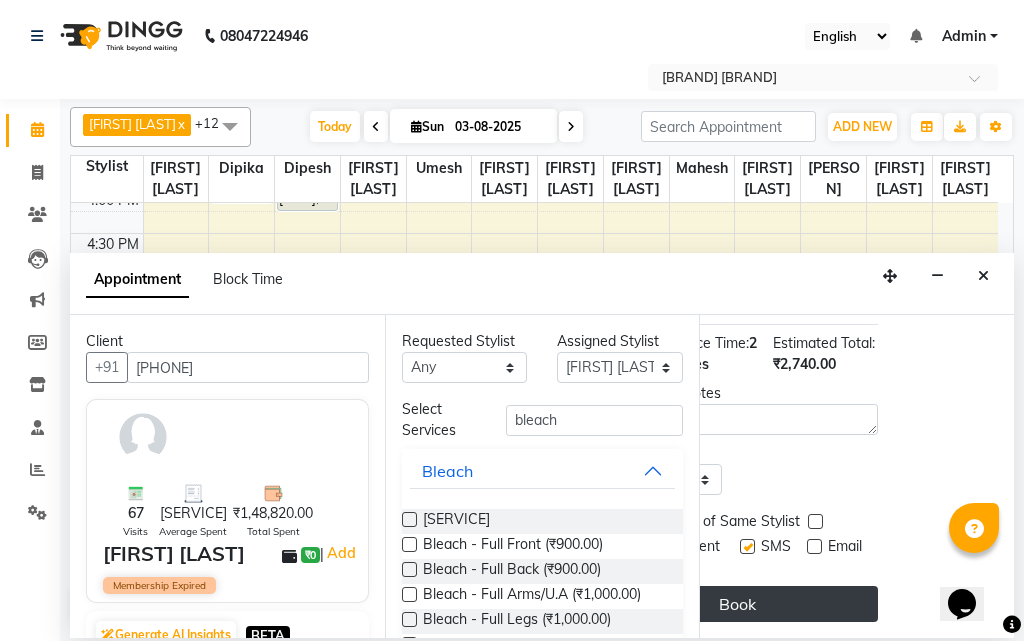 click on "Book" at bounding box center (737, 604) 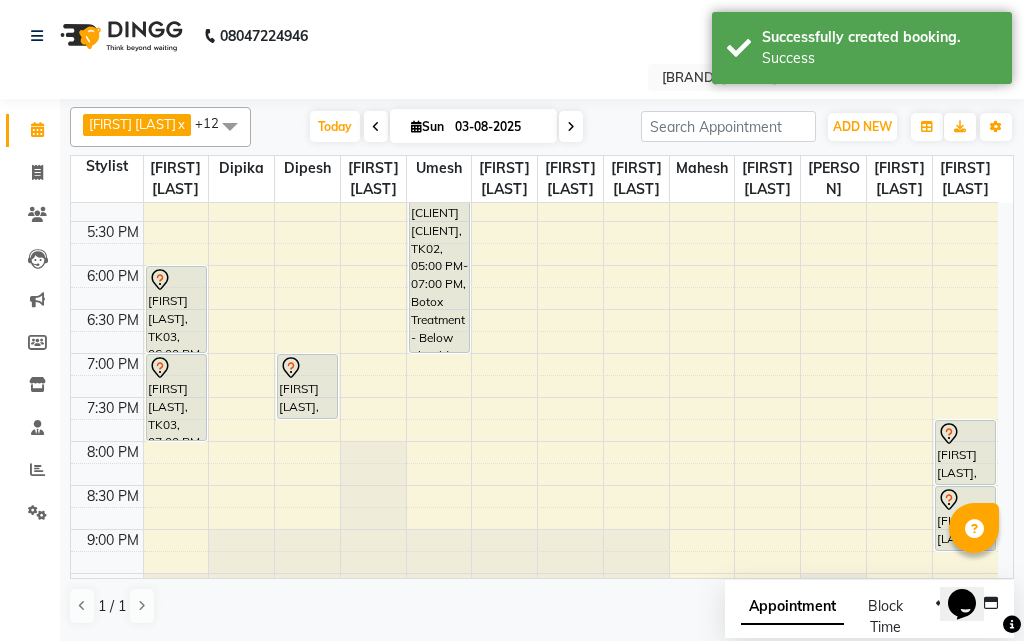 scroll, scrollTop: 829, scrollLeft: 0, axis: vertical 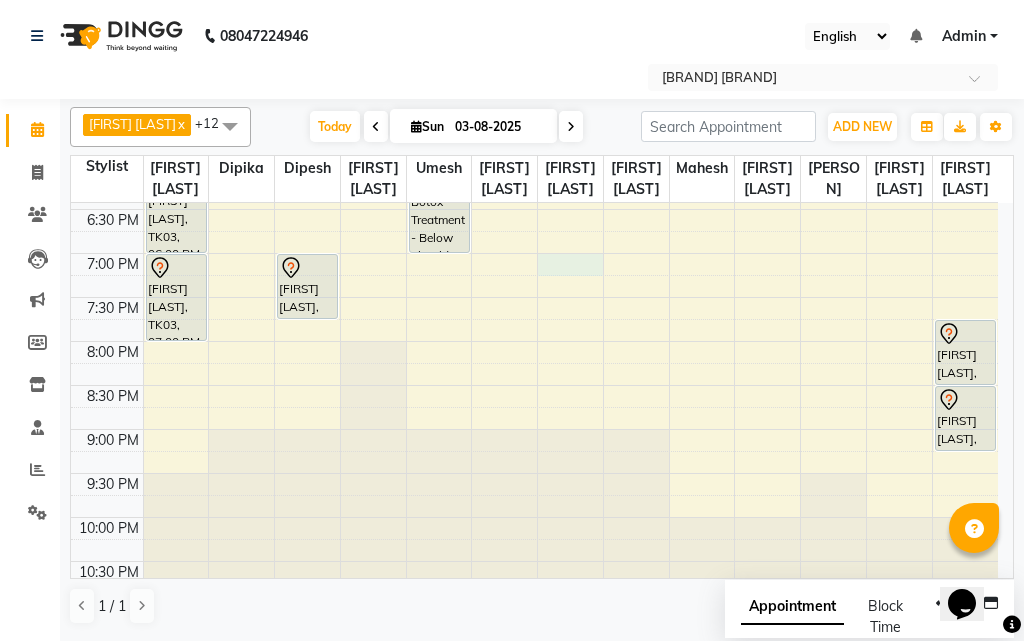 click on "[PERSON], [CODE], [TIME]-[TIME], [SERVICE] [PERSON], [CODE], [TIME]-[TIME], [SERVICE] [PERSON], [CODE], [TIME]-[TIME], [SERVICE] [PERSON], [CODE], [TIME]-[TIME], [SERVICE] [PERSON], [CODE], [TIME]-[TIME], [SERVICE] [PERSON], [CODE], [TIME]-[TIME], [SERVICE] [PERSON], [CODE], [TIME]-[TIME], [SERVICE] [PERSON], [CODE], [TIME]-[TIME], [SERVICE]" at bounding box center [534, -11] 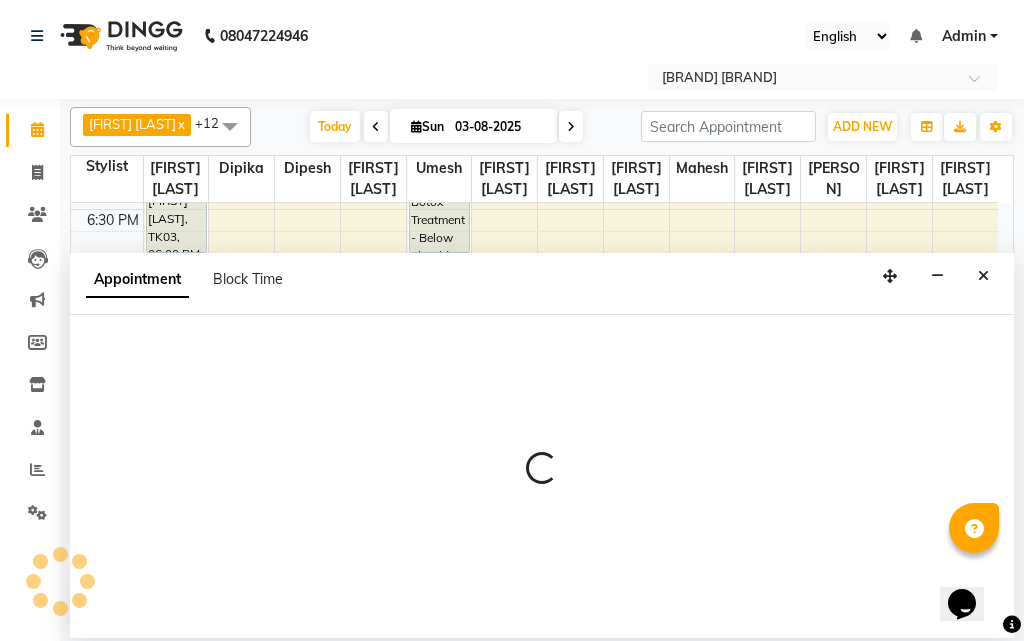 select on "13660" 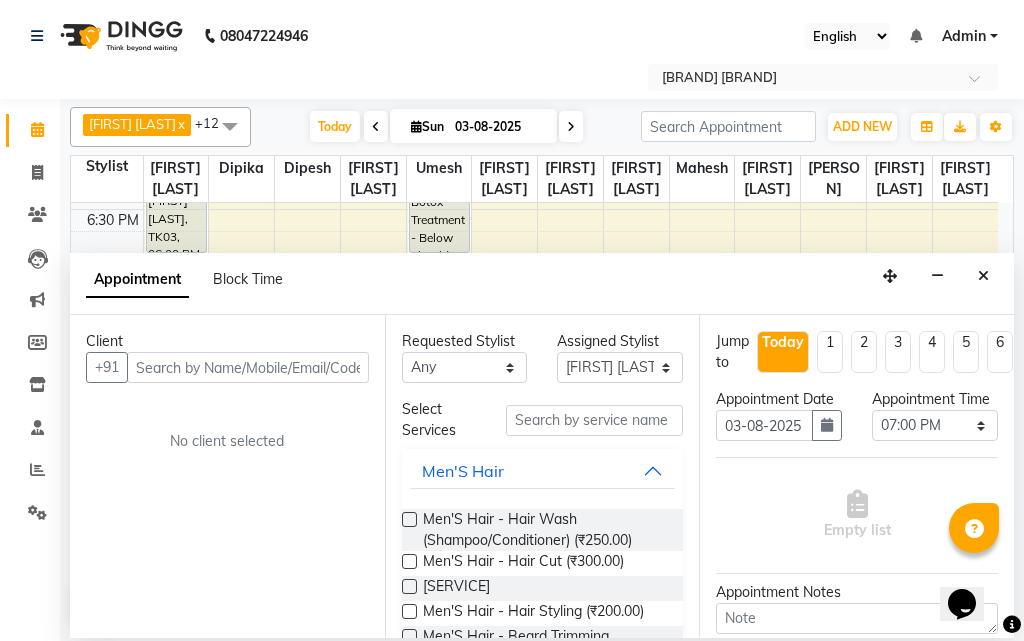 click at bounding box center (248, 367) 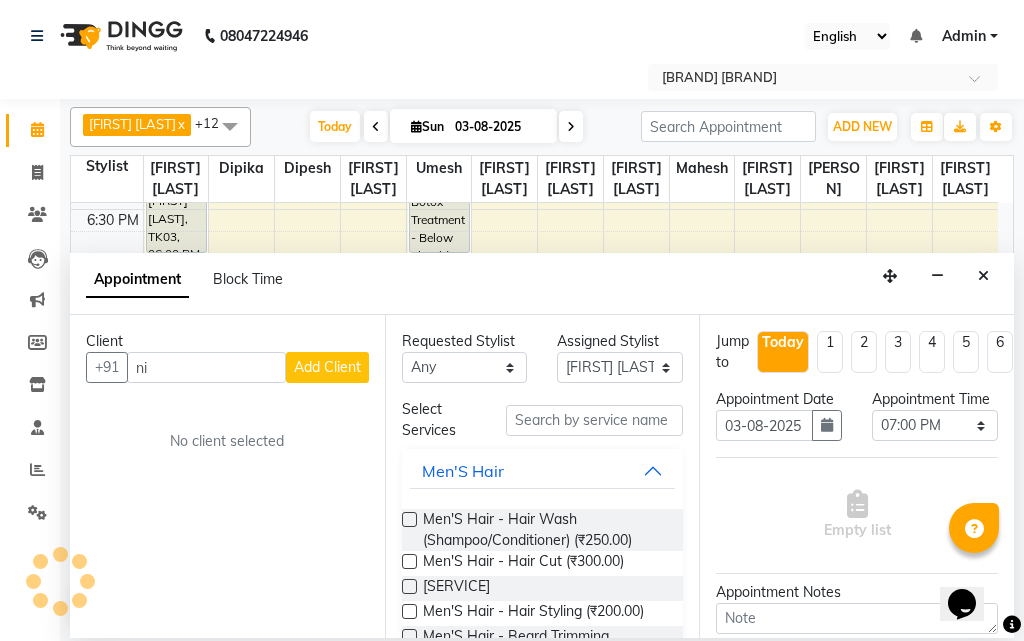 type on "n" 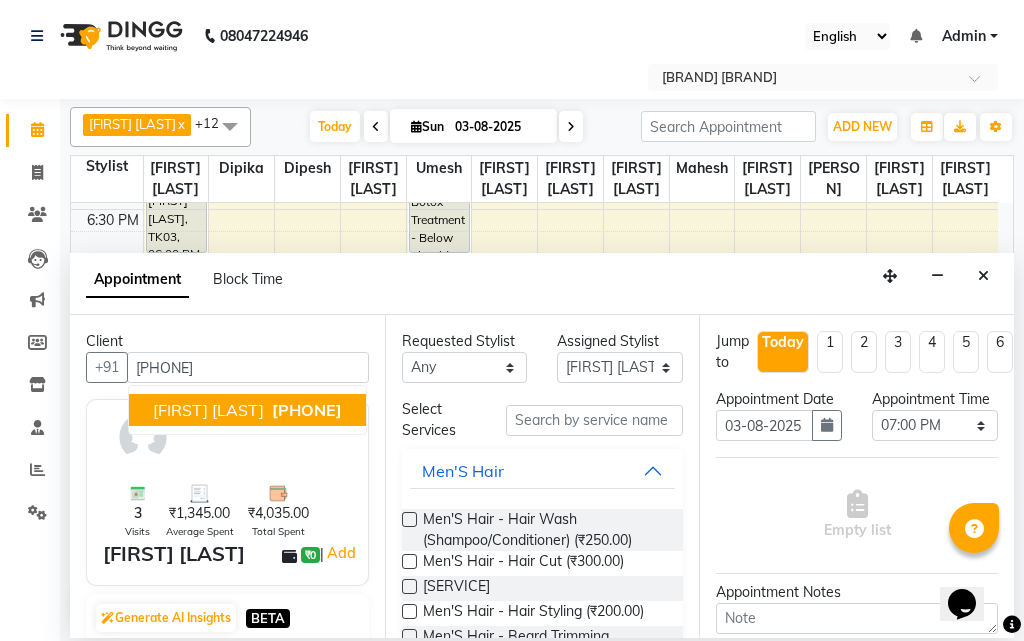 click on "[FIRST] [LAST]" at bounding box center (208, 410) 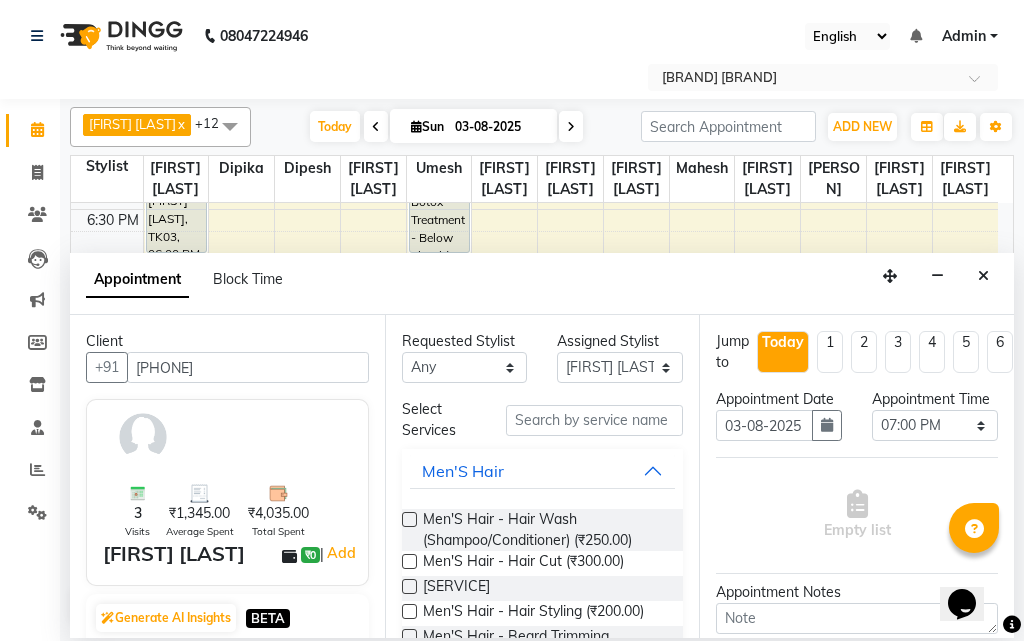 type on "[PHONE]" 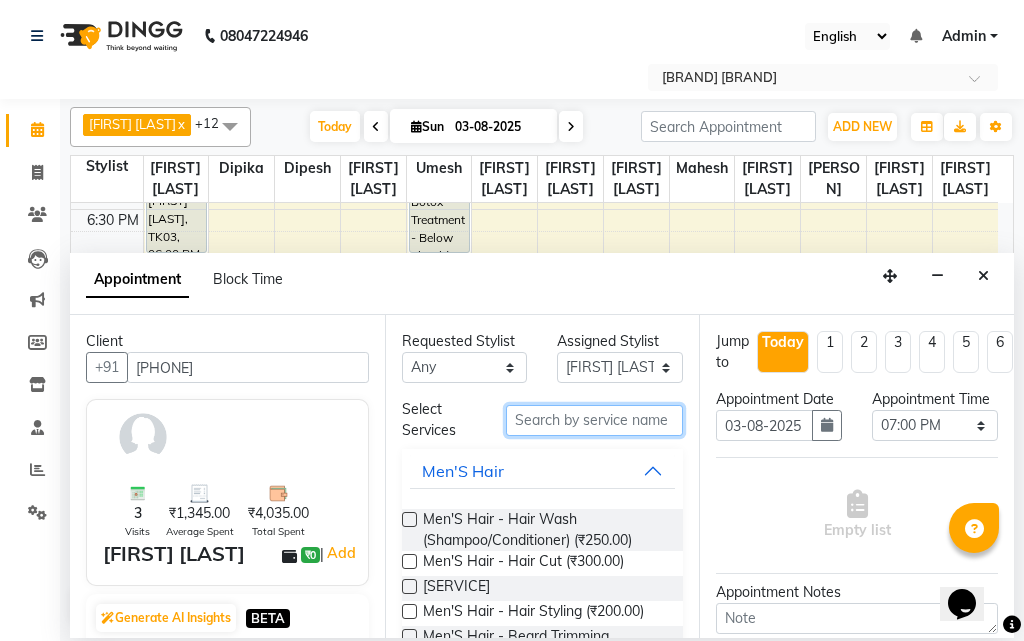 click at bounding box center (595, 420) 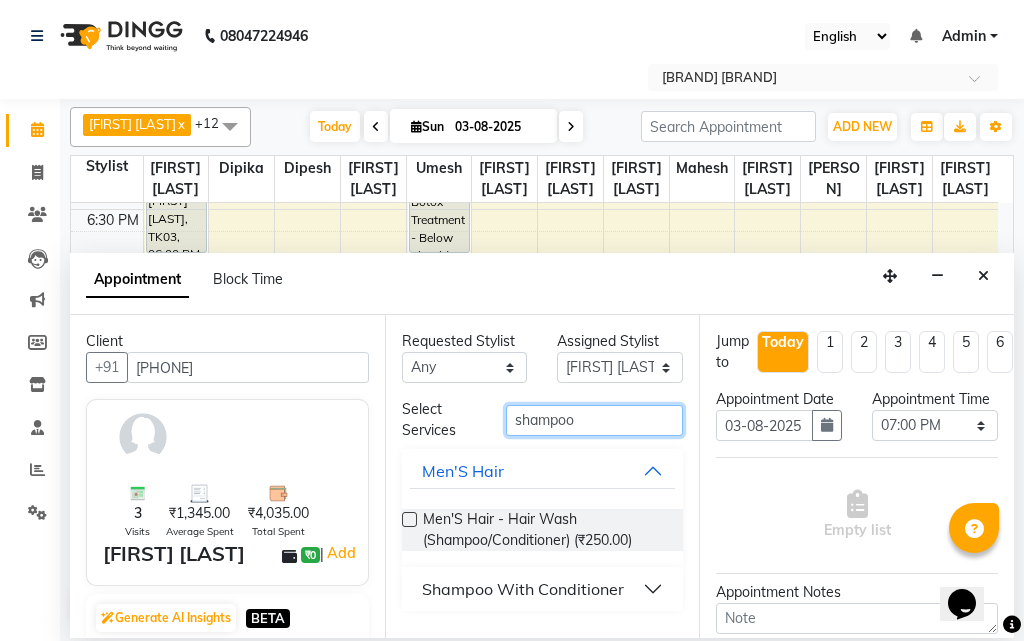 type on "shampoo" 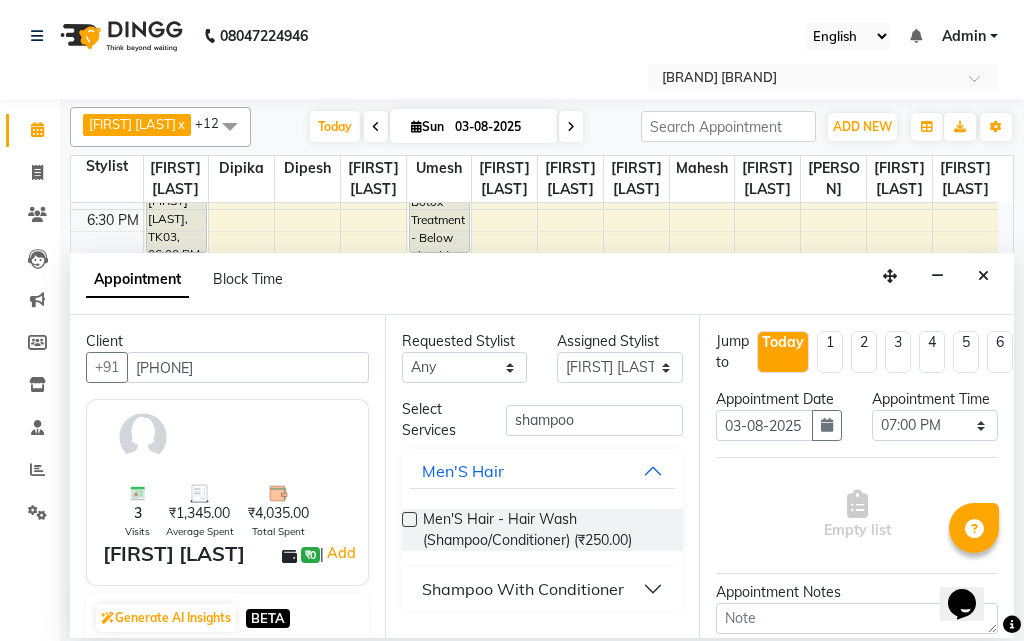 click on "Shampoo With Conditioner" at bounding box center [523, 589] 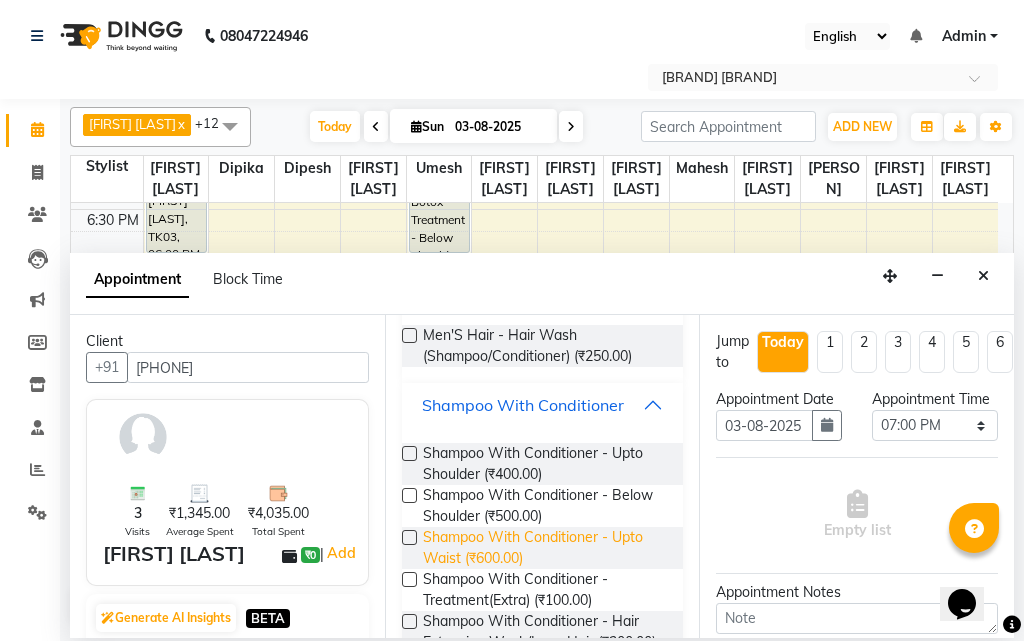 scroll, scrollTop: 200, scrollLeft: 0, axis: vertical 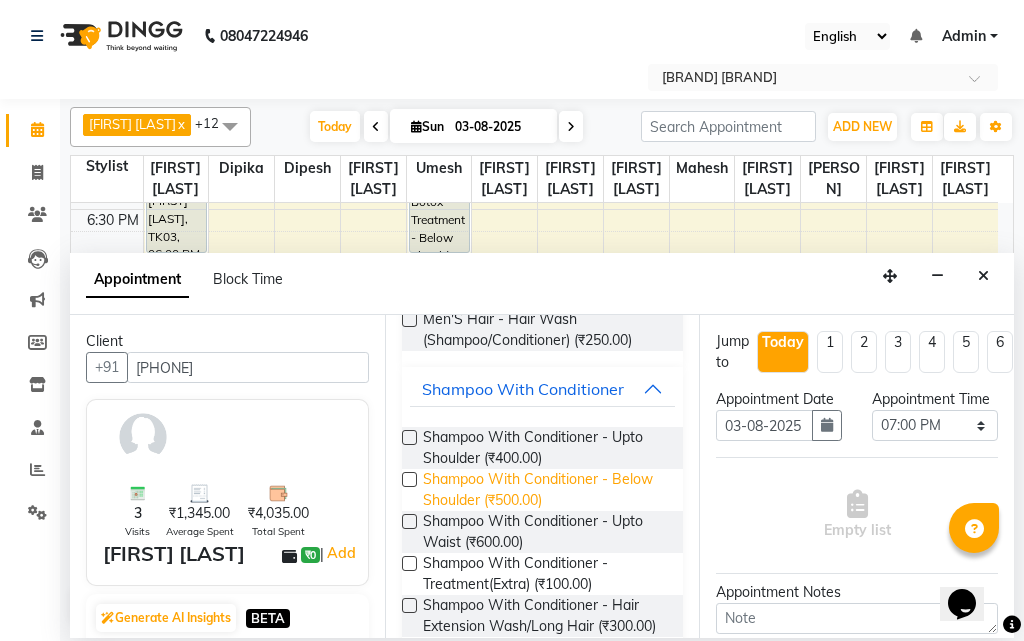 click on "Shampoo With Conditioner - Below Shoulder (₹500.00)" at bounding box center [545, 490] 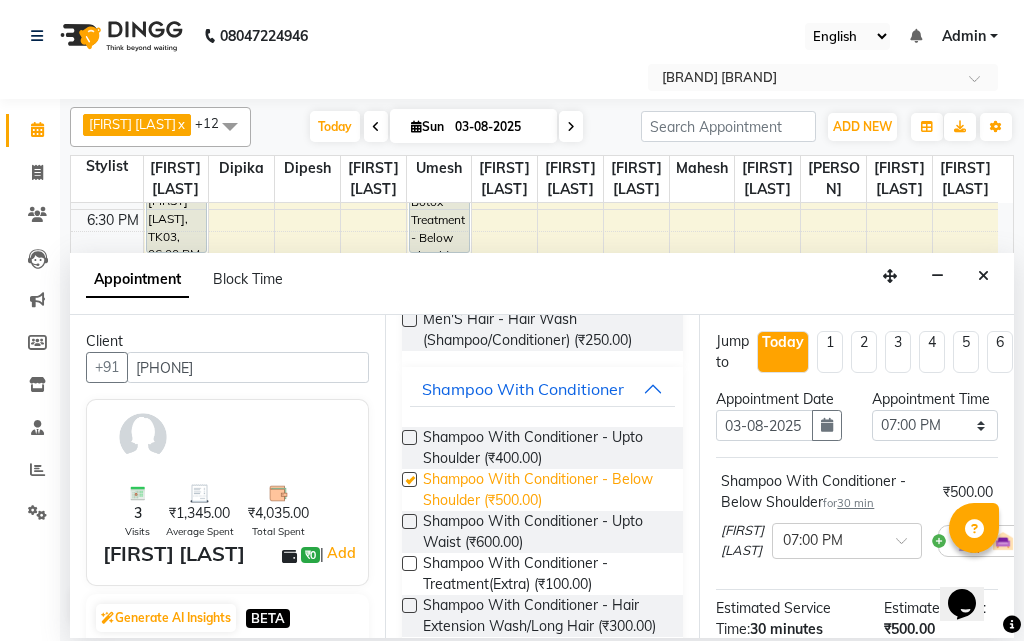 checkbox on "false" 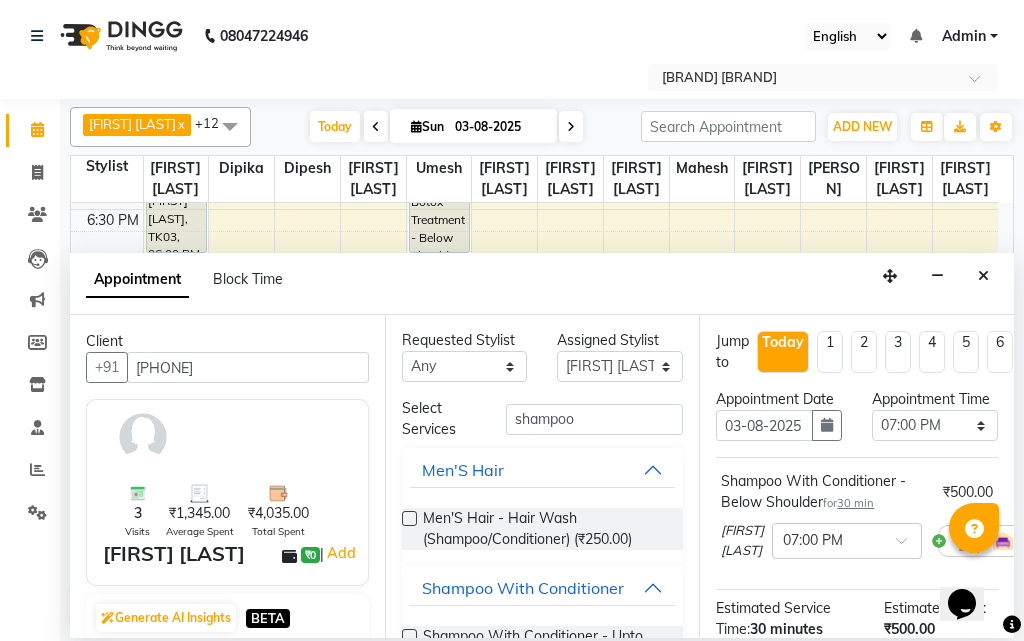 scroll, scrollTop: 0, scrollLeft: 0, axis: both 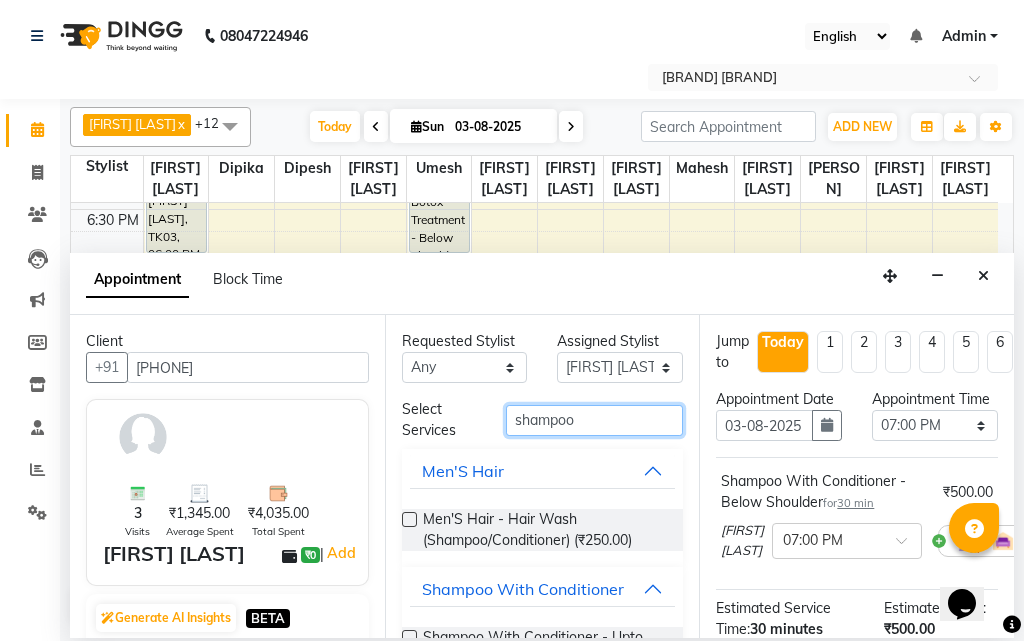 click on "shampoo" at bounding box center [595, 420] 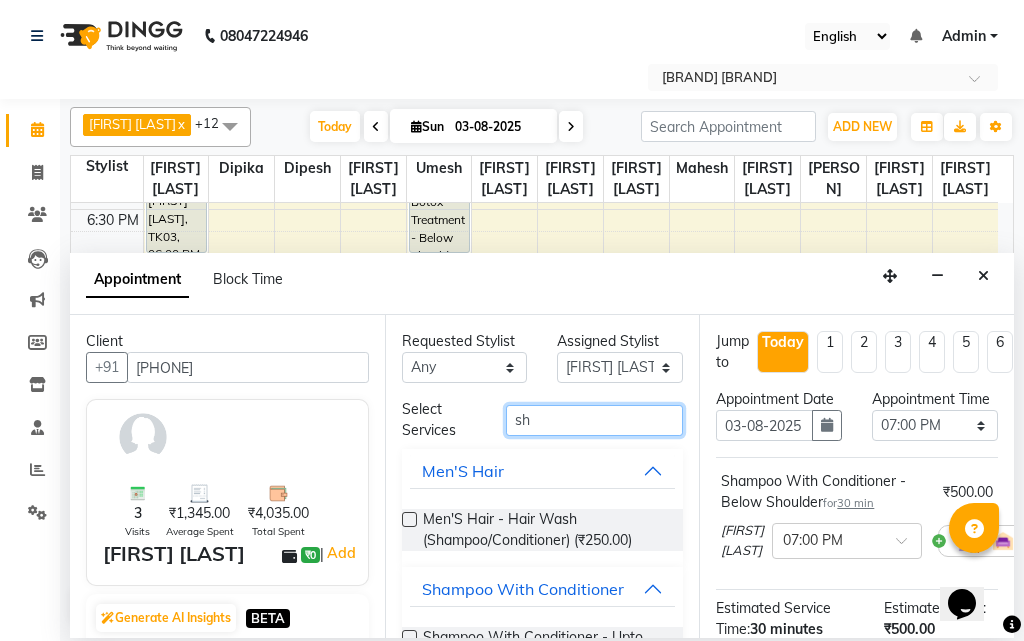type on "s" 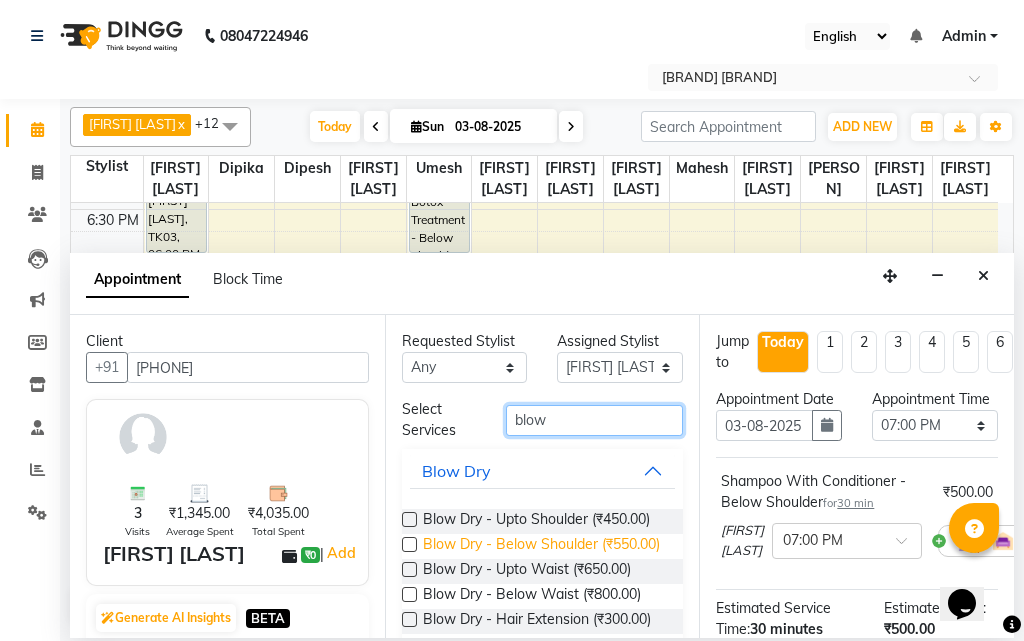 type on "blow" 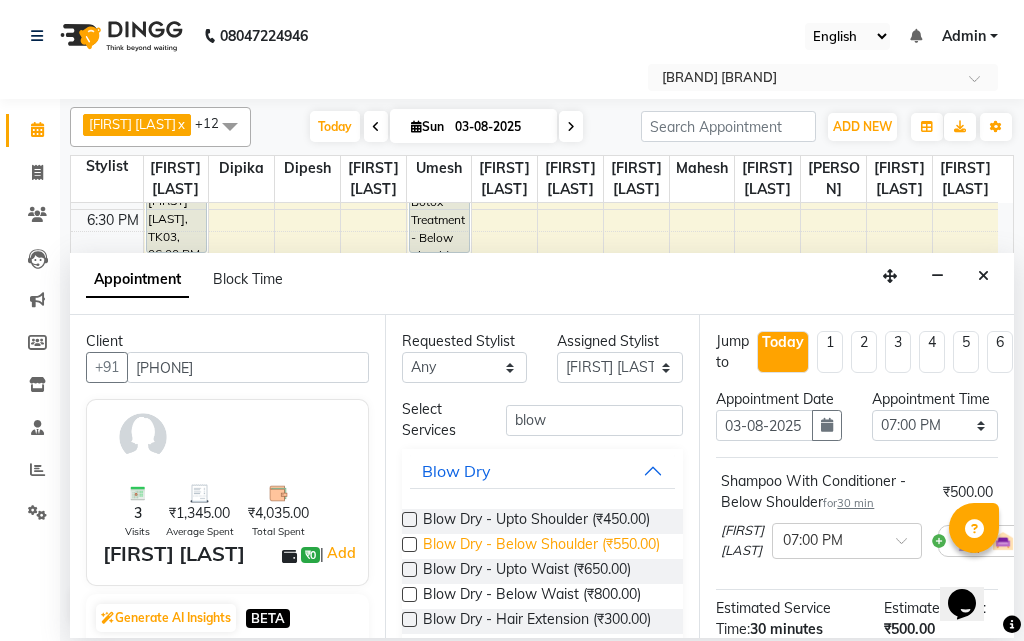 click on "Blow Dry - Below Shoulder (₹550.00)" at bounding box center [541, 546] 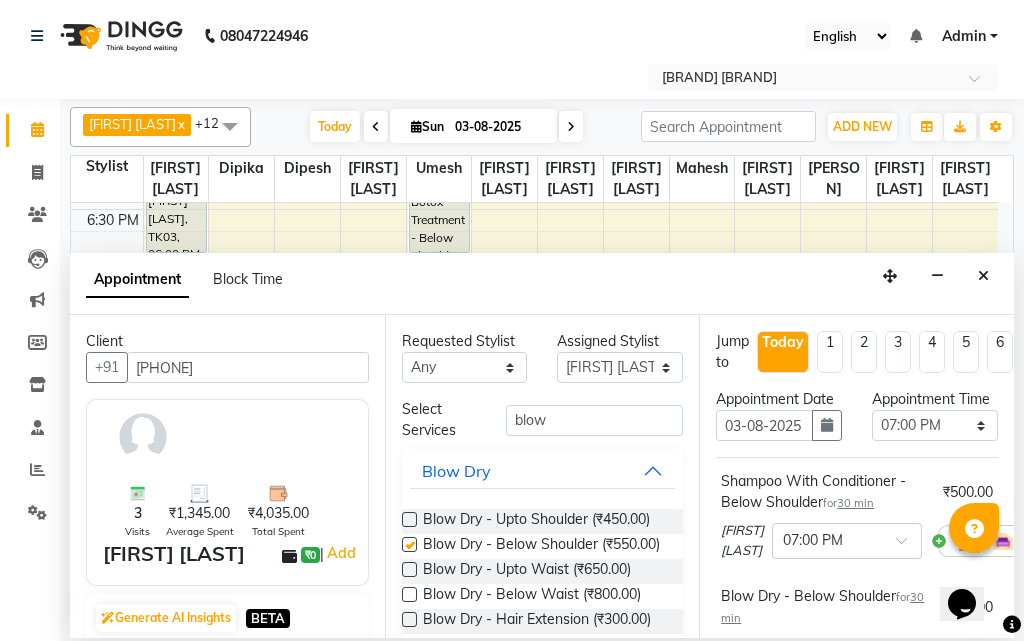 checkbox on "false" 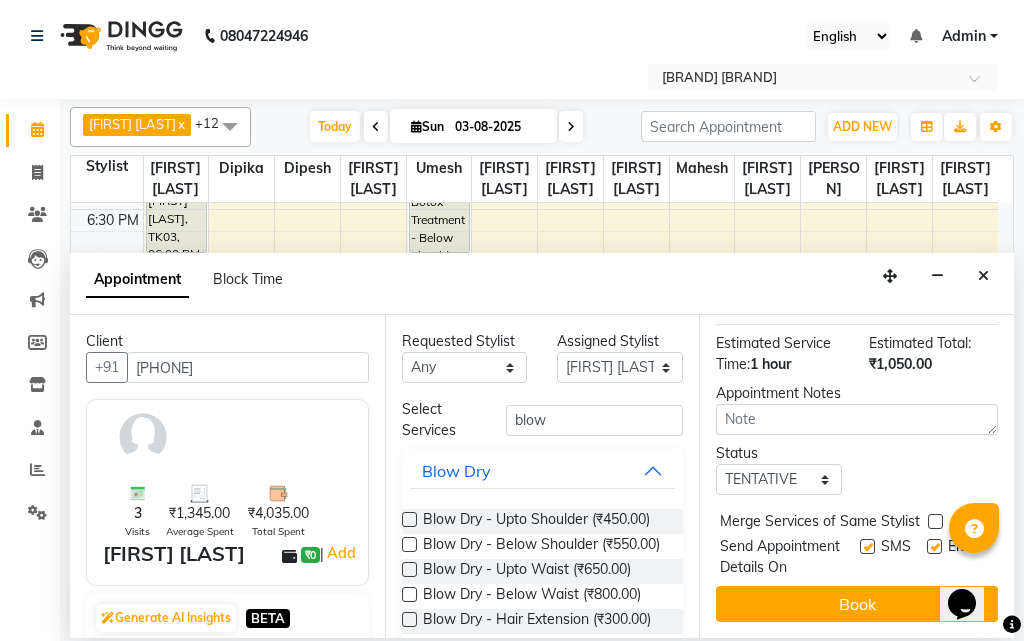scroll, scrollTop: 437, scrollLeft: 0, axis: vertical 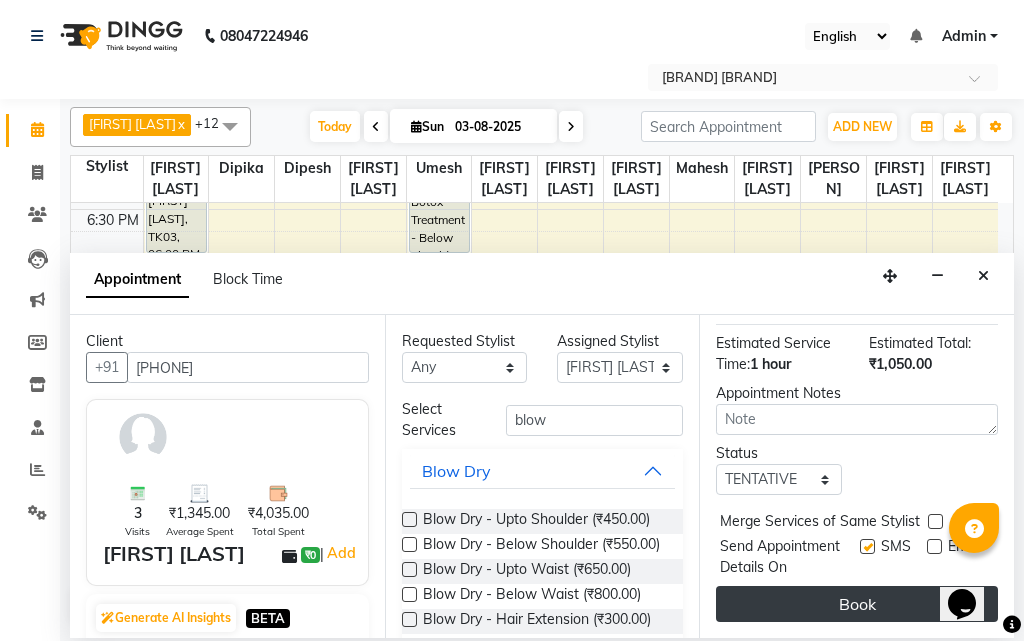 click on "Book" at bounding box center [857, 604] 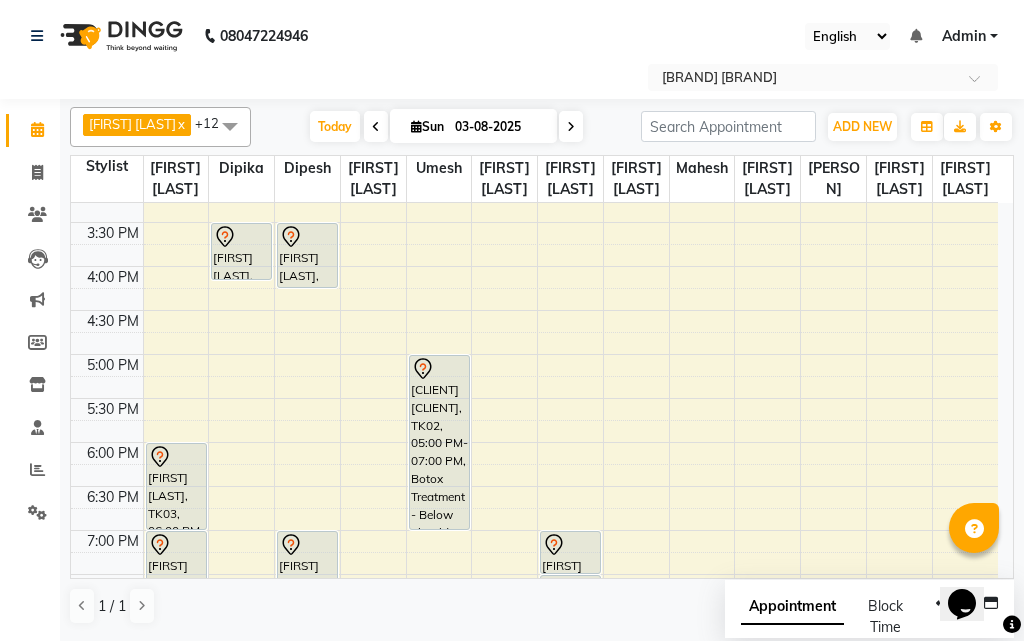 scroll, scrollTop: 429, scrollLeft: 0, axis: vertical 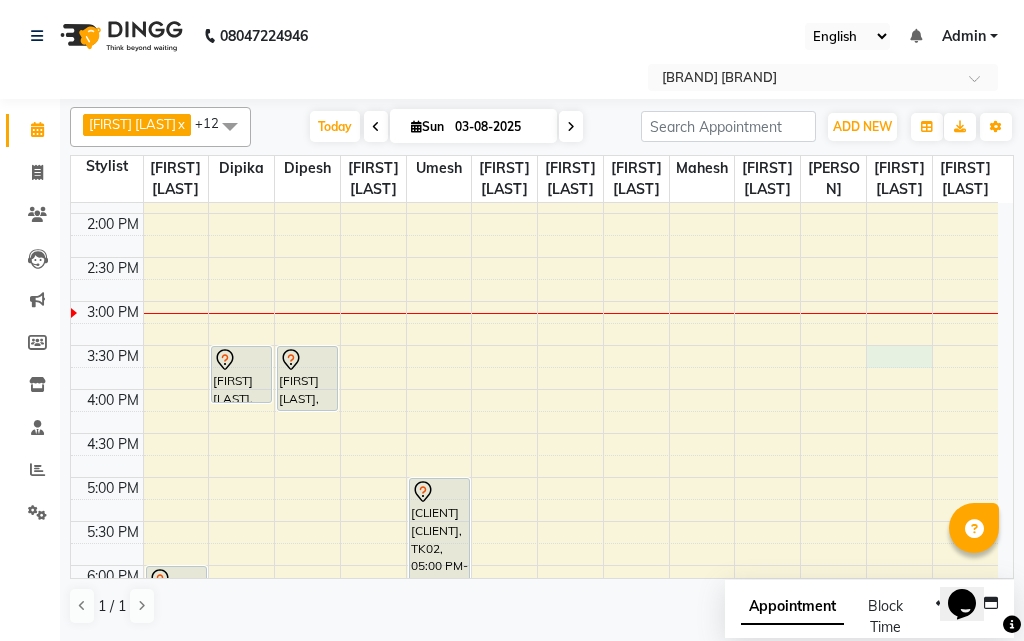 click on "[PERSON], [CODE], [TIME]-[TIME], [SERVICE] [PERSON], [CODE], [TIME]-[TIME], [SERVICE] [PERSON], [CODE], [TIME]-[TIME], [SERVICE] [PERSON], [CODE], [TIME]-[TIME], [SERVICE] [PERSON], [CODE], [TIME]-[TIME], [SERVICE] [PERSON], [CODE], [TIME]-[TIME], [SERVICE] [PERSON], [CODE], [TIME]-[TIME], [SERVICE] [PERSON], [CODE], [TIME]-[TIME], [SERVICE]" at bounding box center (534, 389) 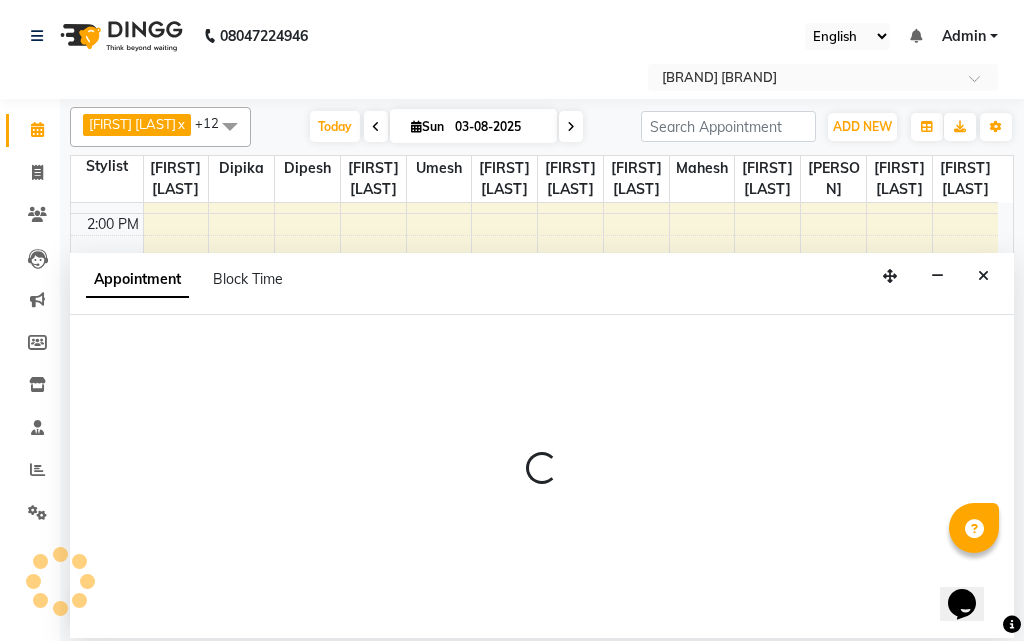 select on "71885" 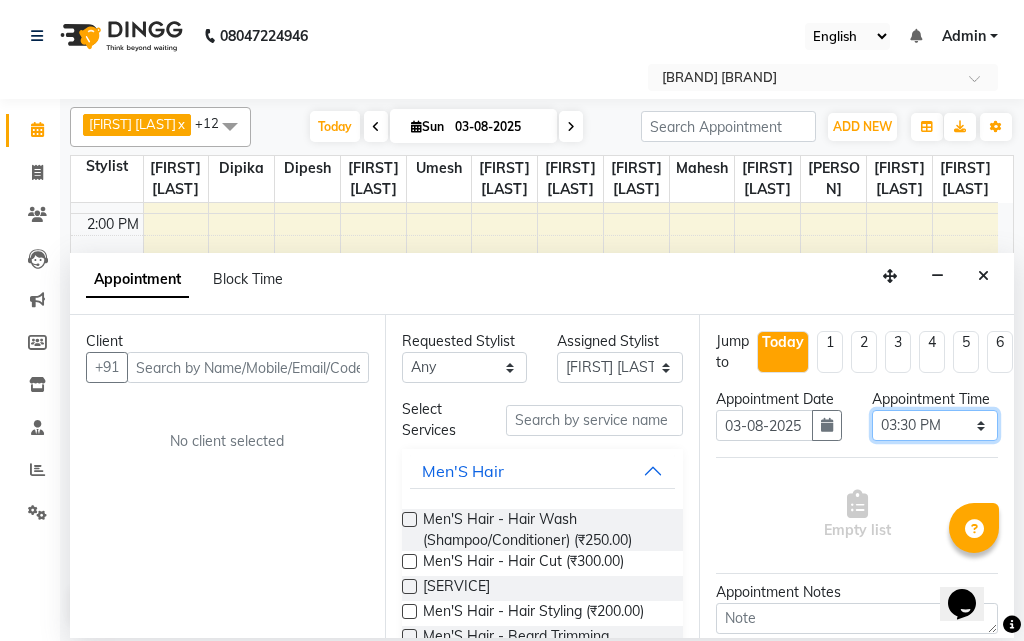 click on "Select 10:00 AM 10:15 AM 10:30 AM 10:45 AM 11:00 AM 11:15 AM 11:30 AM 11:45 AM 12:00 PM 12:15 PM 12:30 PM 12:45 PM 01:00 PM 01:15 PM 01:30 PM 01:45 PM 02:00 PM 02:15 PM 02:30 PM 02:45 PM 03:00 PM 03:15 PM 03:30 PM 03:45 PM 04:00 PM 04:15 PM 04:30 PM 04:45 PM 05:00 PM 05:15 PM 05:30 PM 05:45 PM 06:00 PM 06:15 PM 06:30 PM 06:45 PM 07:00 PM 07:15 PM 07:30 PM 07:45 PM 08:00 PM 08:15 PM 08:30 PM 08:45 PM 09:00 PM 09:15 PM 09:30 PM 09:45 PM 10:00 PM" at bounding box center (935, 425) 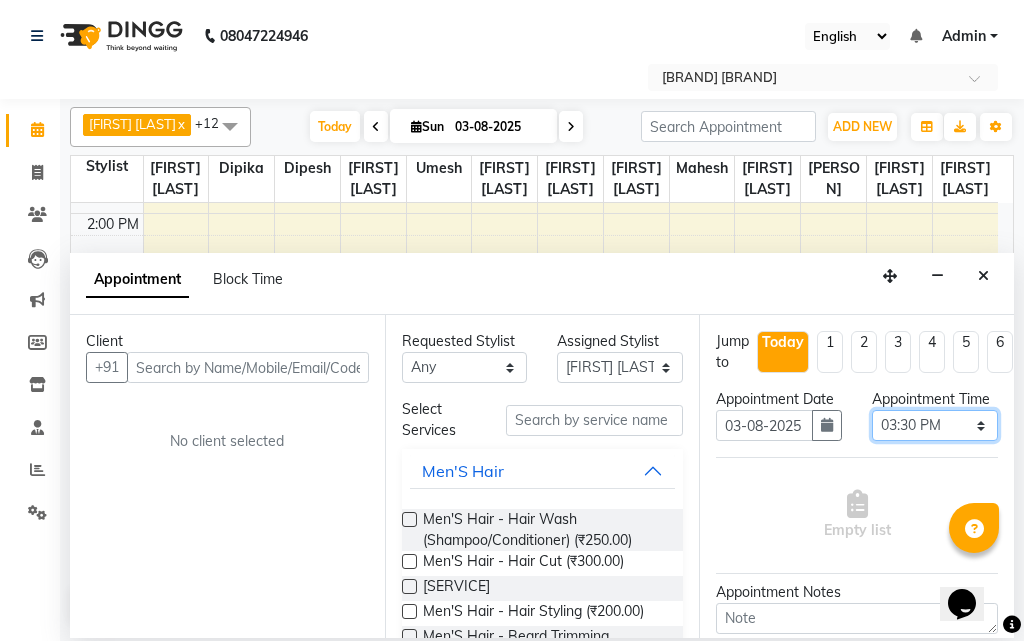 select on "945" 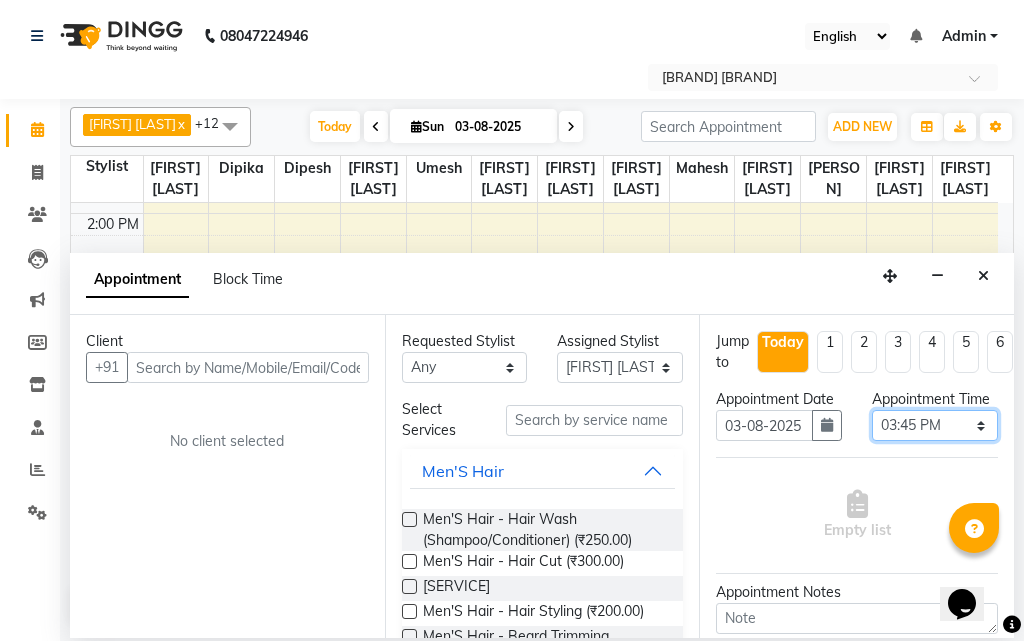 click on "Select 10:00 AM 10:15 AM 10:30 AM 10:45 AM 11:00 AM 11:15 AM 11:30 AM 11:45 AM 12:00 PM 12:15 PM 12:30 PM 12:45 PM 01:00 PM 01:15 PM 01:30 PM 01:45 PM 02:00 PM 02:15 PM 02:30 PM 02:45 PM 03:00 PM 03:15 PM 03:30 PM 03:45 PM 04:00 PM 04:15 PM 04:30 PM 04:45 PM 05:00 PM 05:15 PM 05:30 PM 05:45 PM 06:00 PM 06:15 PM 06:30 PM 06:45 PM 07:00 PM 07:15 PM 07:30 PM 07:45 PM 08:00 PM 08:15 PM 08:30 PM 08:45 PM 09:00 PM 09:15 PM 09:30 PM 09:45 PM 10:00 PM" at bounding box center (935, 425) 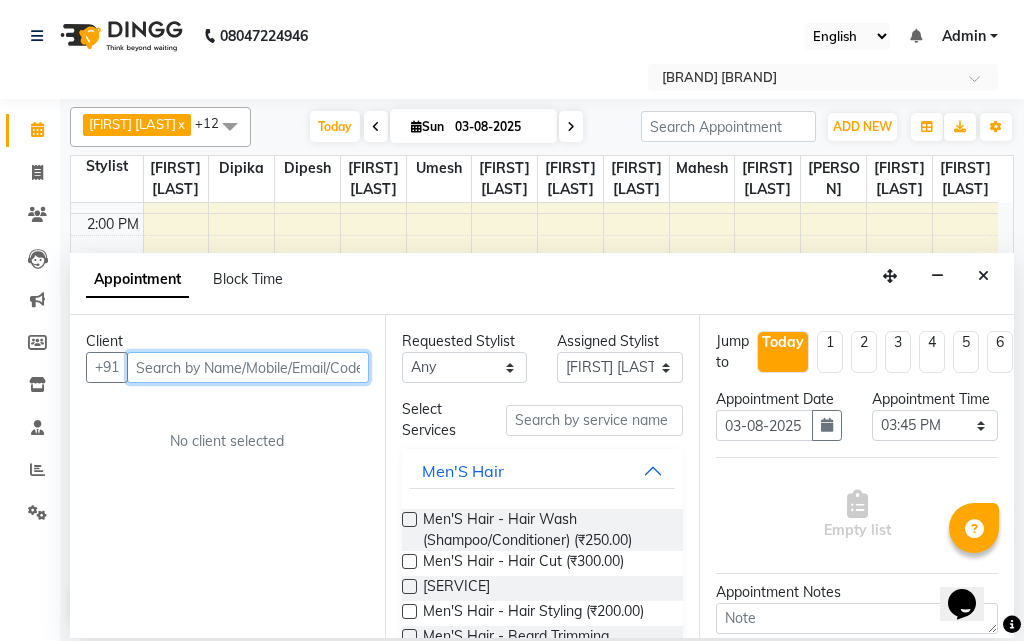 click at bounding box center [248, 367] 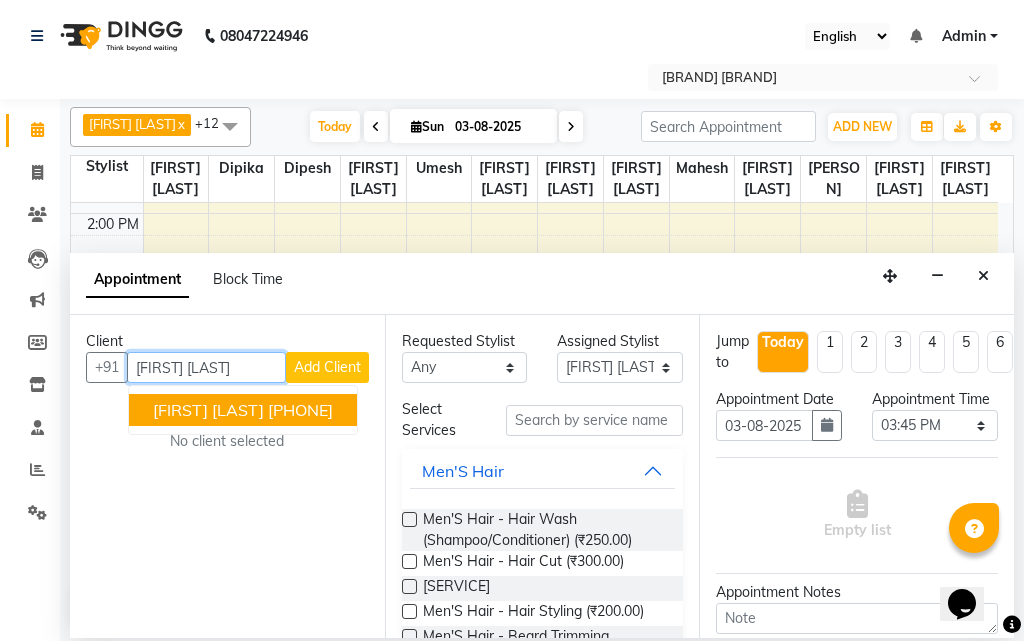 click on "[PHONE]" at bounding box center [300, 410] 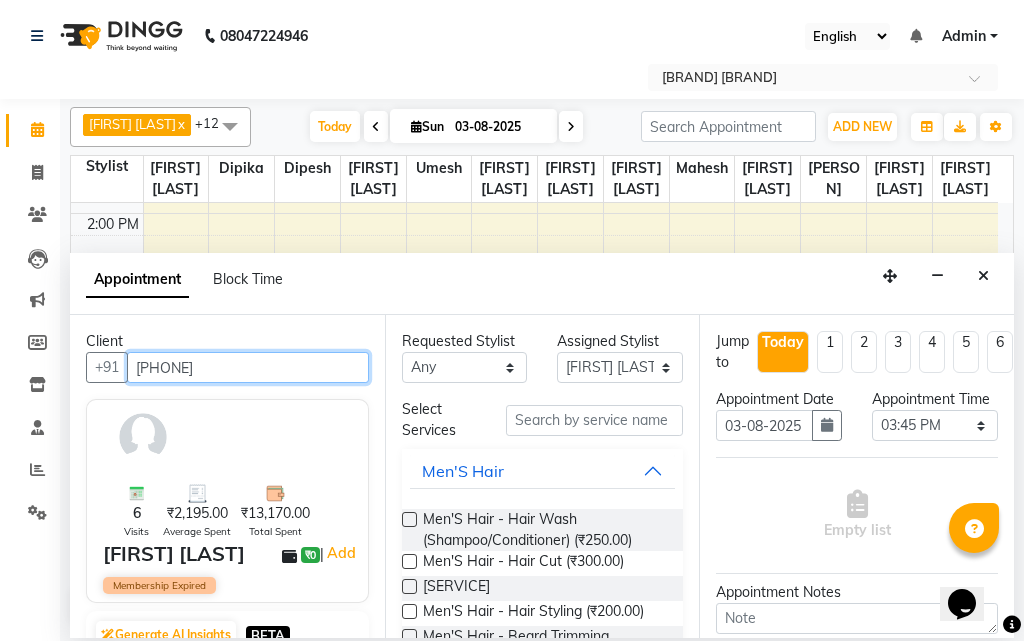 type on "[PHONE]" 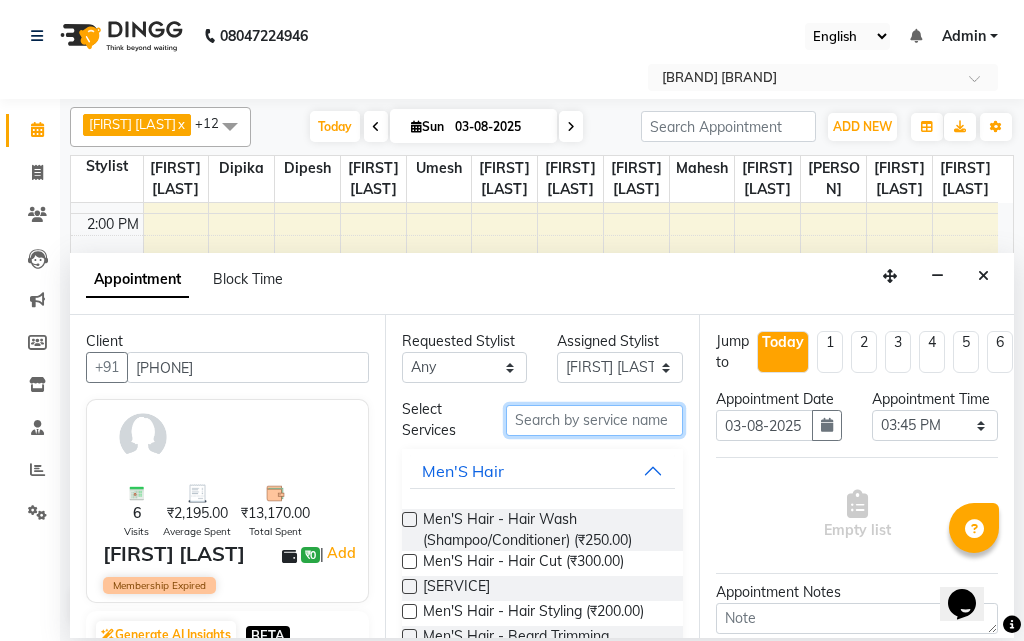 click at bounding box center [595, 420] 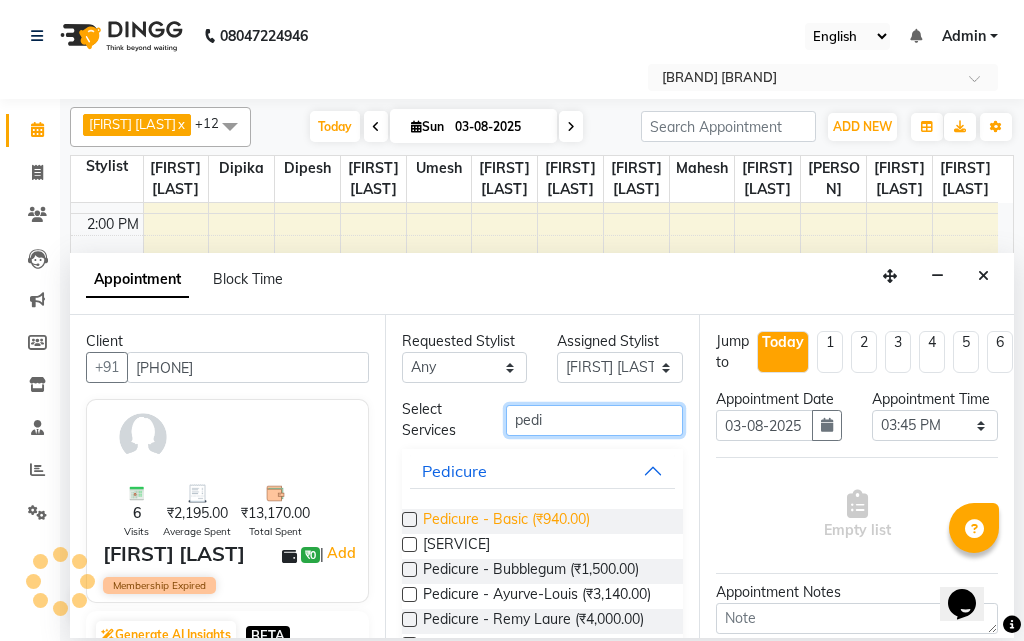 type on "pedi" 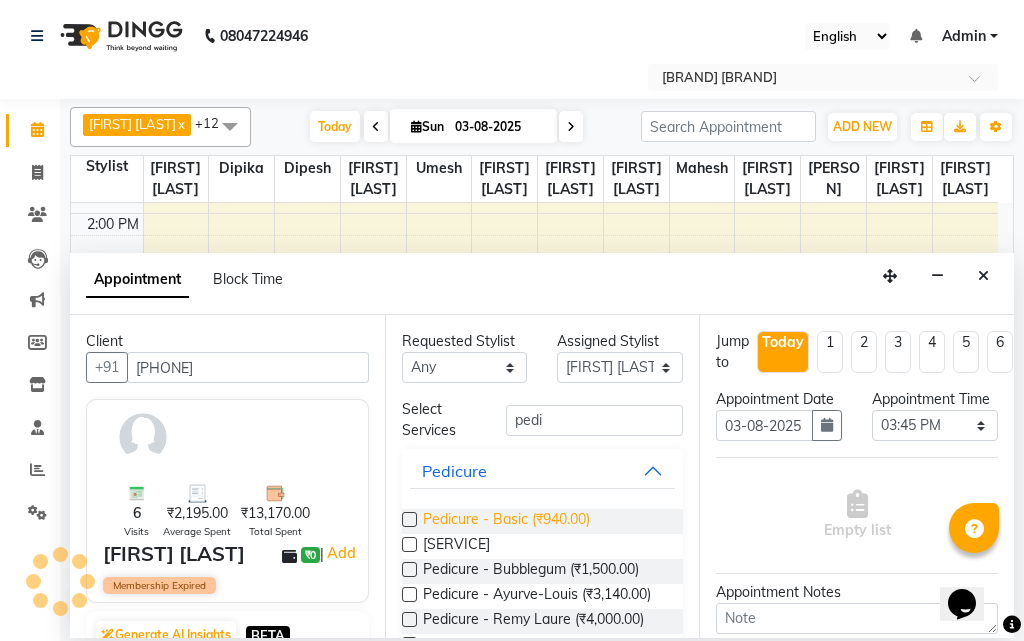 click on "Pedicure - Basic (₹940.00)" at bounding box center [506, 521] 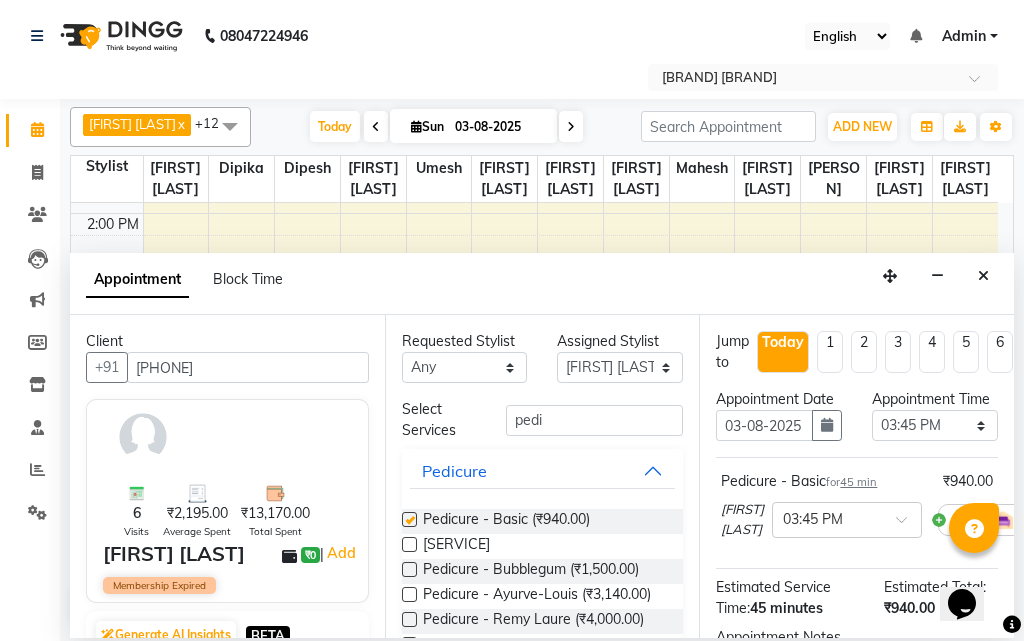 checkbox on "false" 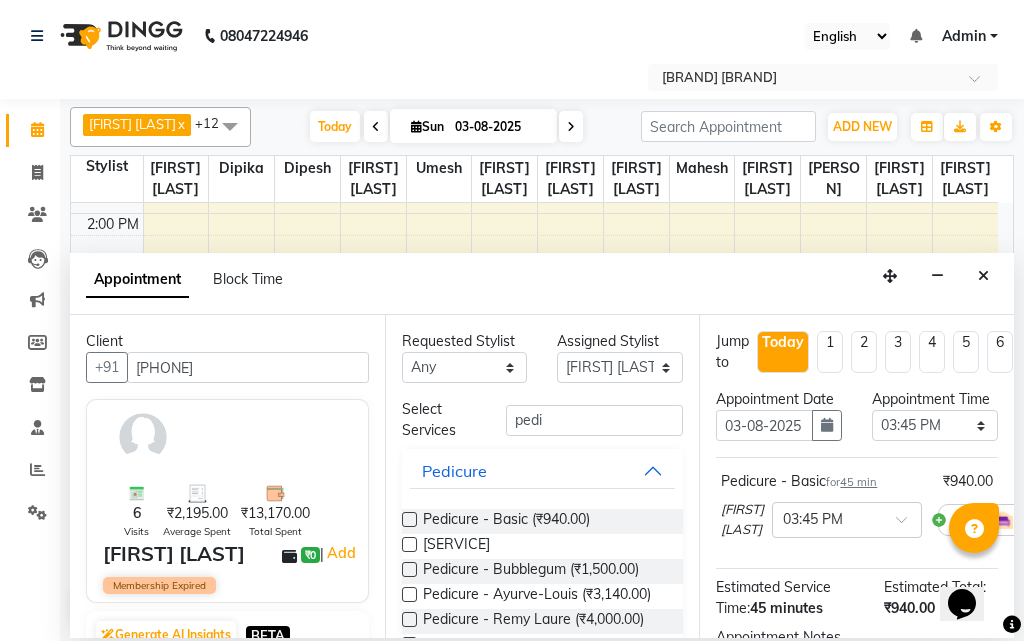 scroll, scrollTop: 301, scrollLeft: 0, axis: vertical 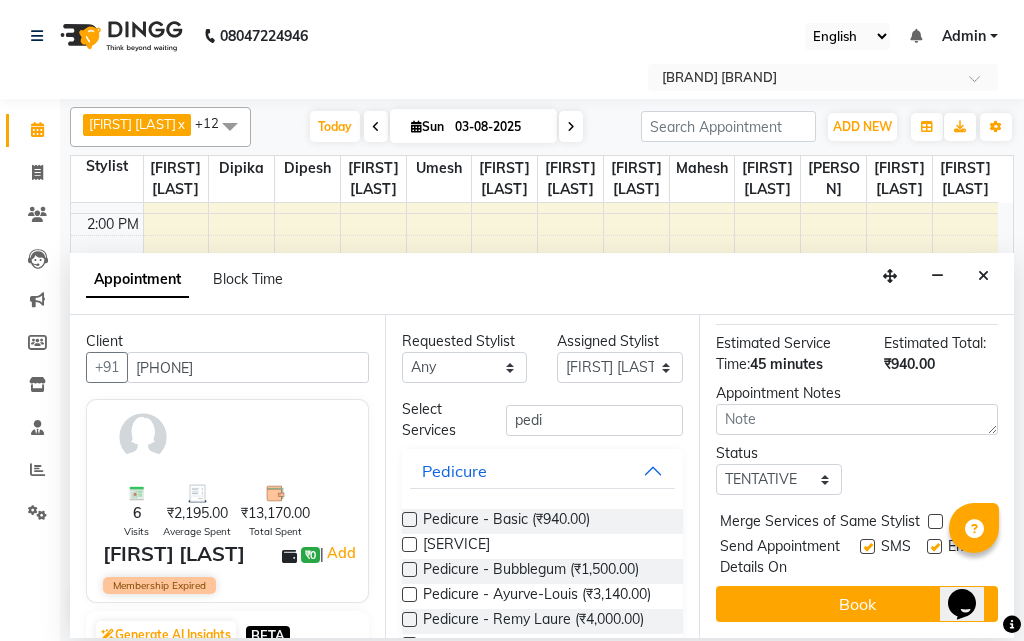 click at bounding box center (934, 546) 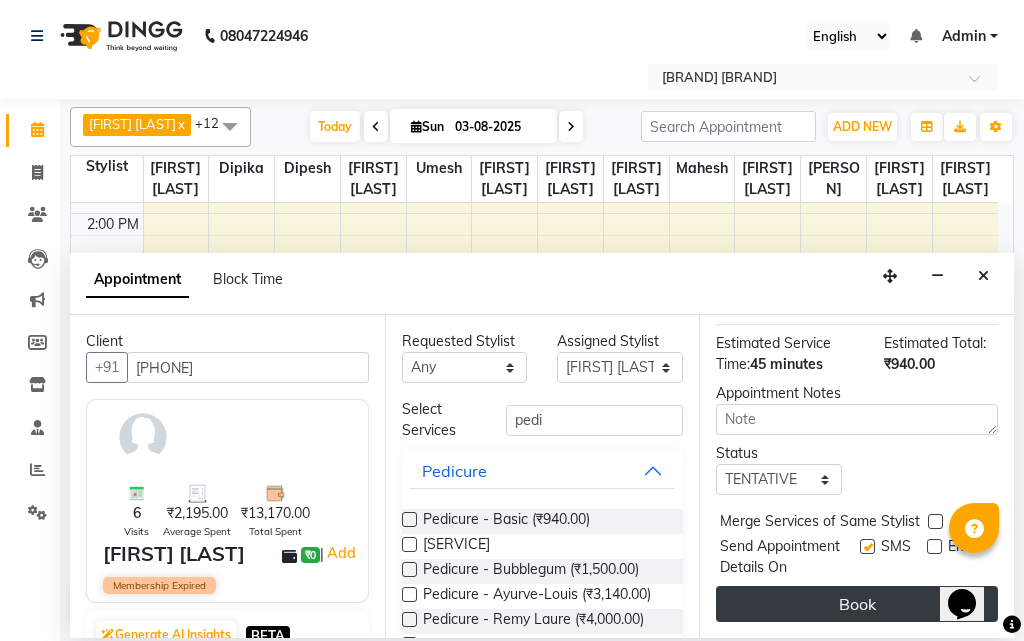 click on "Book" at bounding box center (857, 604) 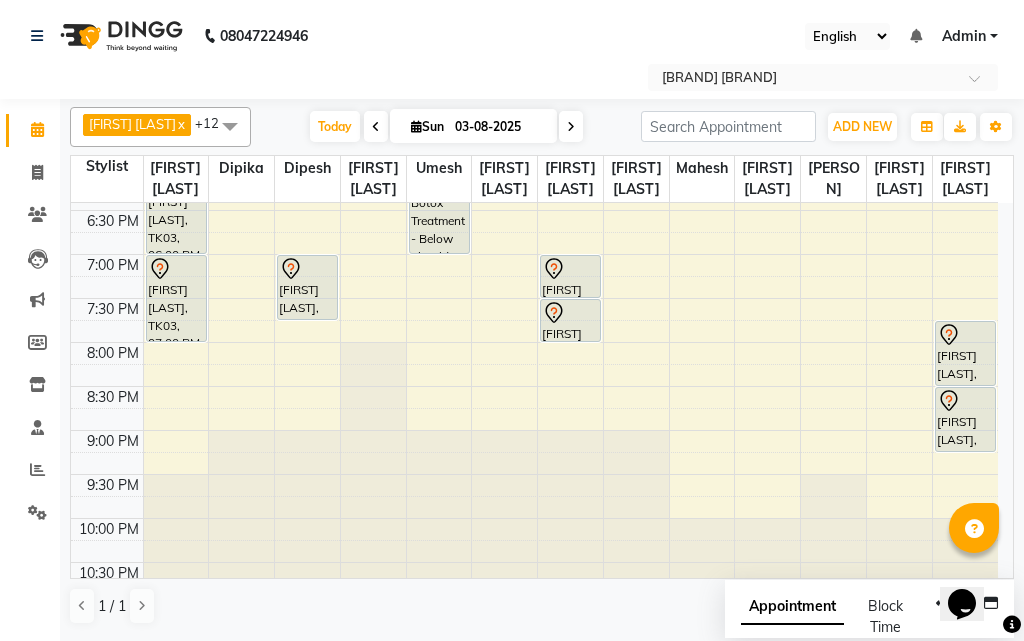 scroll, scrollTop: 829, scrollLeft: 0, axis: vertical 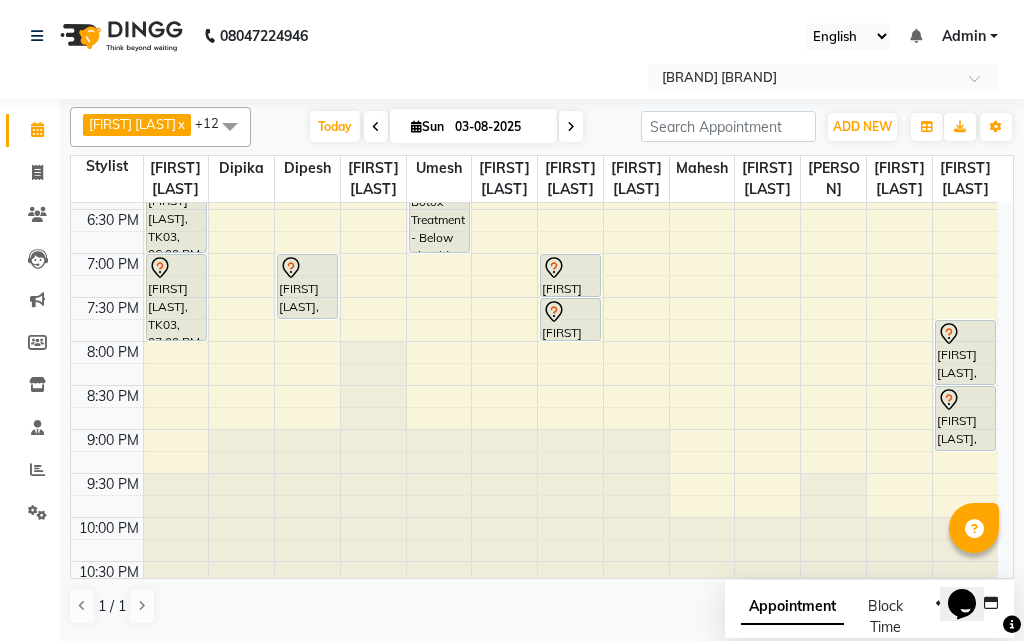 click on "9:00 AM 9:30 AM 10:00 AM 10:30 AM 11:00 AM 11:30 AM 12:00 PM 12:30 PM 1:00 PM 1:30 PM 2:00 PM 2:30 PM 3:00 PM 3:30 PM 4:00 PM 4:30 PM 5:00 PM 5:30 PM 6:00 PM 6:30 PM 7:00 PM 7:30 PM 8:00 PM 8:30 PM 9:00 PM 9:30 PM 10:00 PM 10:30 PM             [FIRST] [LAST], TK03, 06:00 PM-07:00 PM, Gel Nail art - Both Hand             [FIRST] [LAST], TK03, 07:00 PM-08:00 PM, Gel Nail art - Both Hand             [FIRST] [LAST], TK01, 03:30 PM-04:10 PM, Plain Gel Polish - Both hand             [FIRST] [LAST], TK01, 03:30 PM-04:15 PM, Pedicure - Basic             [FIRST] [LAST], TK04, 07:00 PM-07:45 PM, Pedicure - Basic             Sheryish Client, TK02, 05:00 PM-07:00 PM, Botox Treatment - Below Shoulder             [FIRST] [LAST], TK05, 07:00 PM-07:30 PM, Shampoo With Conditioner - Below Shoulder             [FIRST] [LAST], TK05, 07:30 PM-08:00 PM, Blow Dry - Below Shoulder             [FIRST] [LAST], TK06, 03:45 PM-04:30 PM, Pedicure - Basic             [FIRST] [LAST], TK04, 07:45 PM-08:30 PM, Bleach - Full Front" at bounding box center (534, -11) 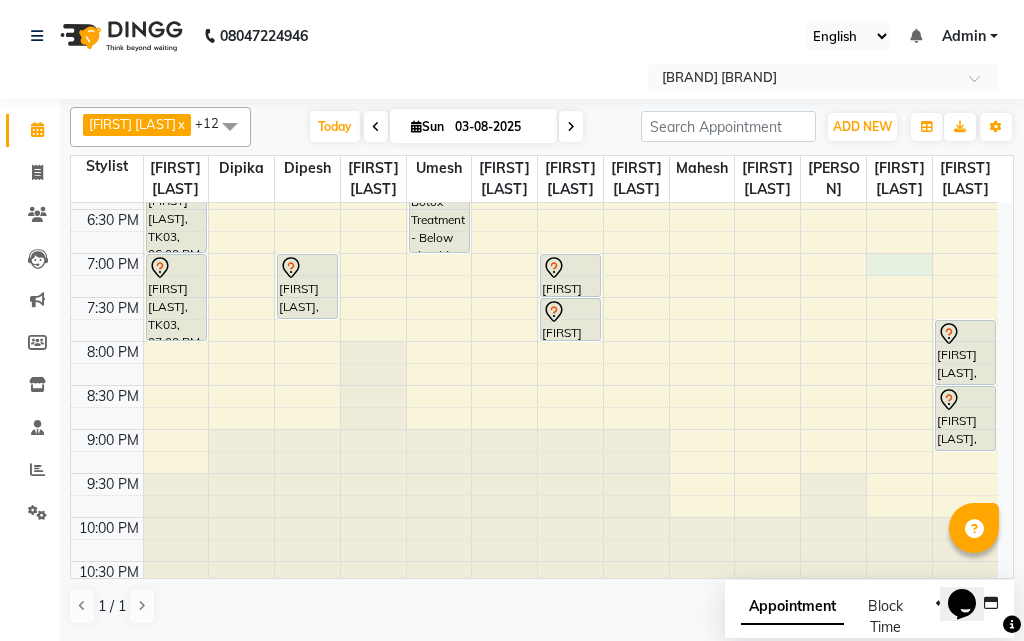 select on "71885" 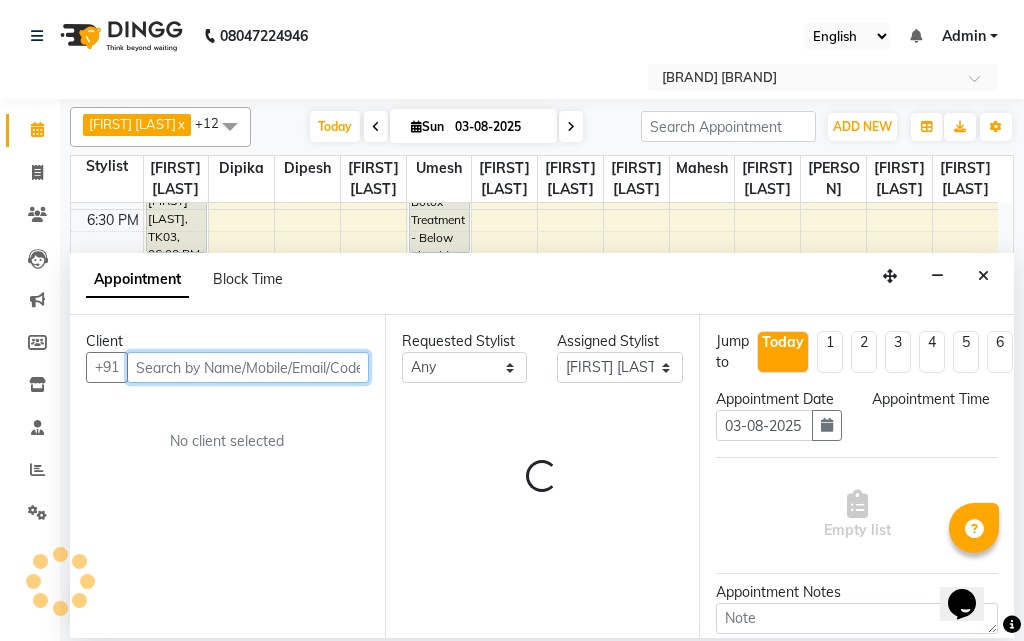 select on "1140" 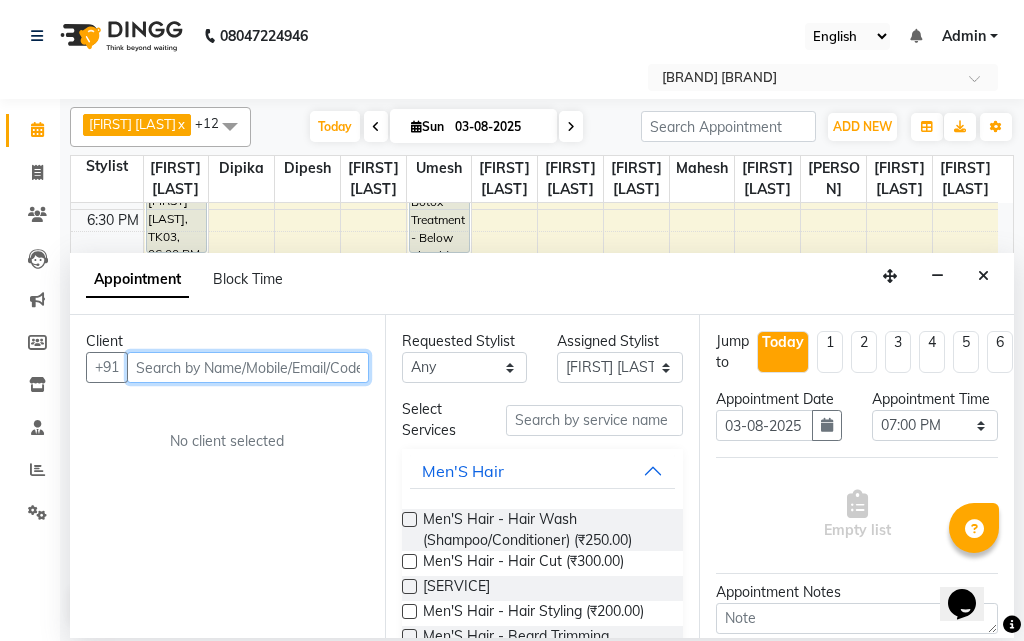 click at bounding box center (248, 367) 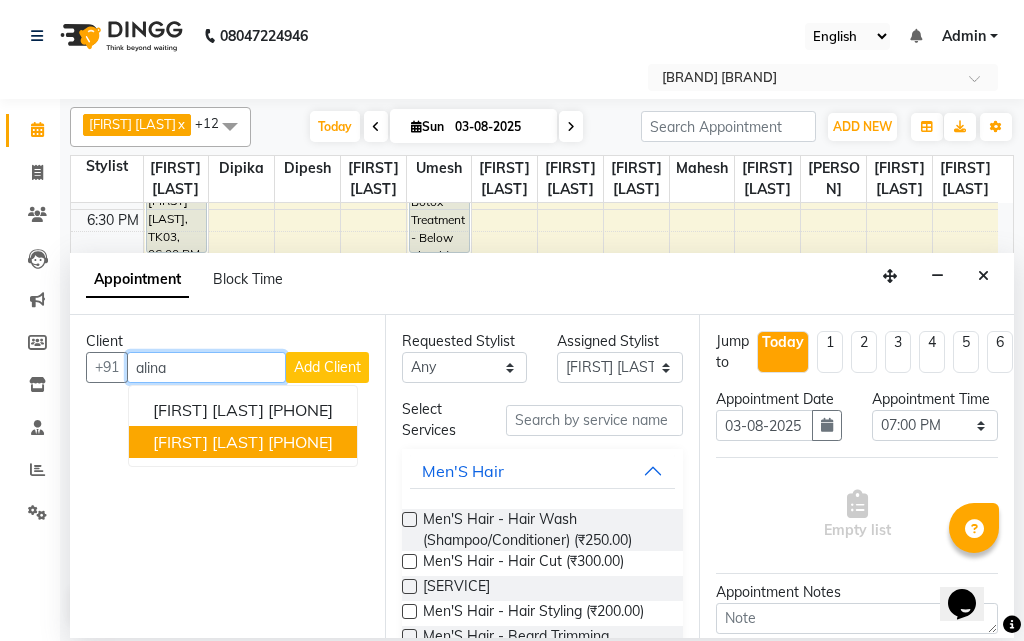 click on "[PHONE]" at bounding box center [300, 442] 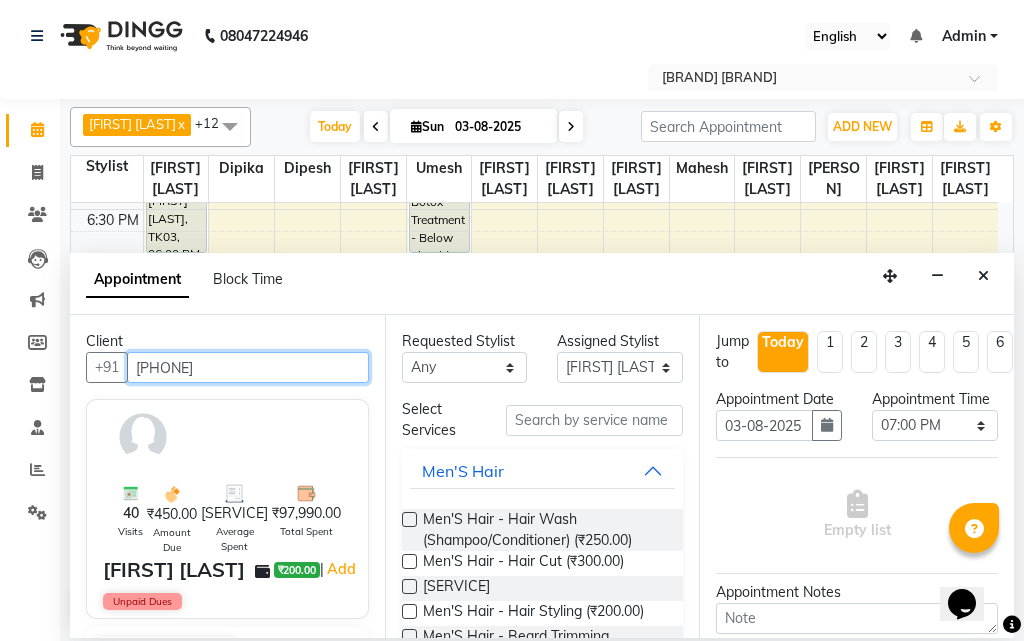 type on "[PHONE]" 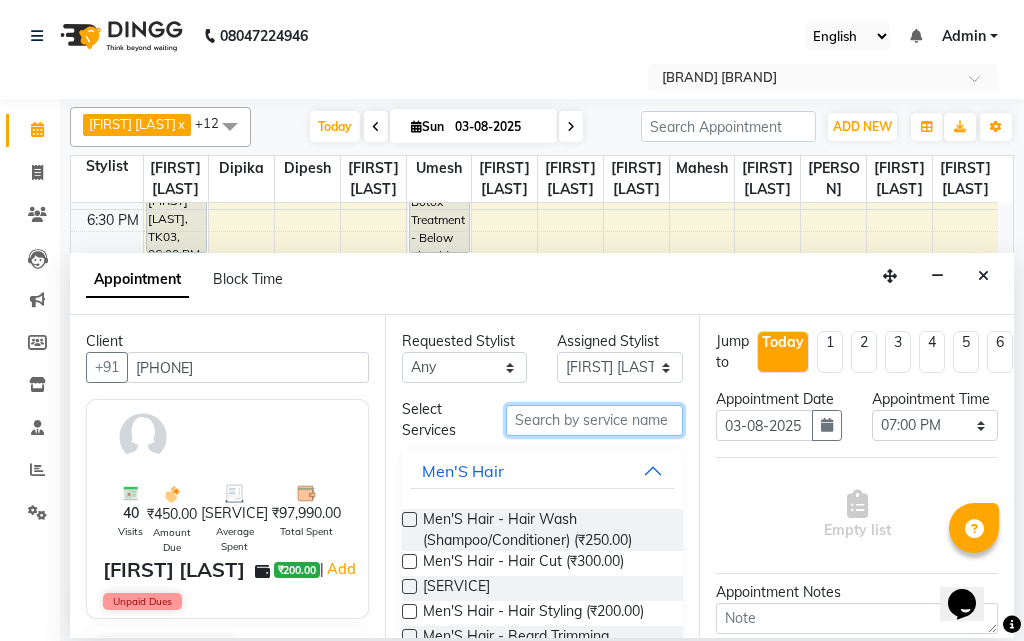 click at bounding box center (595, 420) 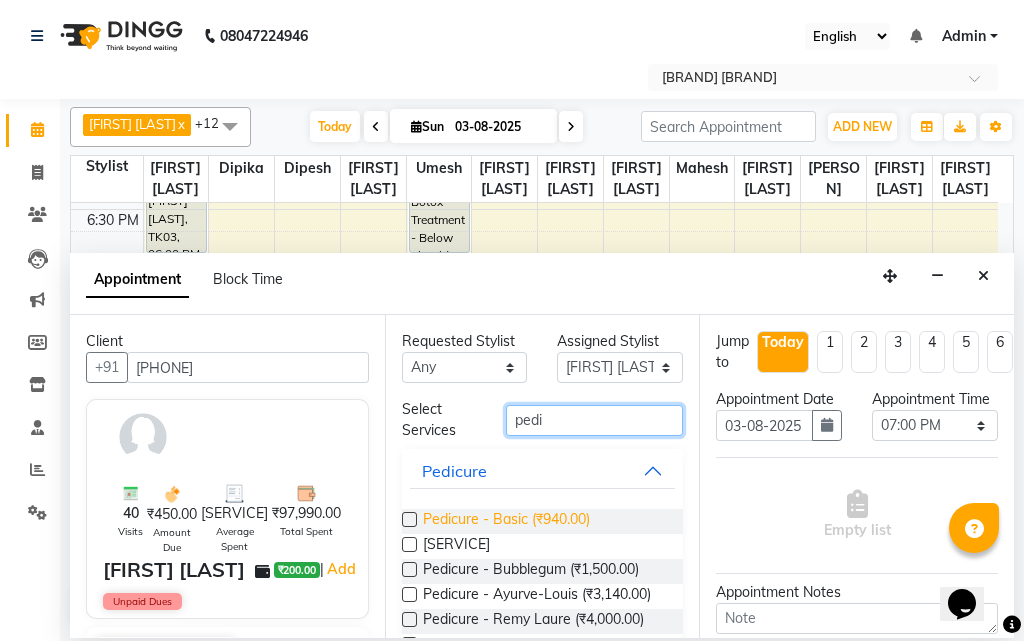 type on "pedi" 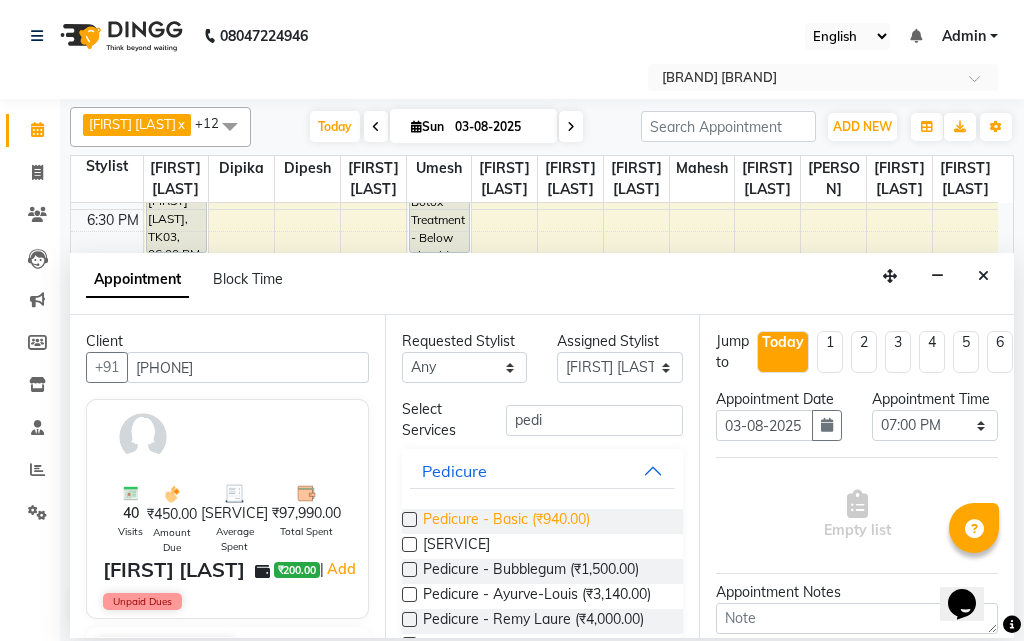 click on "Pedicure - Basic (₹940.00)" at bounding box center [506, 521] 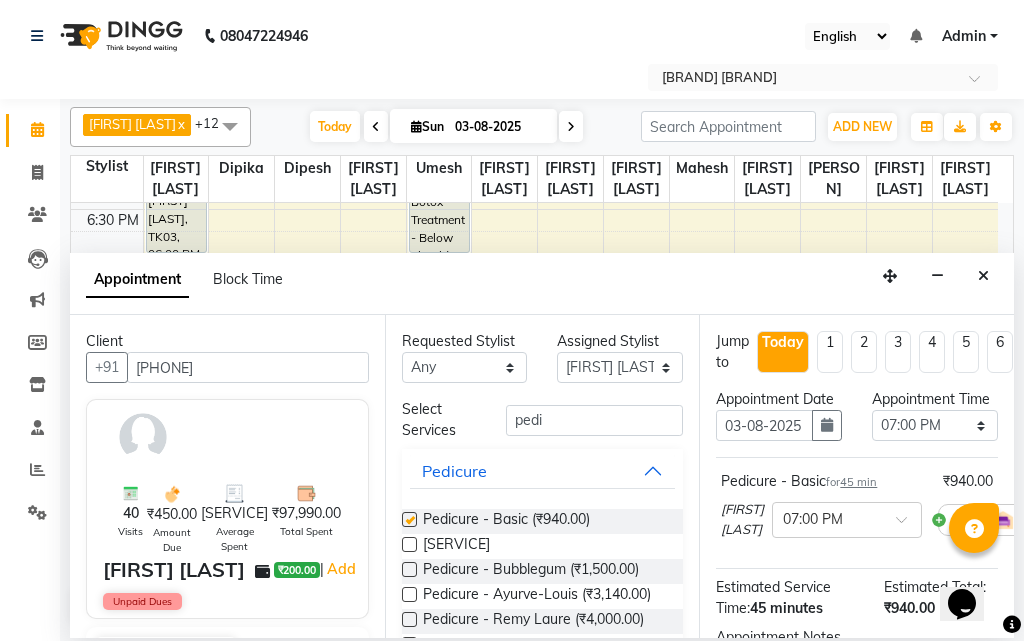 checkbox on "false" 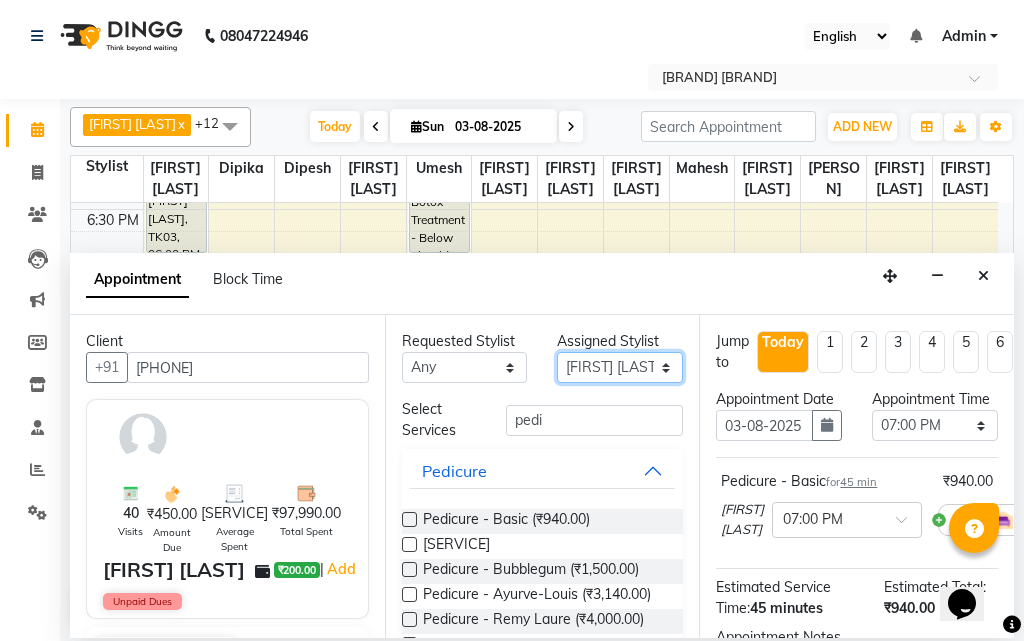 click on "Select [FIRST] Sir [FIRST] [FIRST] [FIRST] [FIRST] [FIRST] [FIRST] [FIRST] [FIRST] [FIRST] [FIRST] [FIRST] [FIRST] [FIRST] [FIRST] [FIRST] [FIRST]" at bounding box center [620, 367] 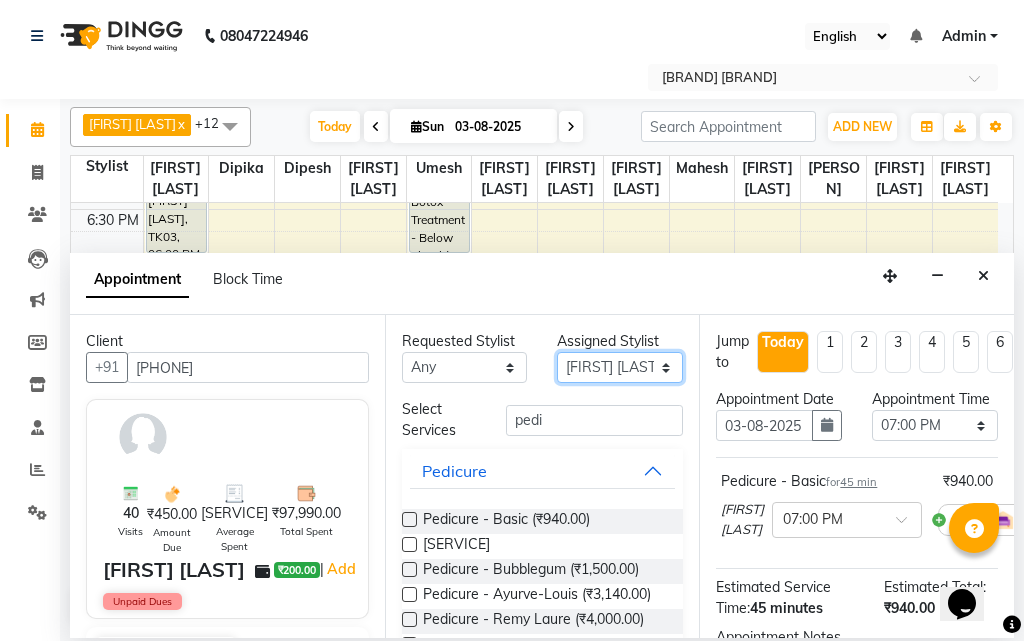 select on "72745" 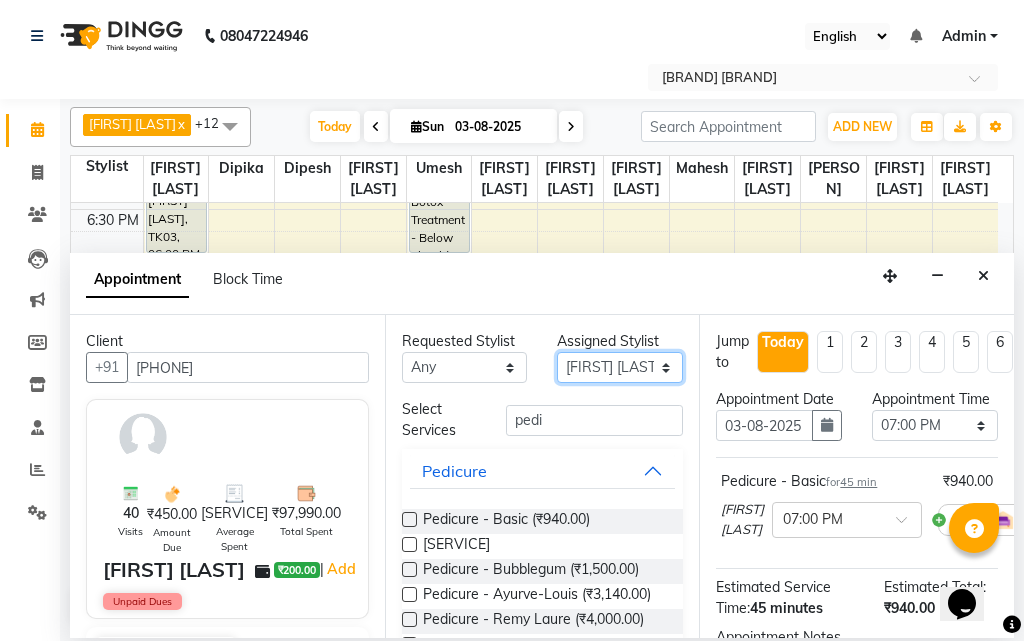 click on "Select [FIRST] Sir [FIRST] [FIRST] [FIRST] [FIRST] [FIRST] [FIRST] [FIRST] [FIRST] [FIRST] [FIRST] [FIRST] [FIRST] [FIRST] [FIRST] [FIRST] [FIRST]" at bounding box center (620, 367) 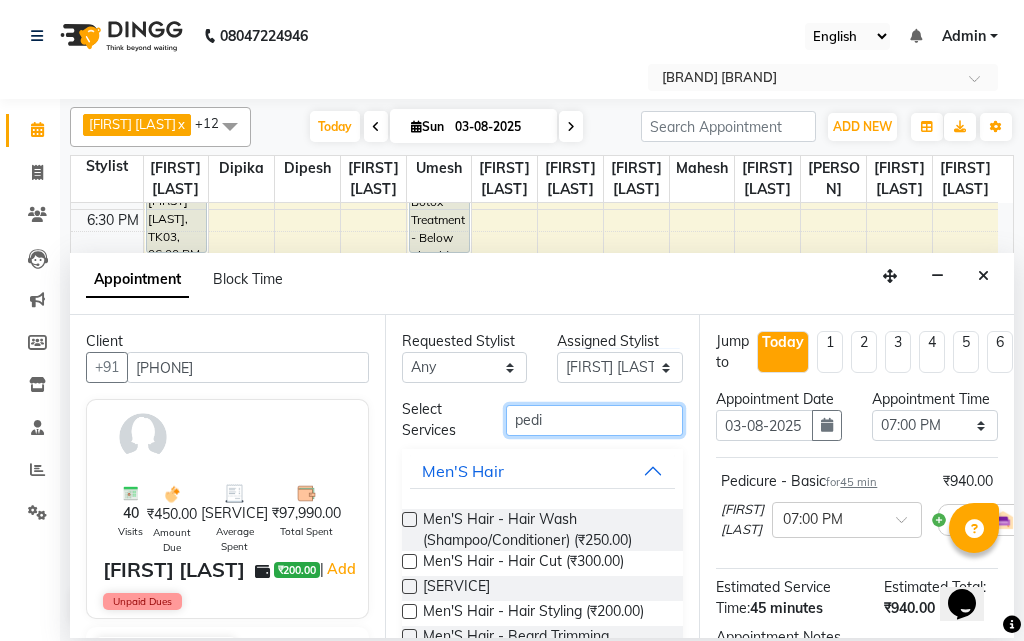 click on "pedi" at bounding box center (595, 420) 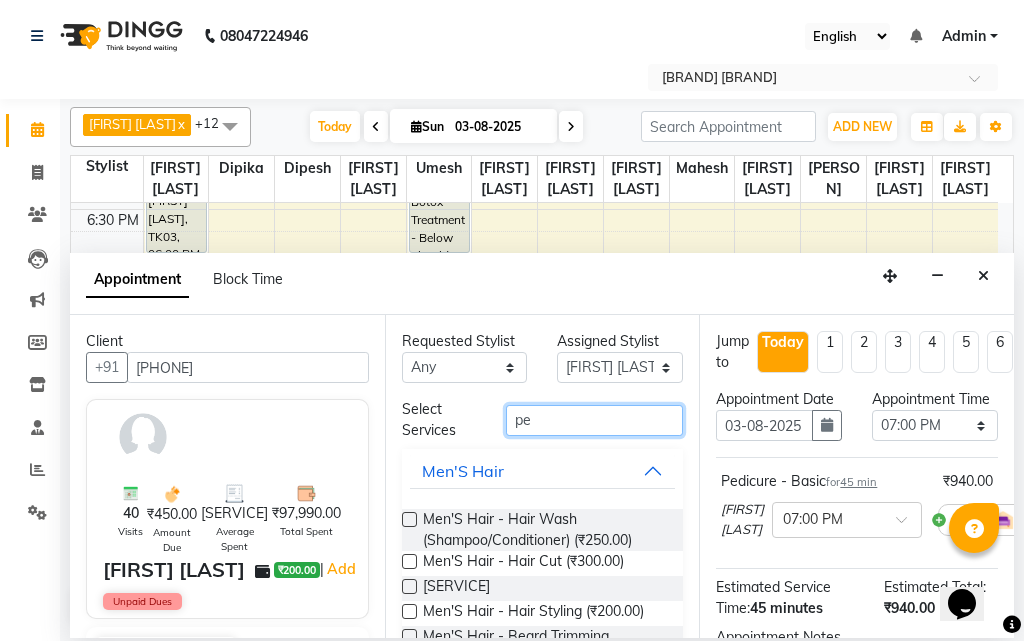 type on "p" 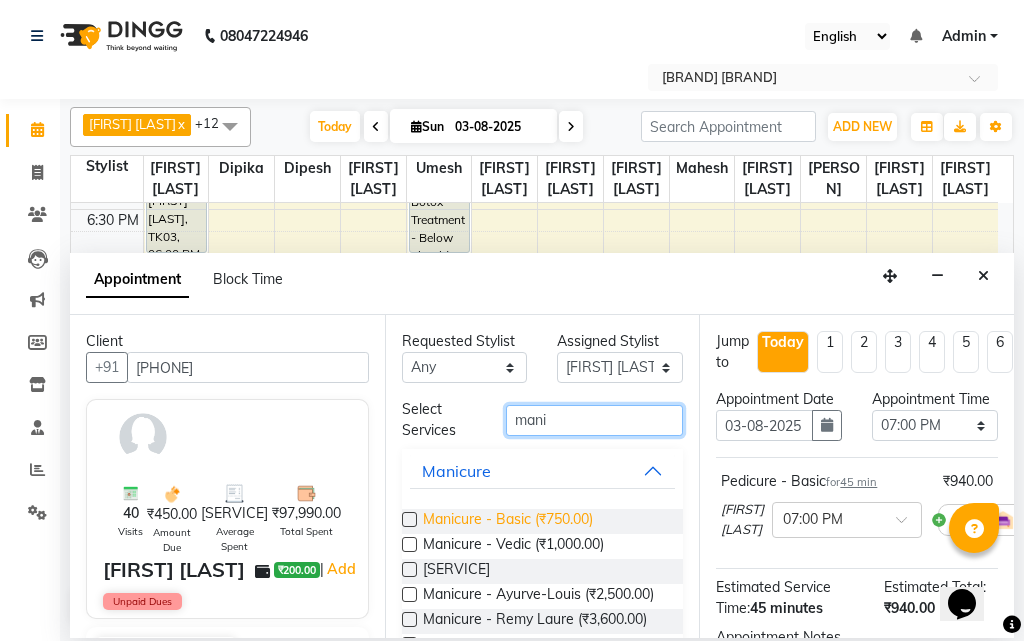type on "mani" 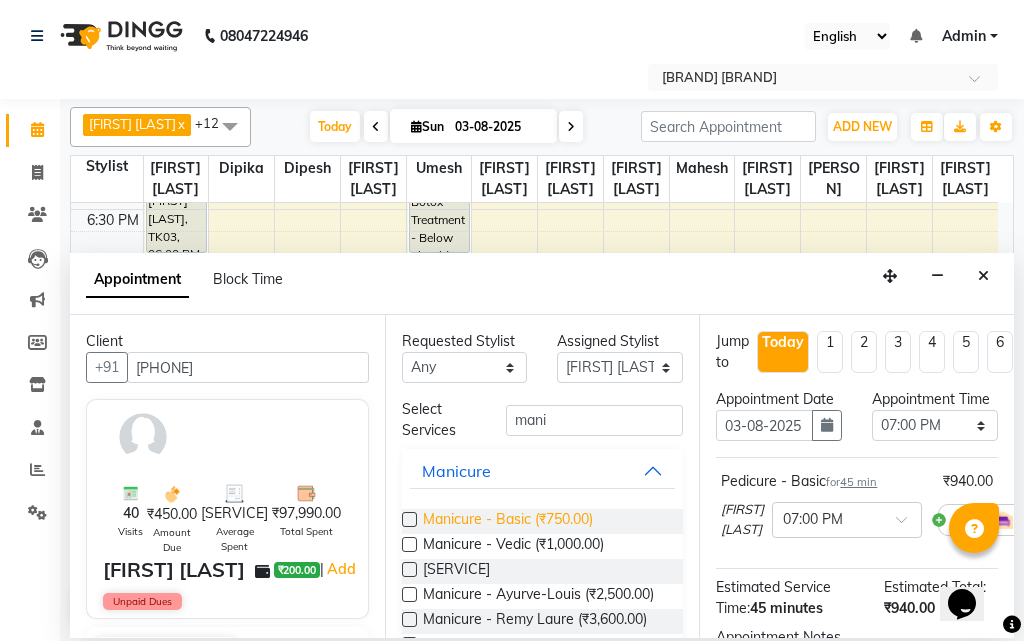 click on "Manicure - Basic (₹750.00)" at bounding box center (508, 521) 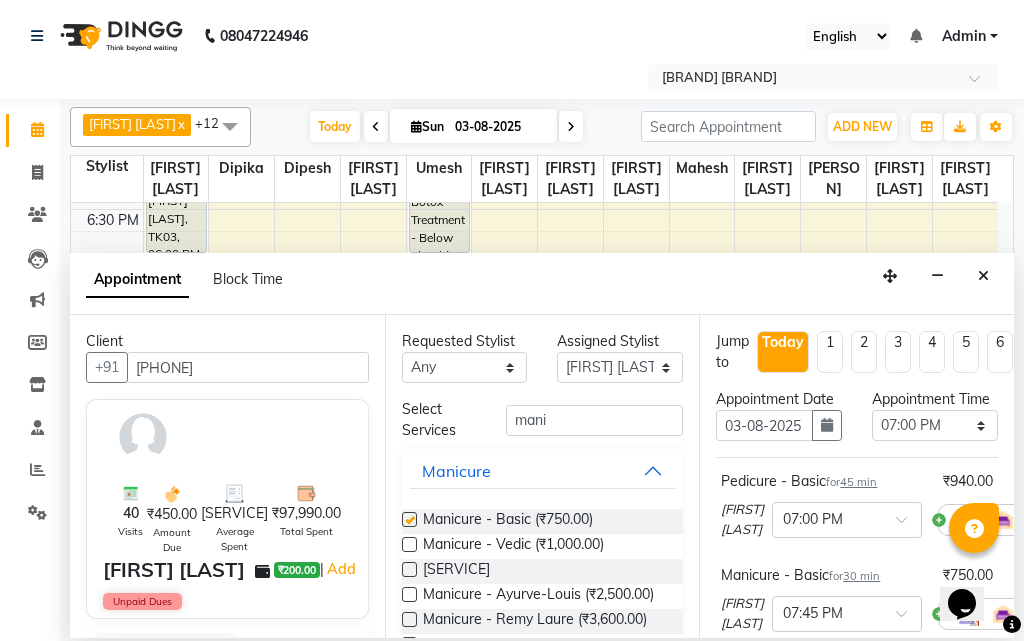 checkbox on "false" 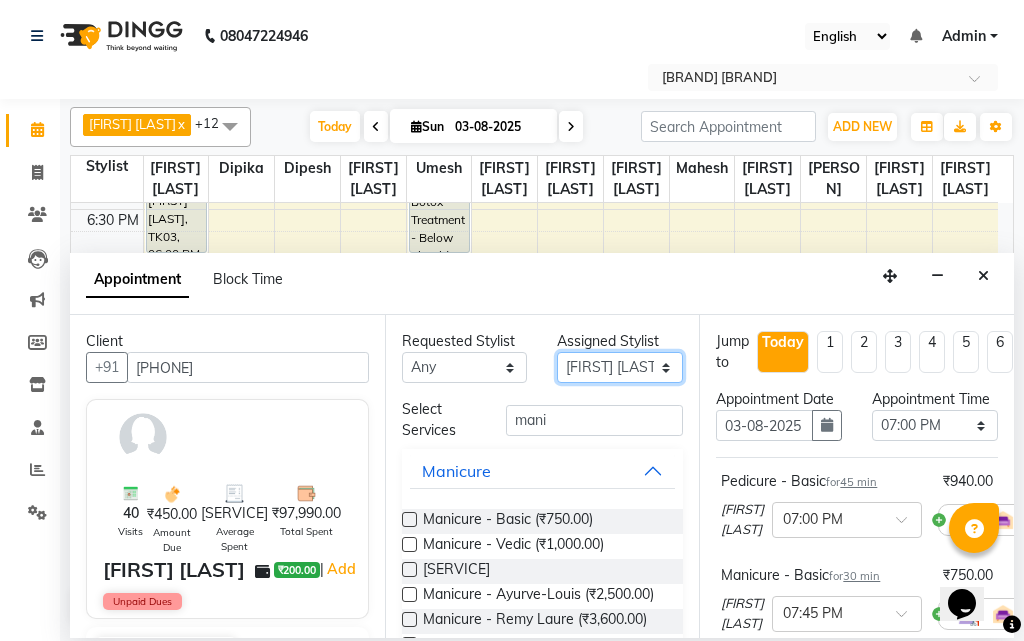 click on "Select [FIRST] Sir [FIRST] [FIRST] [FIRST] [FIRST] [FIRST] [FIRST] [FIRST] [FIRST] [FIRST] [FIRST] [FIRST] [FIRST] [FIRST] [FIRST] [FIRST] [FIRST]" at bounding box center [620, 367] 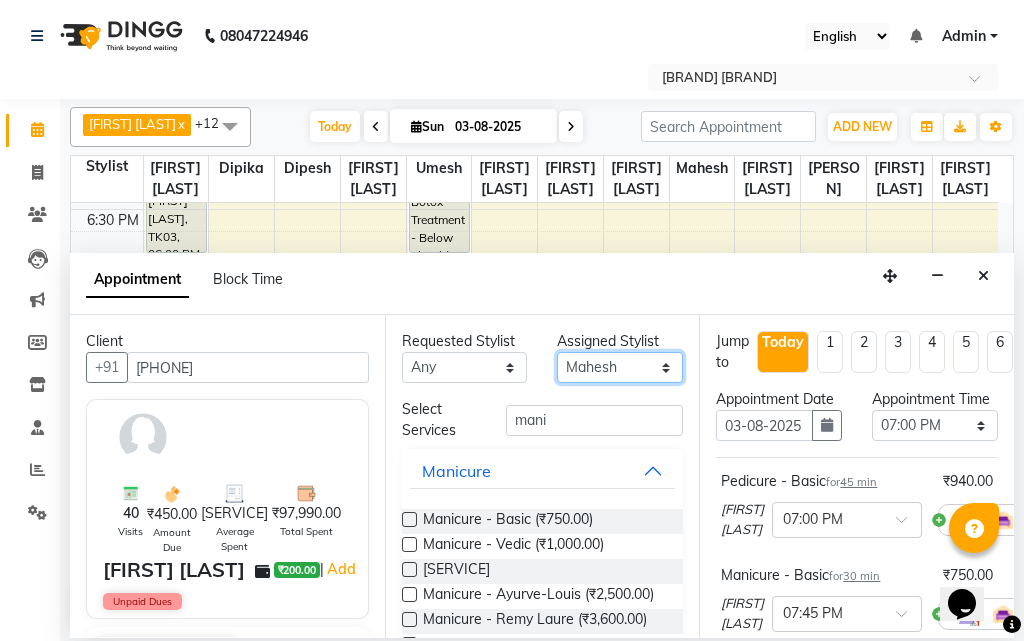 click on "Select [FIRST] Sir [FIRST] [FIRST] [FIRST] [FIRST] [FIRST] [FIRST] [FIRST] [FIRST] [FIRST] [FIRST] [FIRST] [FIRST] [FIRST] [FIRST] [FIRST] [FIRST]" at bounding box center [620, 367] 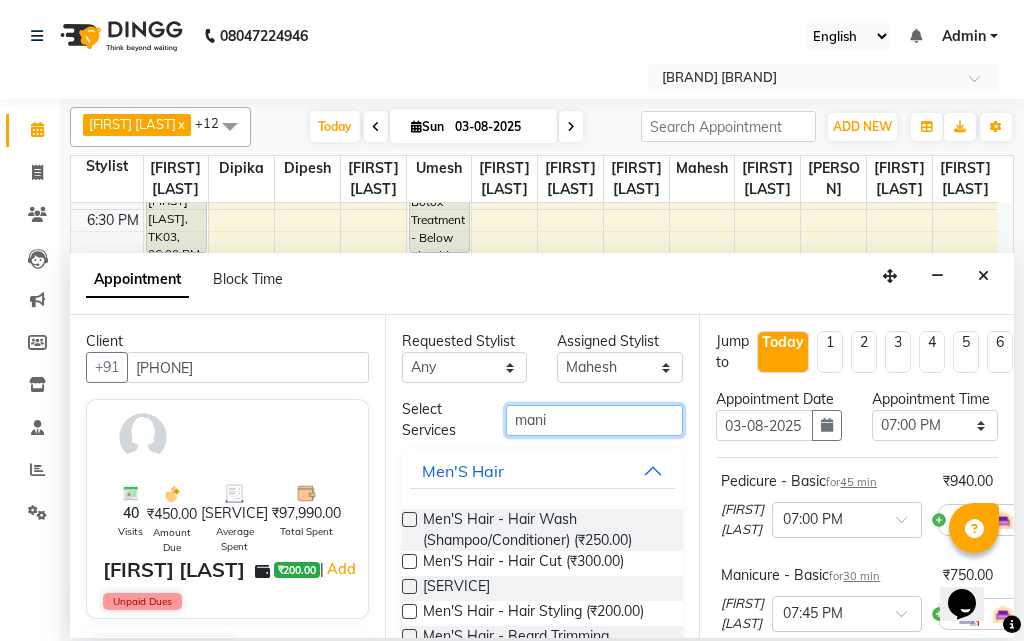 click on "mani" at bounding box center (595, 420) 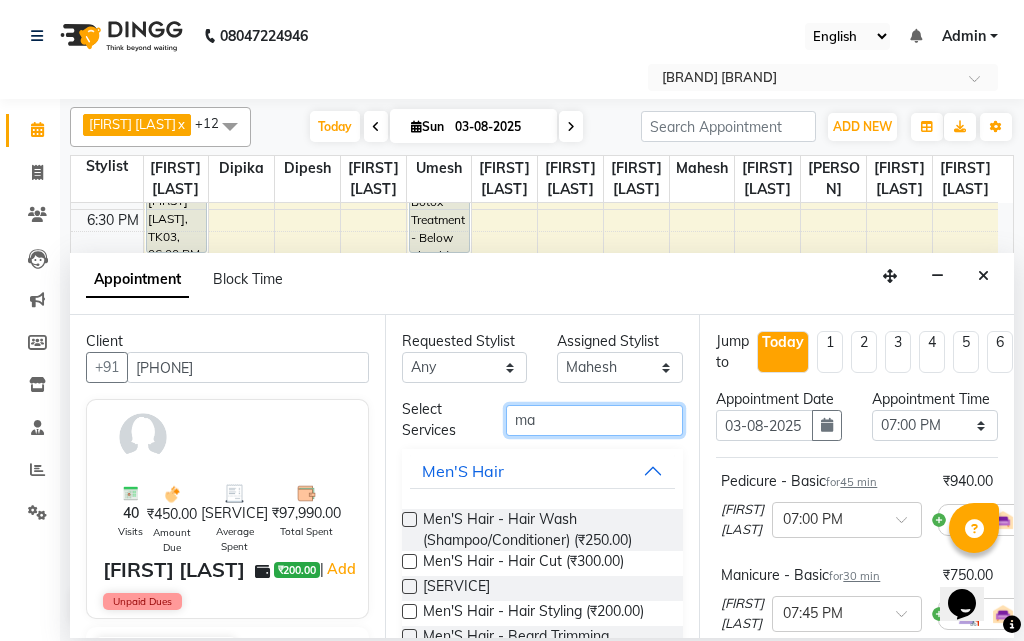 type on "m" 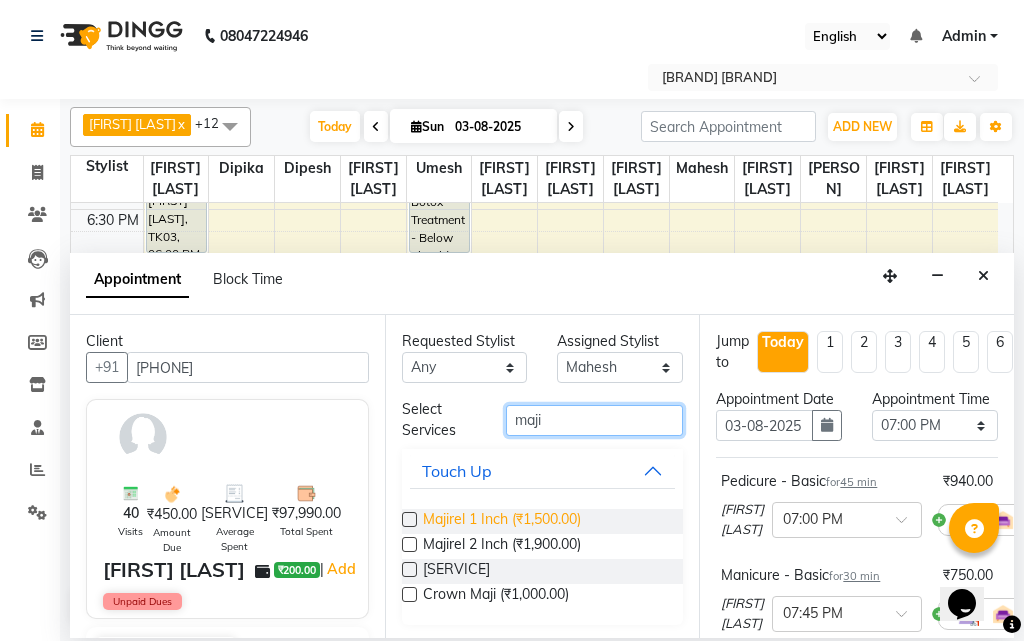 type on "maji" 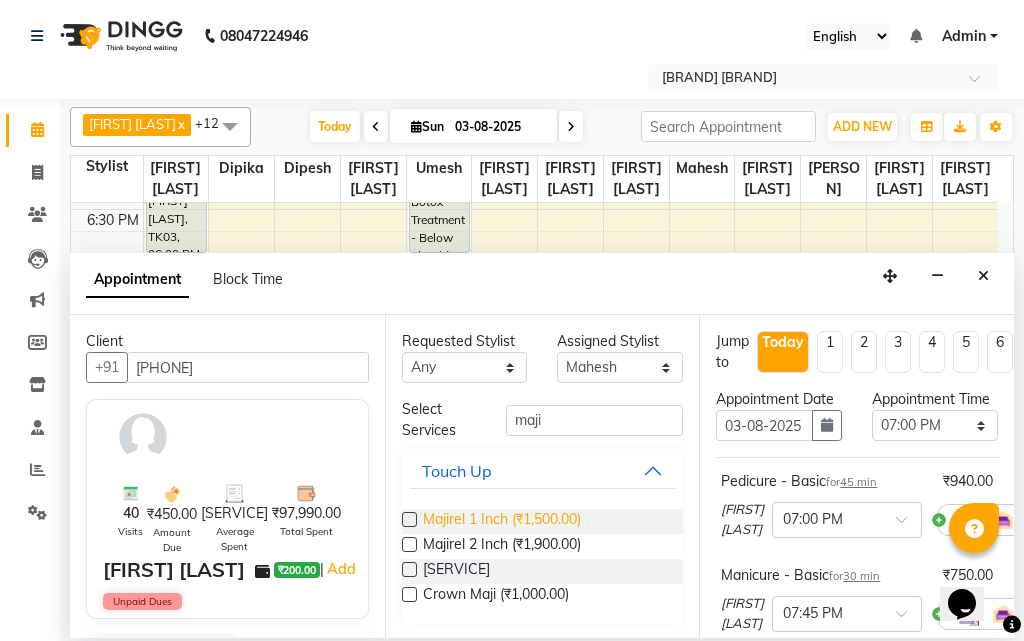 click on "Majirel 1 Inch (₹1,500.00)" at bounding box center [502, 521] 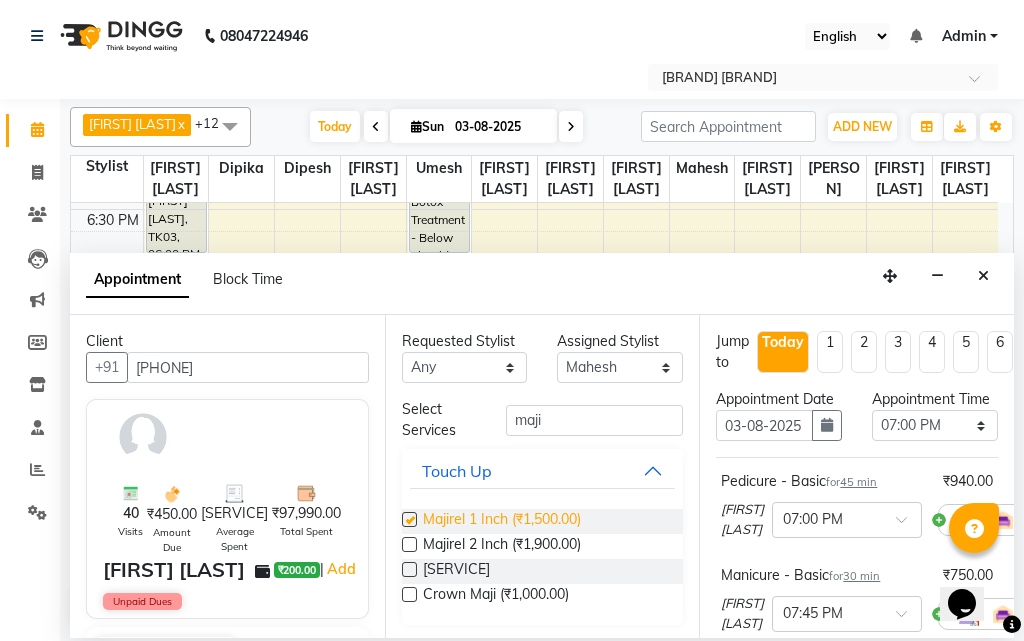 checkbox on "false" 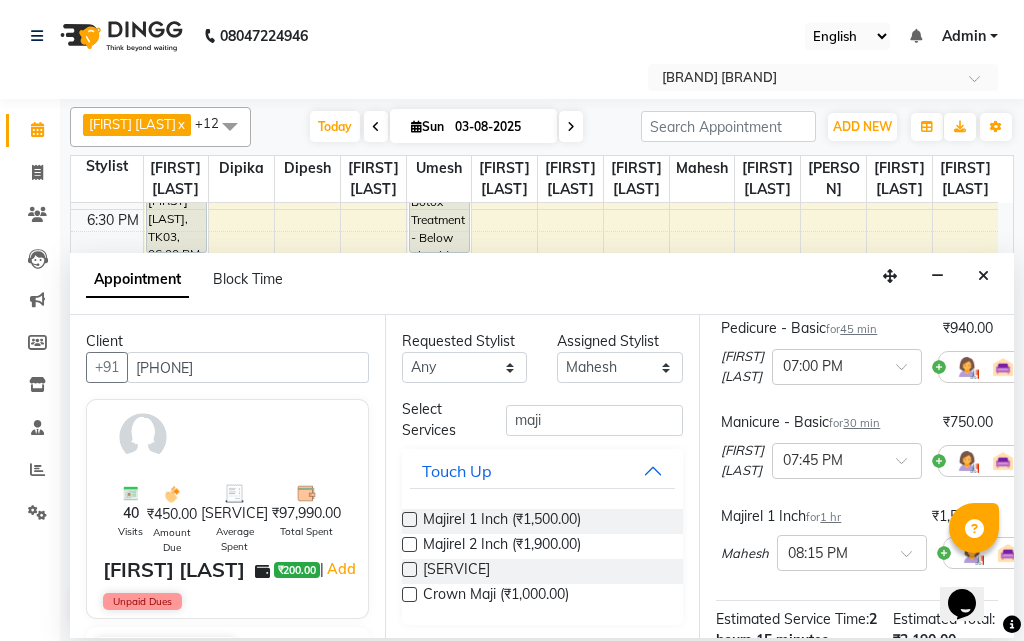 scroll, scrollTop: 200, scrollLeft: 0, axis: vertical 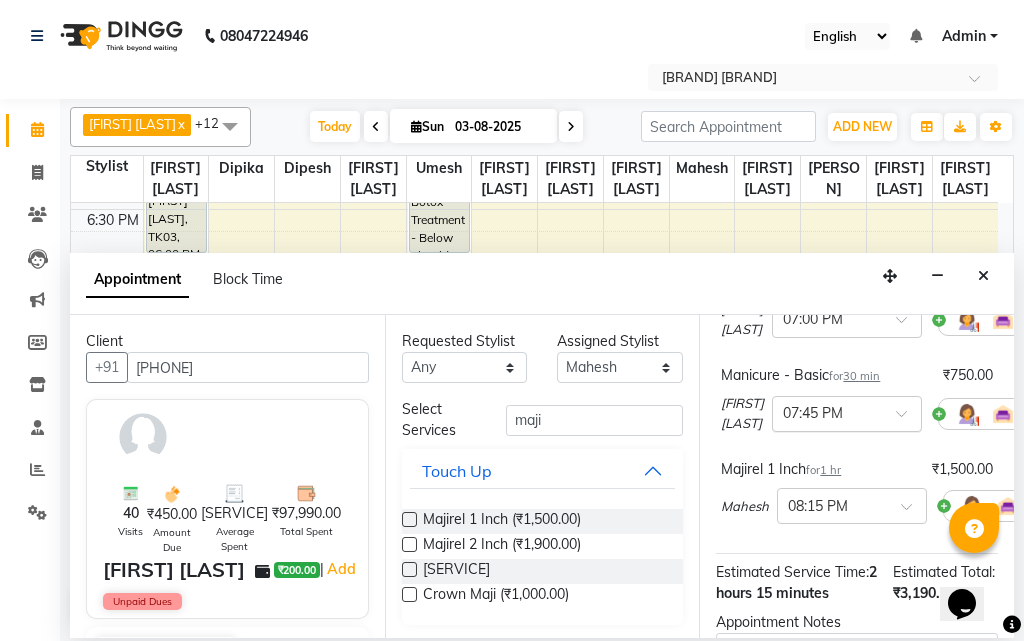 click on "× 07:45 PM" at bounding box center (847, 414) 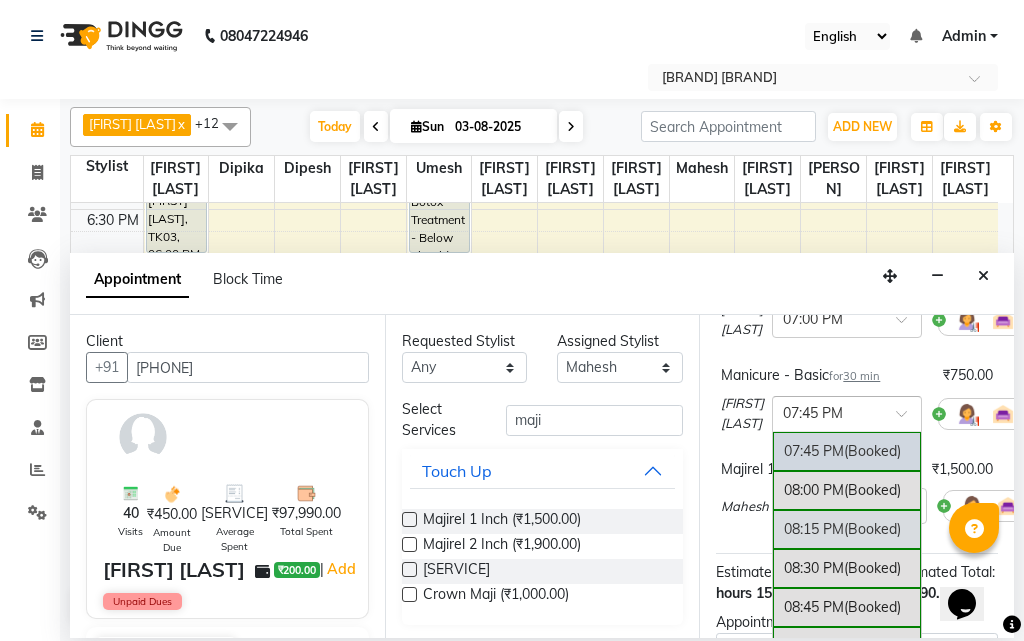 scroll, scrollTop: 1343, scrollLeft: 0, axis: vertical 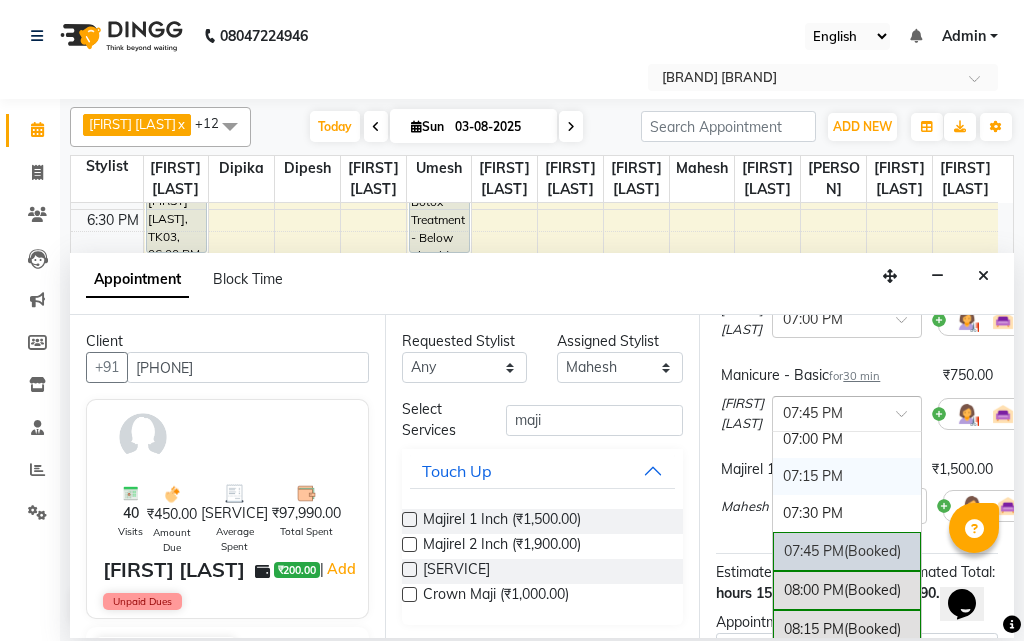 click on "07:15 PM" at bounding box center (847, 476) 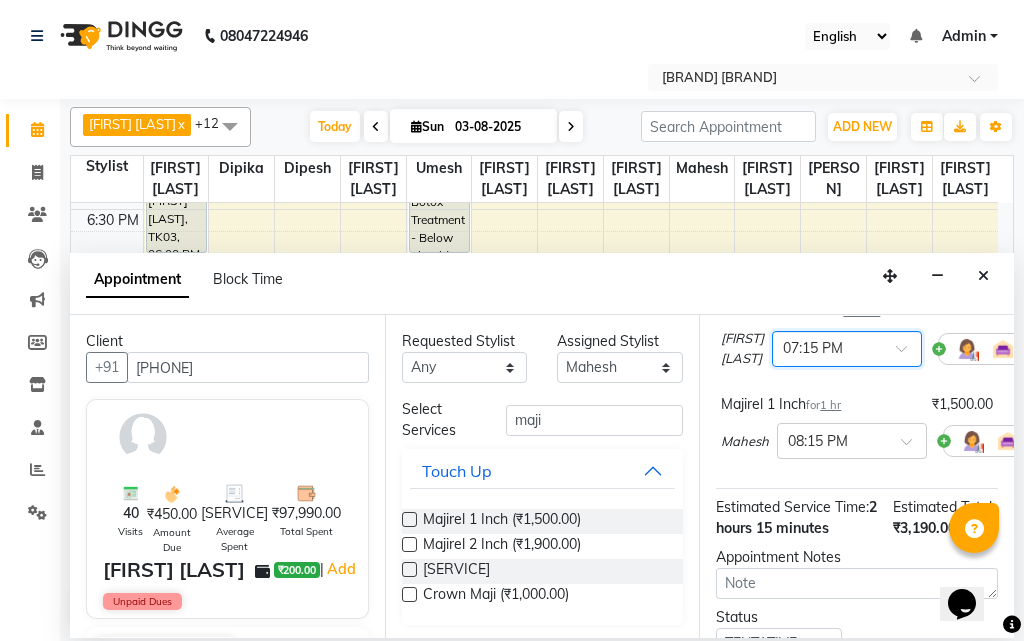 scroll, scrollTop: 300, scrollLeft: 0, axis: vertical 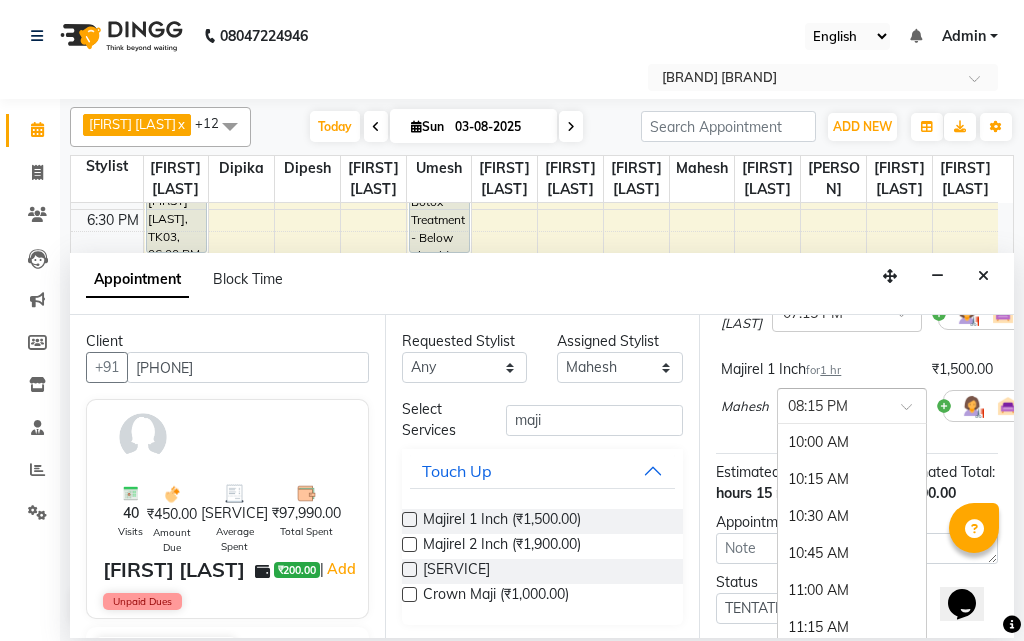 click at bounding box center (832, 404) 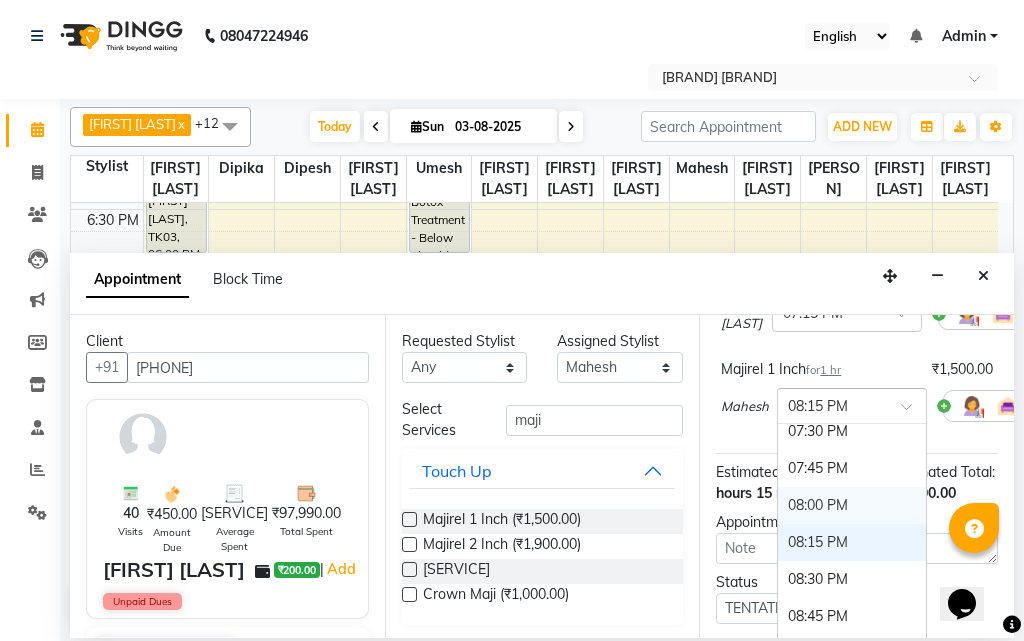 scroll, scrollTop: 1317, scrollLeft: 0, axis: vertical 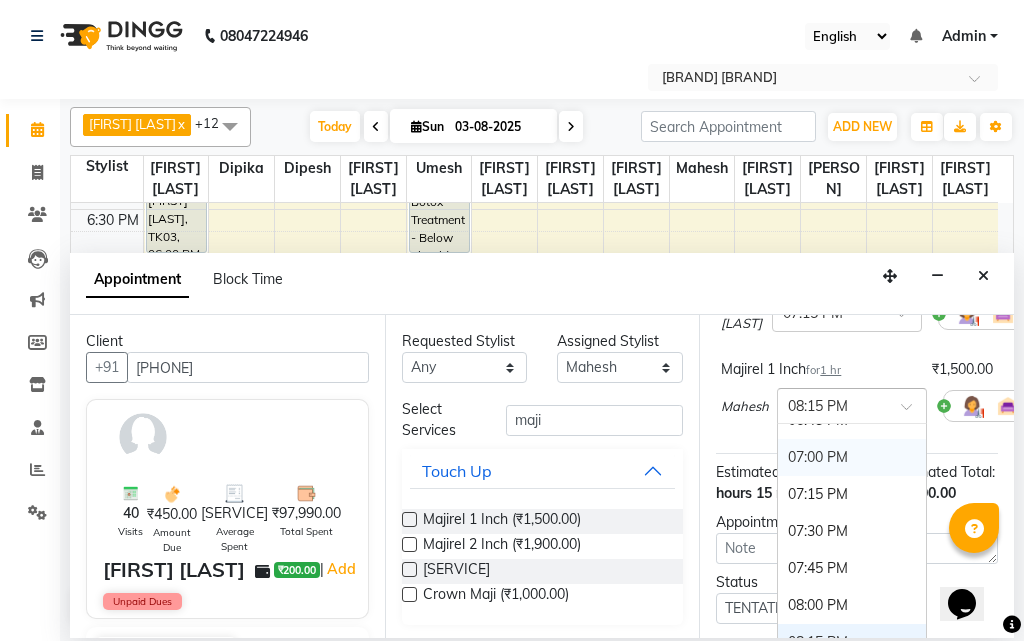 click on "07:00 PM" at bounding box center (852, 457) 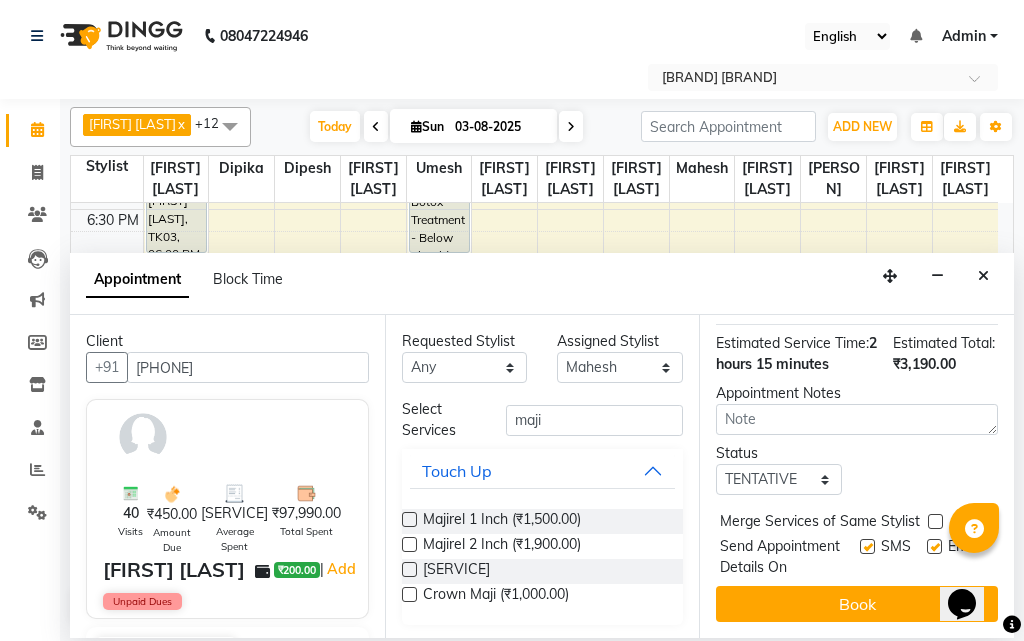 scroll, scrollTop: 528, scrollLeft: 0, axis: vertical 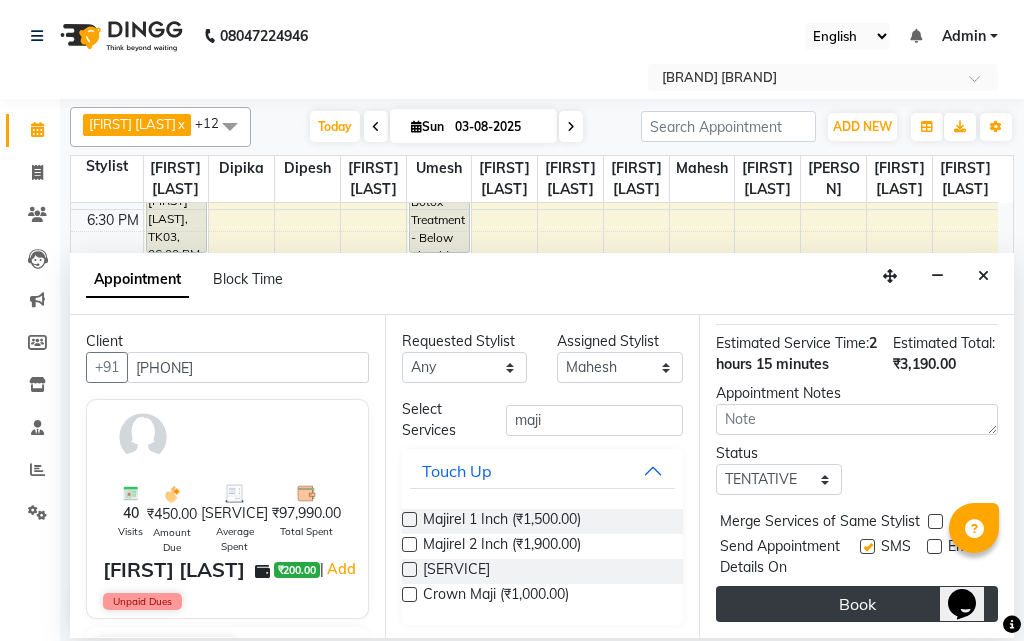 click on "Book" at bounding box center (857, 604) 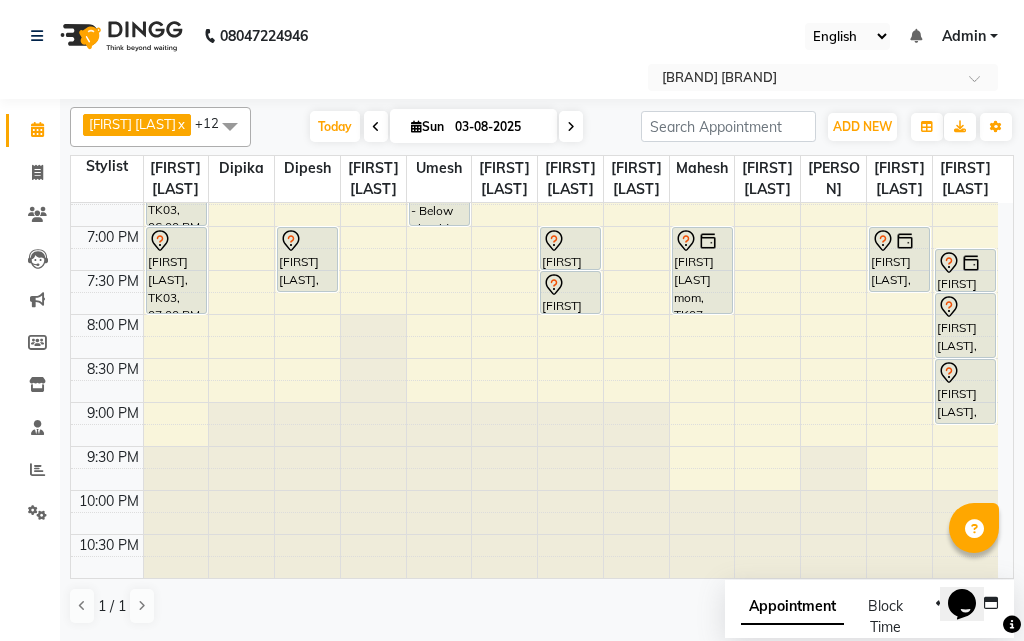 scroll, scrollTop: 878, scrollLeft: 0, axis: vertical 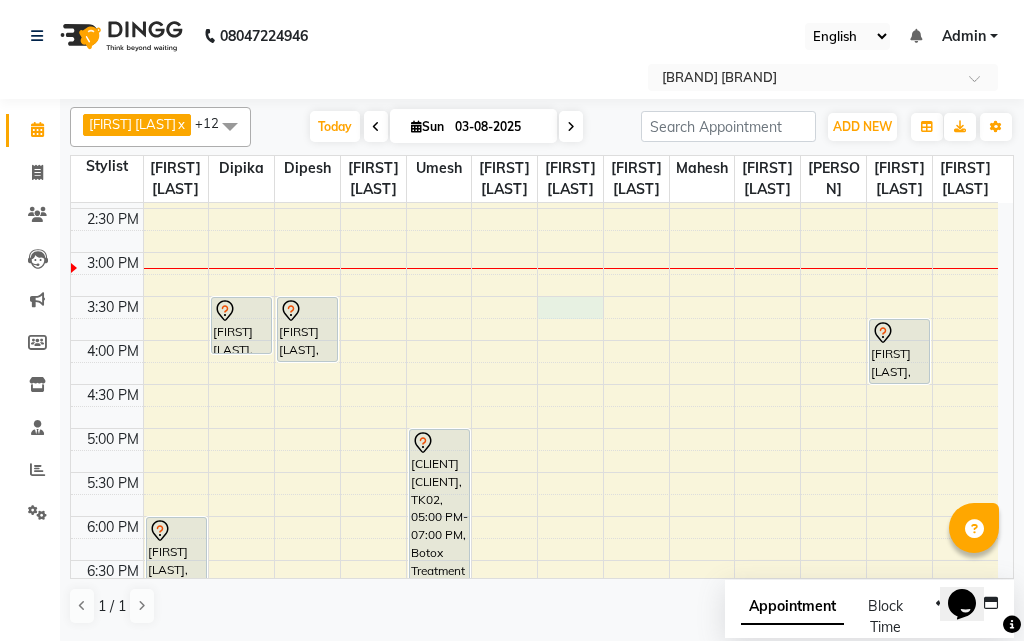 click on "9:00 AM 9:30 AM 10:00 AM 10:30 AM 11:00 AM 11:30 AM 12:00 PM 12:30 PM 1:00 PM 1:30 PM 2:00 PM 2:30 PM 3:00 PM 3:30 PM 4:00 PM 4:30 PM 5:00 PM 5:30 PM 6:00 PM 6:30 PM 7:00 PM 7:30 PM 8:00 PM 8:30 PM 9:00 PM 9:30 PM 10:00 PM 10:30 PM             [FIRST] [LAST], TK03, 06:00 PM-07:00 PM, Gel Nail art - Both Hand             [FIRST] [LAST], TK03, 07:00 PM-08:00 PM, Gel Nail art - Both Hand             [FIRST] [LAST], TK01, 03:30 PM-04:10 PM, Plain Gel Polish - Both hand             [FIRST] [LAST], TK01, 03:30 PM-04:15 PM, Pedicure - Basic             [FIRST] [LAST], TK04, 07:00 PM-07:45 PM, Pedicure - Basic             [CLIENT] [CLIENT], TK02, 05:00 PM-07:00 PM, Botox Treatment - Below Shoulder             [FIRST] [LAST], TK05, 07:00 PM-07:30 PM, Shampoo With Conditioner - Below Shoulder             [FIRST] [LAST], TK05, 07:30 PM-08:00 PM, Blow Dry - Below Shoulder             [FIRST] [LAST], TK07, 07:00 PM-08:00 PM, Majirel 1 Inch             [FIRST] [LAST], TK06, 03:45 PM-04:30 PM, Pedicure - Basic" at bounding box center [534, 340] 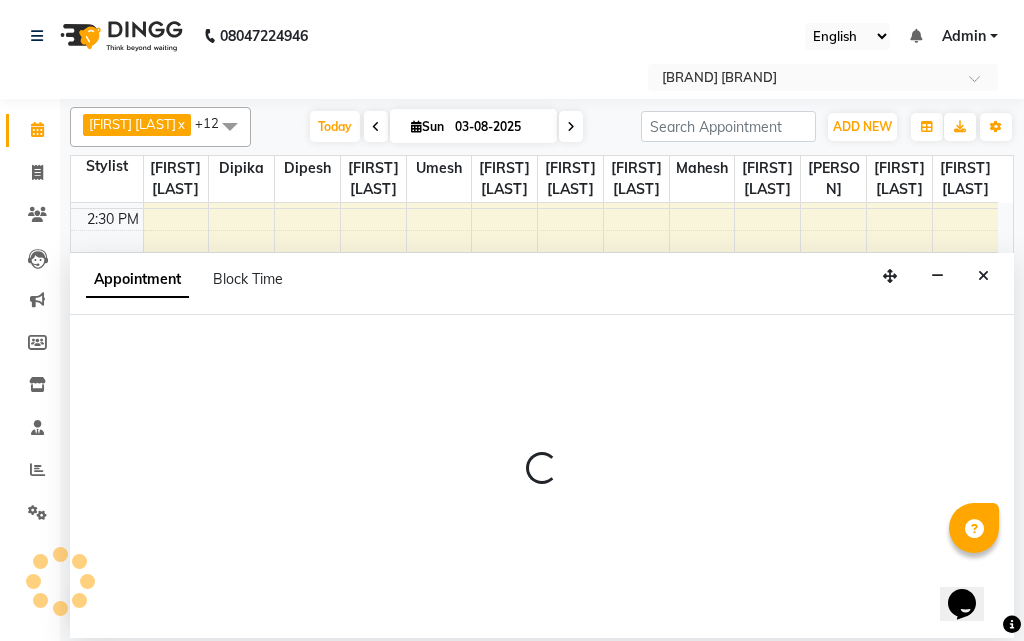 select on "13660" 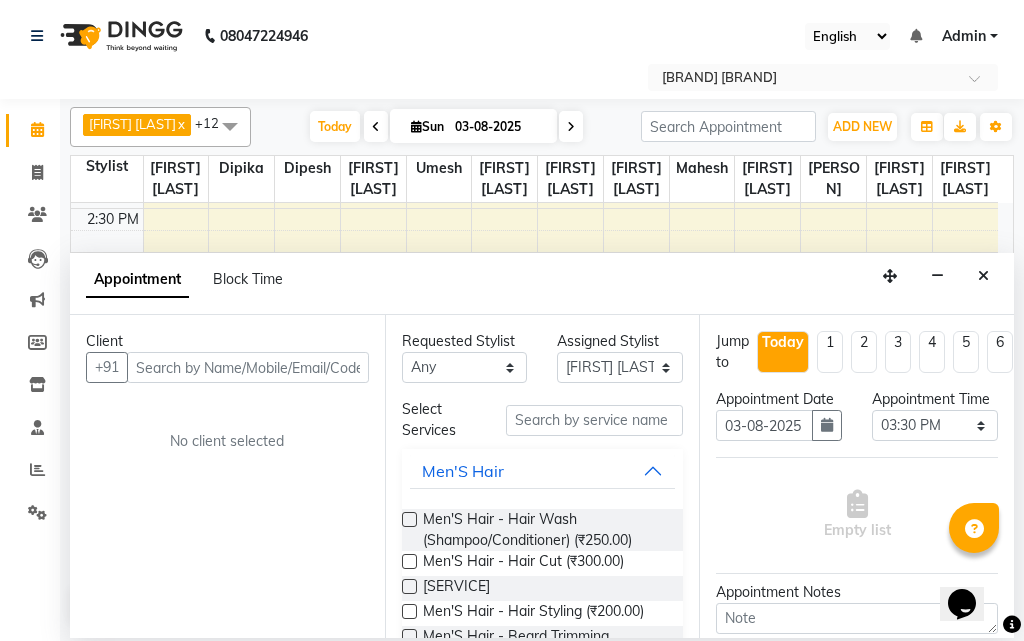 click at bounding box center (248, 367) 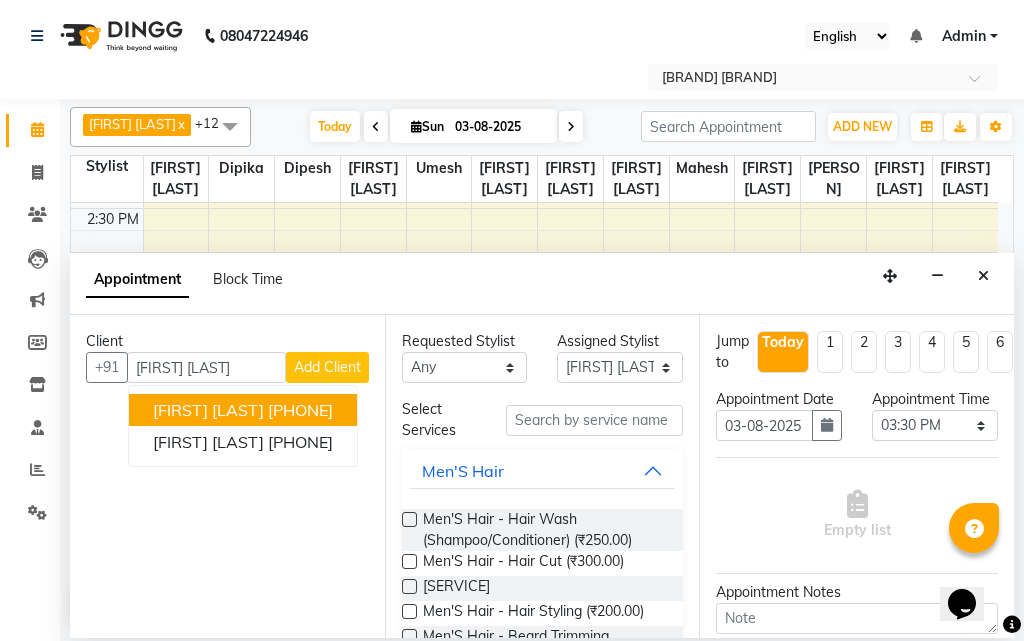 click on "[PHONE]" at bounding box center (300, 410) 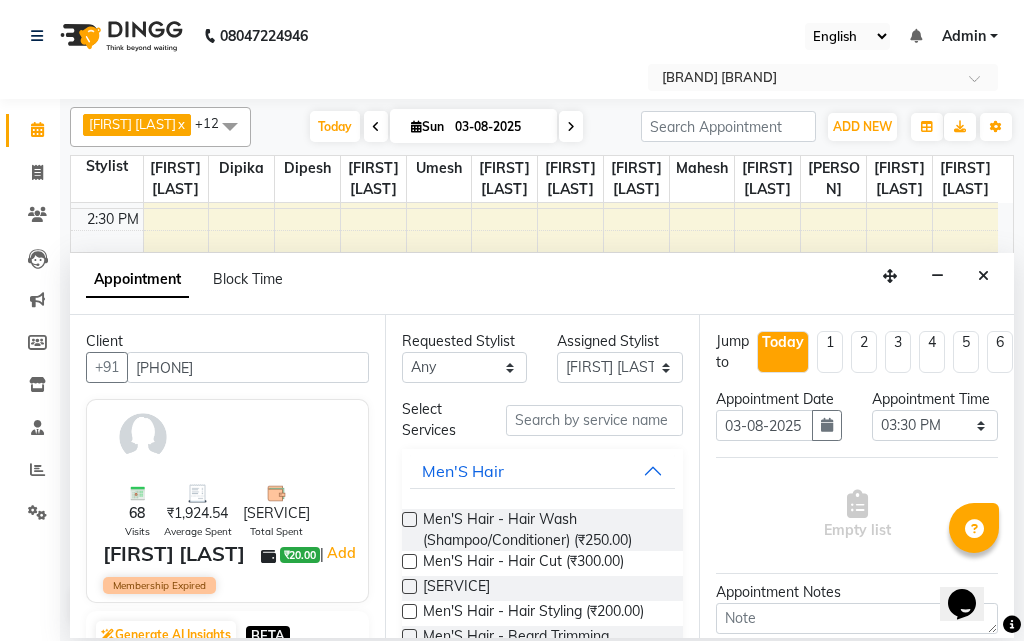 type on "[PHONE]" 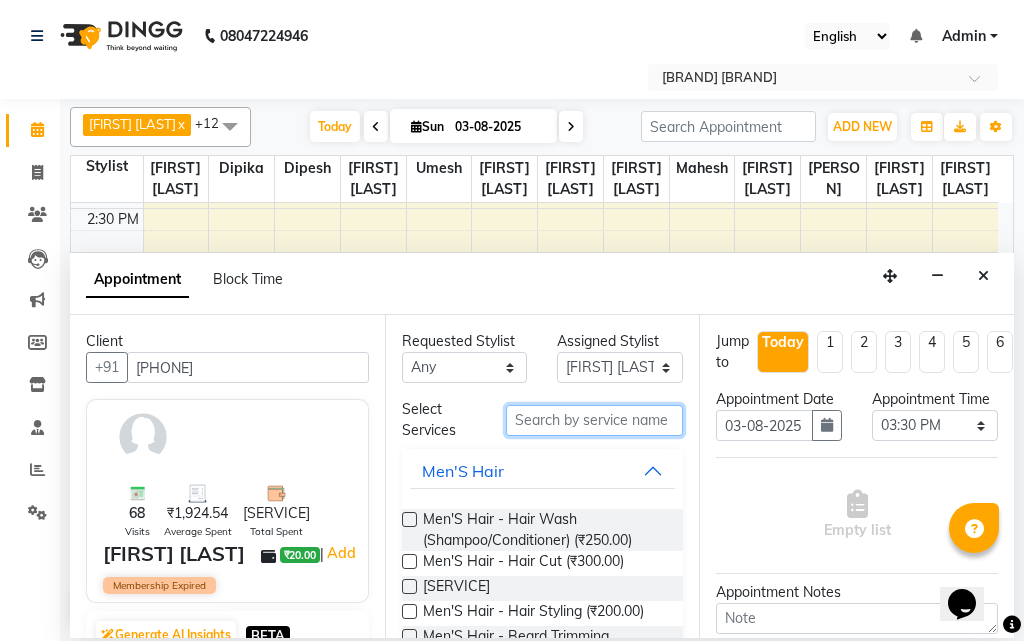 click at bounding box center (595, 420) 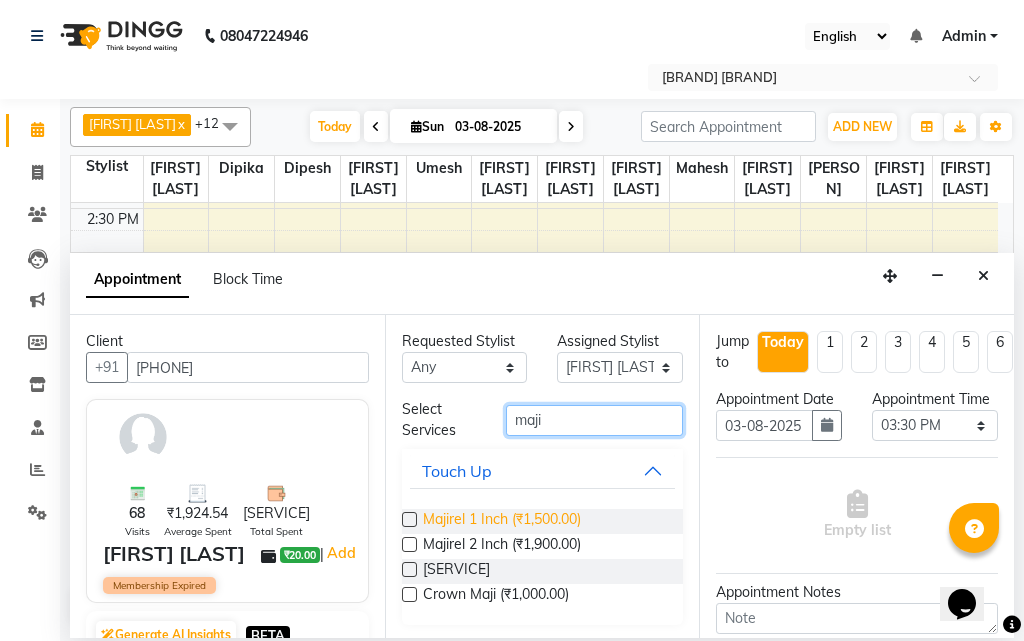type on "maji" 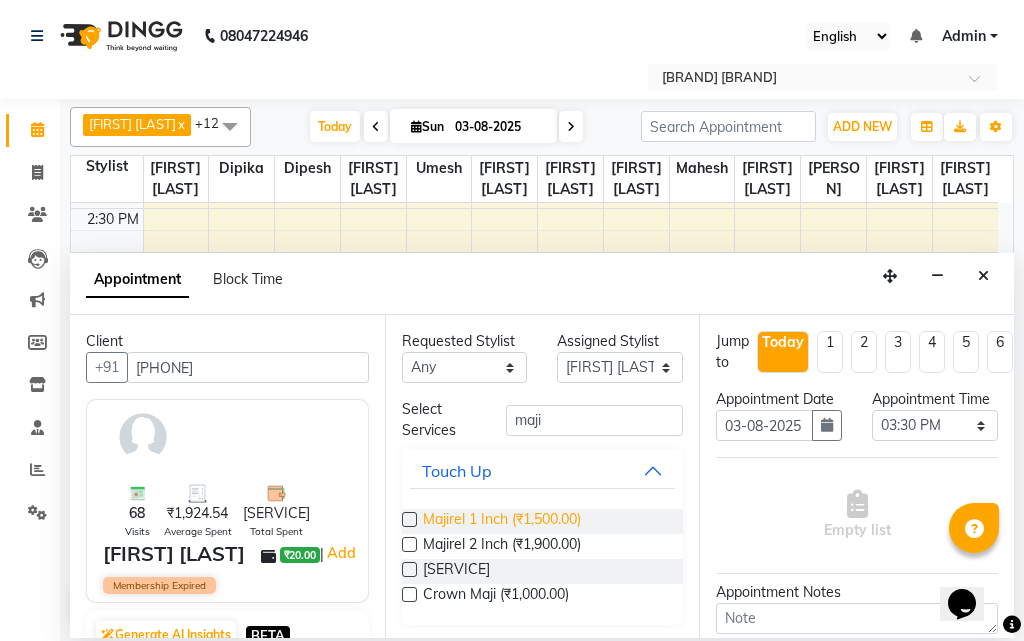 click on "Majirel 1 Inch (₹1,500.00)" at bounding box center [502, 521] 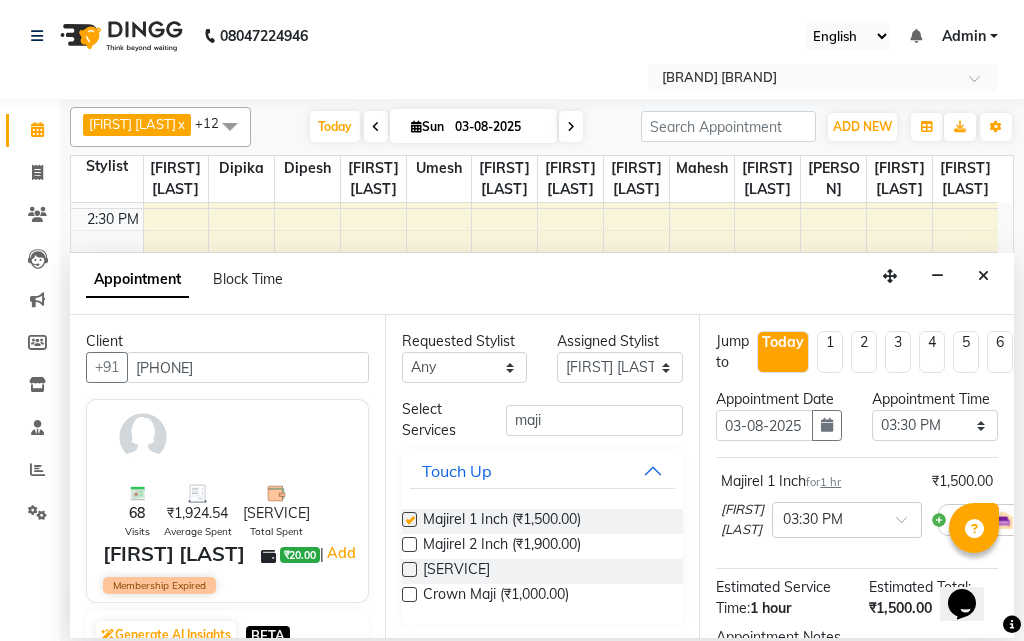 checkbox on "false" 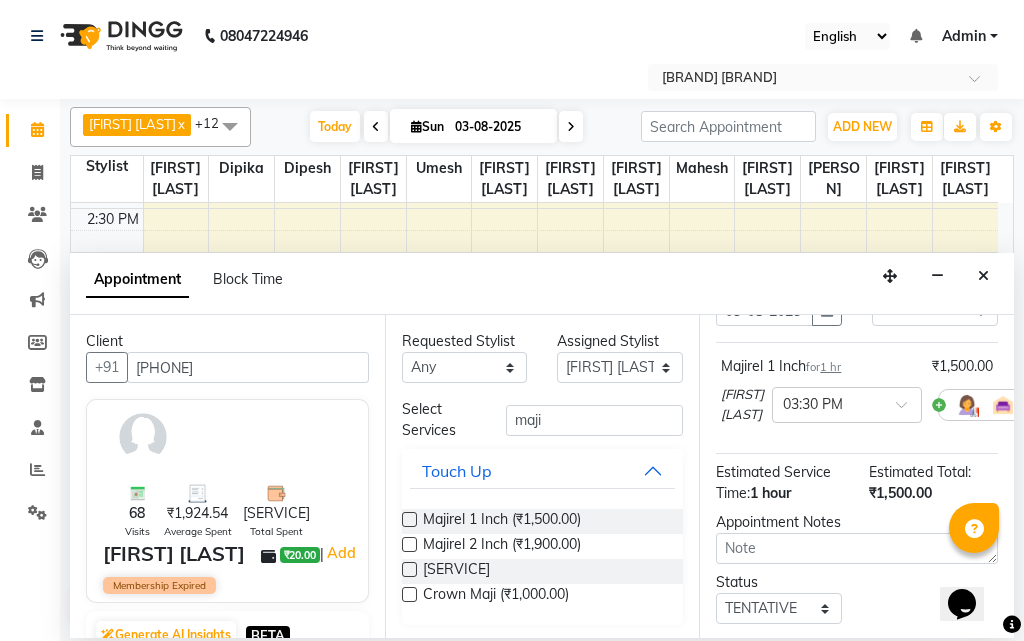 scroll, scrollTop: 301, scrollLeft: 0, axis: vertical 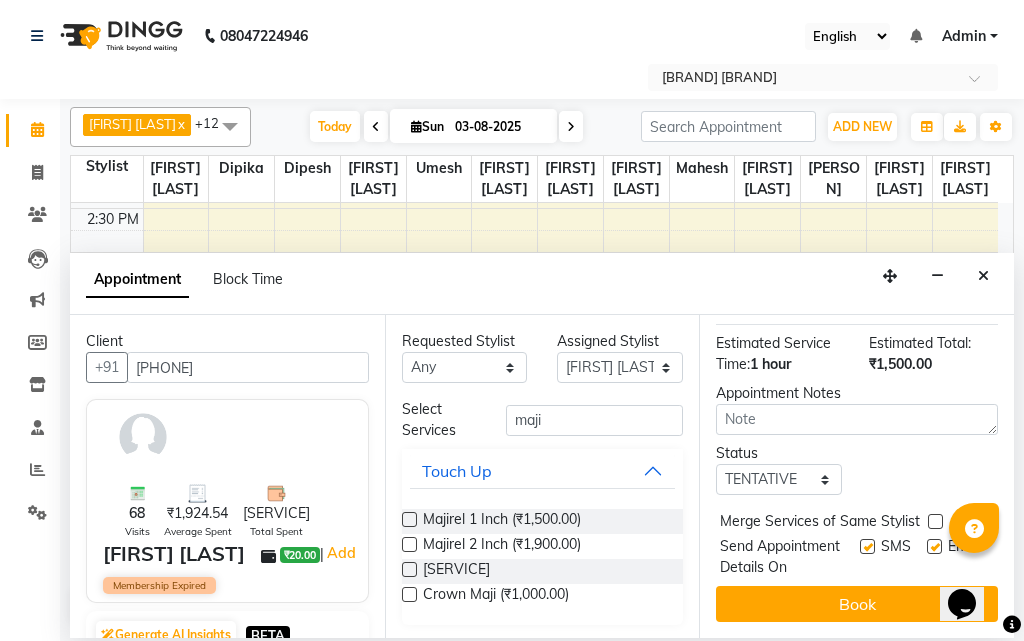 click at bounding box center (934, 546) 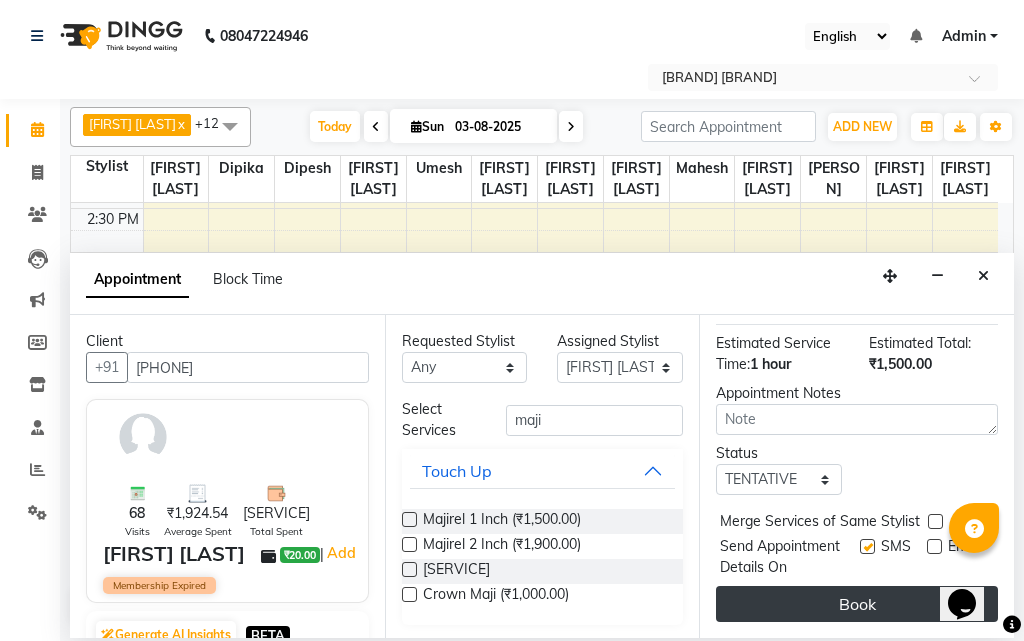 click on "Book" at bounding box center (857, 604) 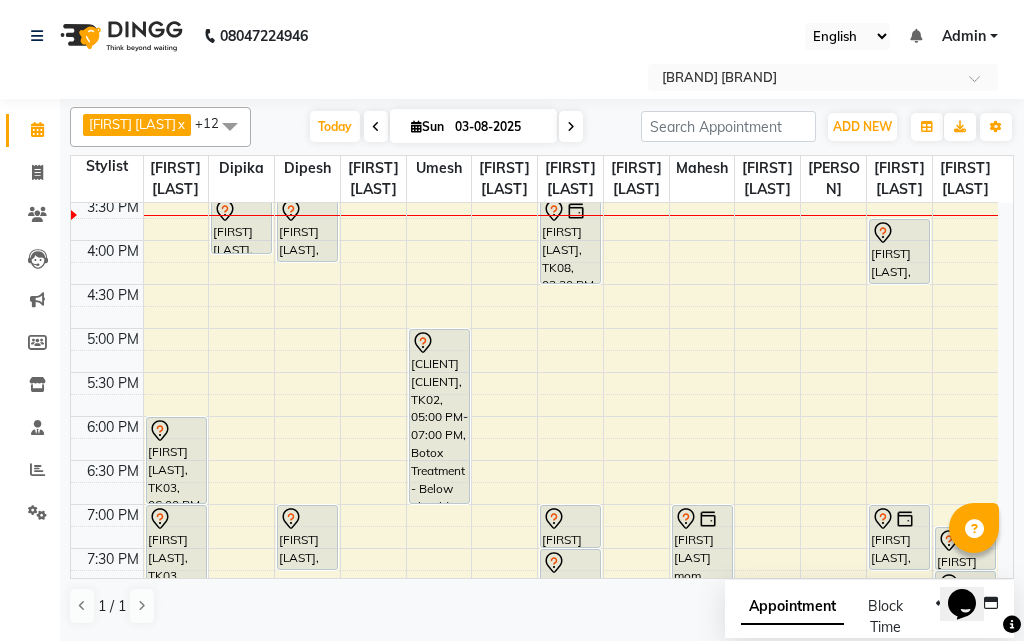 scroll, scrollTop: 478, scrollLeft: 0, axis: vertical 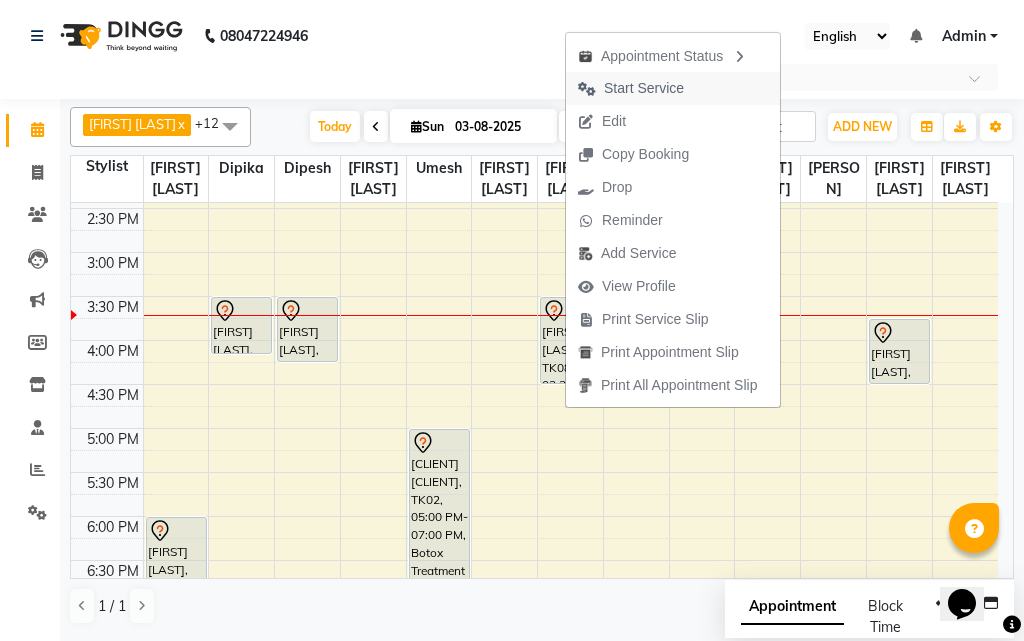 click on "Start Service" at bounding box center (644, 88) 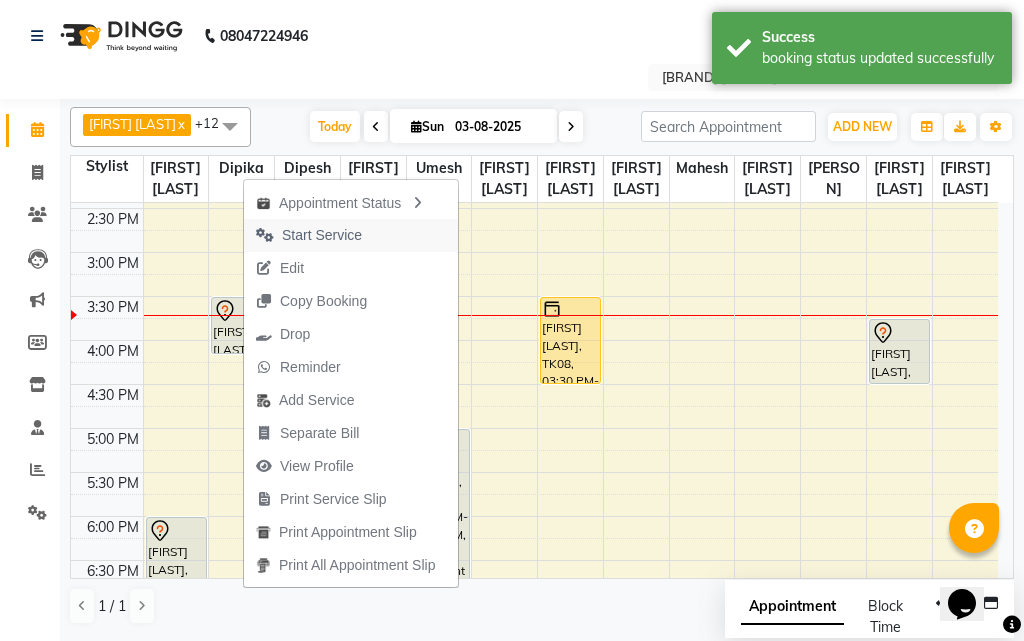 click on "Start Service" at bounding box center (322, 235) 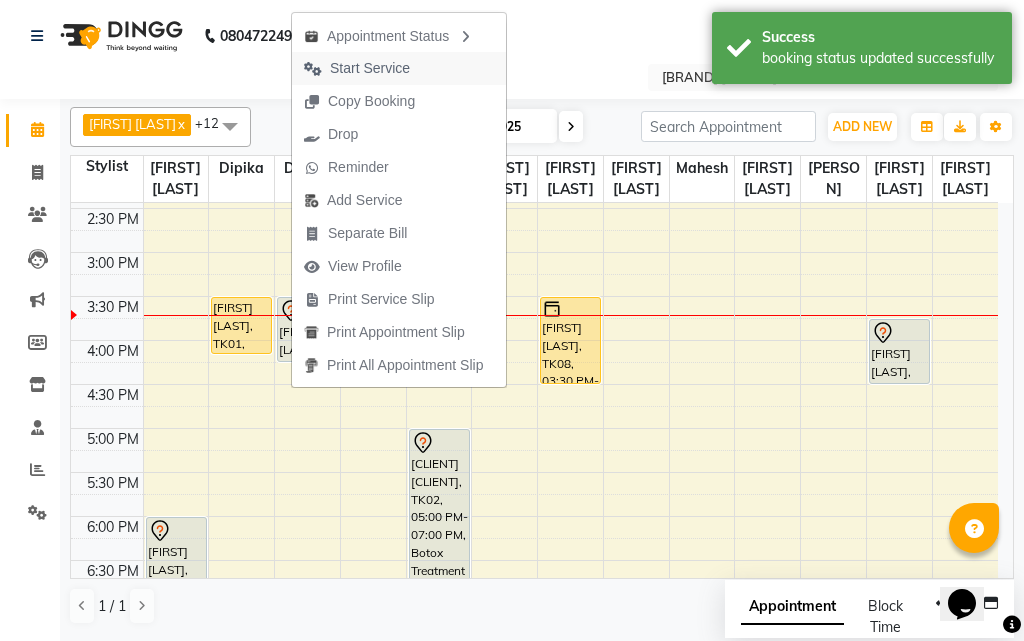 click on "Start Service" at bounding box center (370, 68) 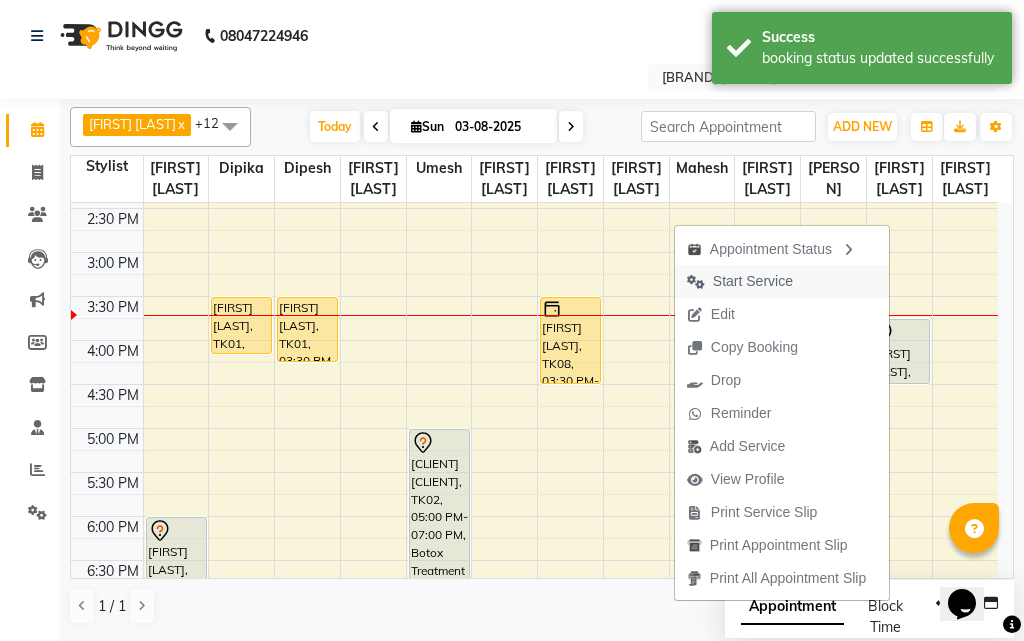 click on "Start Service" at bounding box center (753, 281) 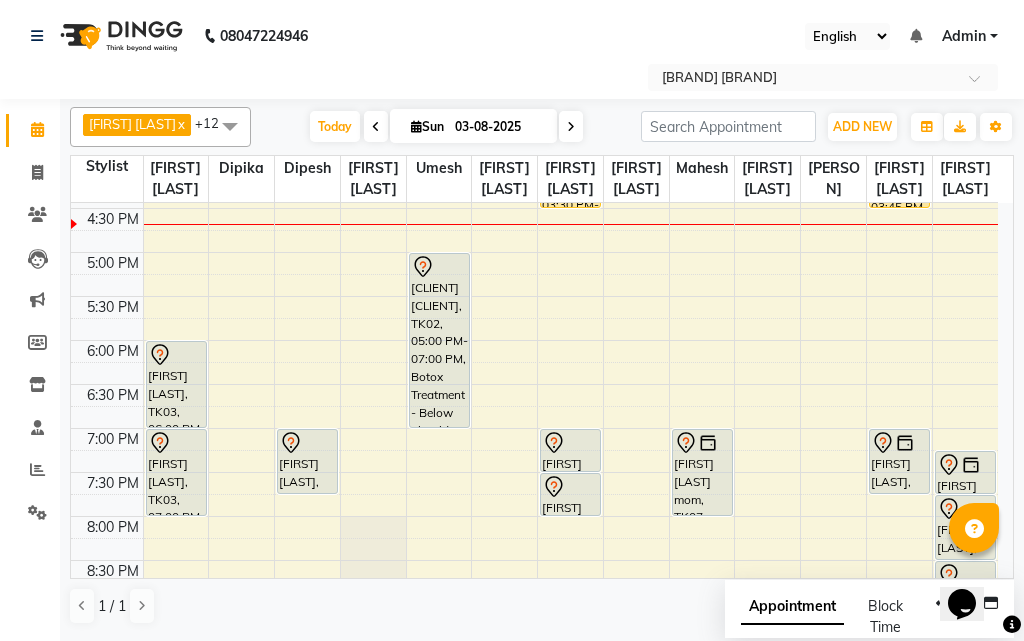 scroll, scrollTop: 619, scrollLeft: 0, axis: vertical 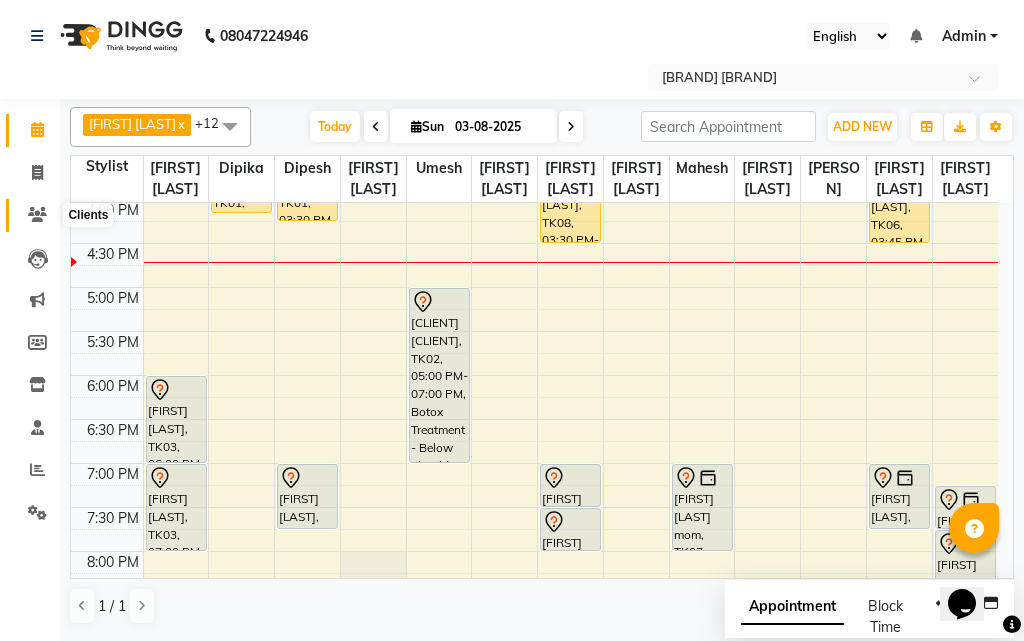 click 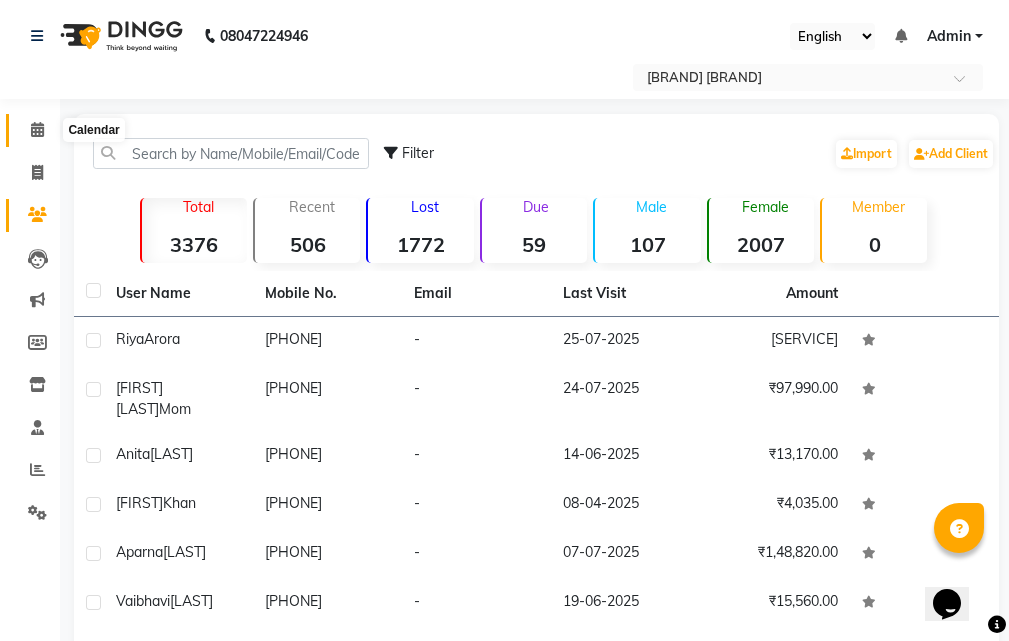 click 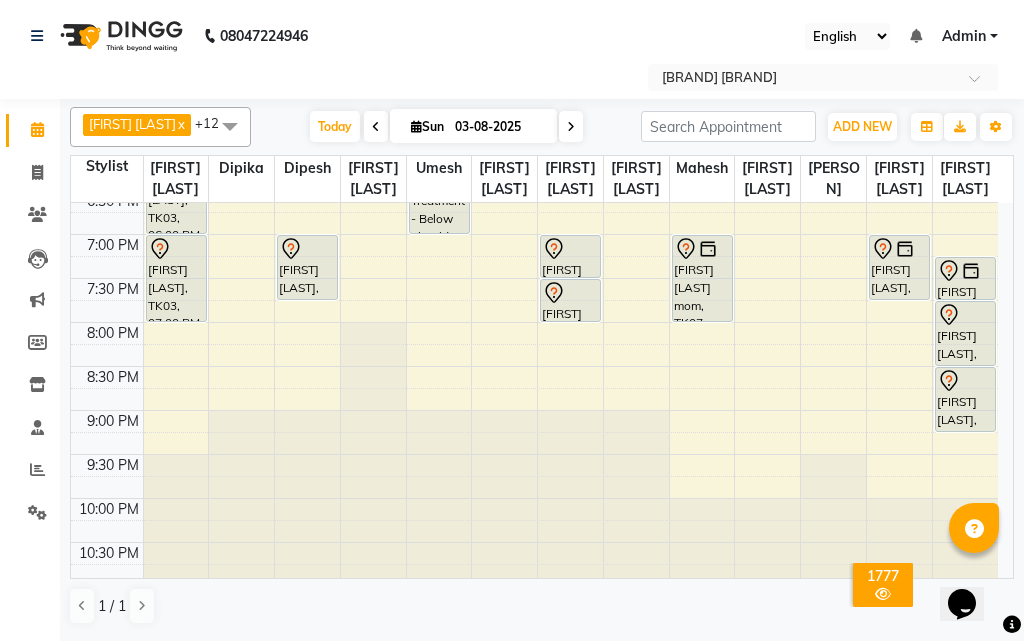 scroll, scrollTop: 800, scrollLeft: 0, axis: vertical 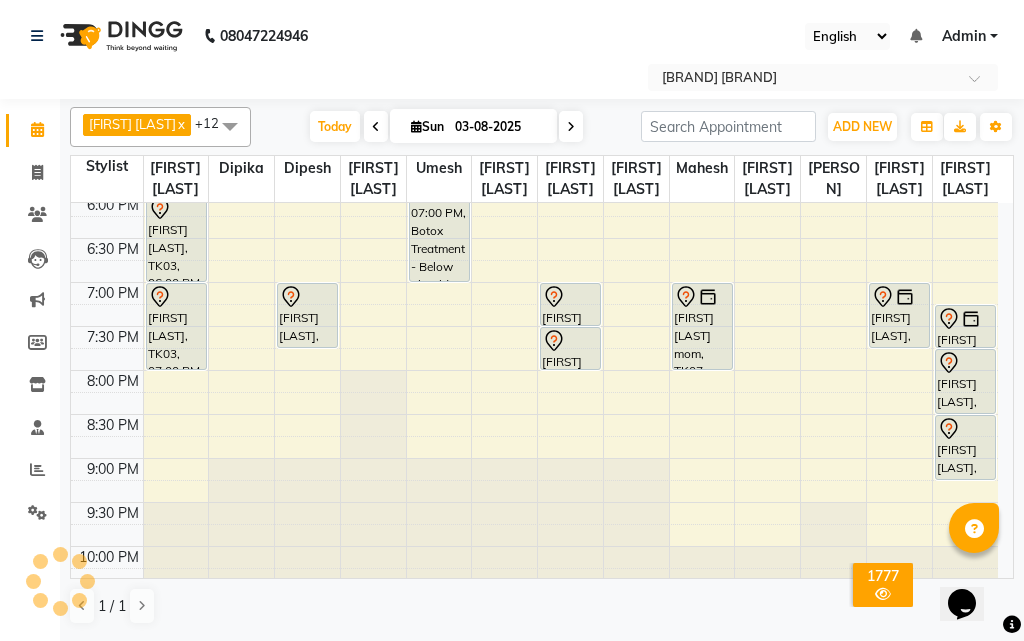 click on "9:00 AM 9:30 AM 10:00 AM 10:30 AM 11:00 AM 11:30 AM 12:00 PM 12:30 PM 1:00 PM 1:30 PM 2:00 PM 2:30 PM 3:00 PM 3:30 PM 4:00 PM 4:30 PM 5:00 PM 5:30 PM 6:00 PM 6:30 PM 7:00 PM 7:30 PM 8:00 PM 8:30 PM 9:00 PM 9:30 PM 10:00 PM 10:30 PM             [FIRST] [LAST], TK03, 06:00 PM-07:00 PM, Gel Nail art - Both Hand             [FIRST] [LAST], TK03, 07:00 PM-08:00 PM, Gel Nail art - Both Hand    [FIRST] [LAST], TK01, 03:30 PM-04:10 PM, Plain Gel Polish - Both hand    [FIRST] [LAST], TK01, 03:30 PM-04:15 PM, Pedicure - Basic             [FIRST] [LAST], TK04, 07:00 PM-07:45 PM, Pedicure - Basic             [CLIENT] [CLIENT], TK02, 05:00 PM-07:00 PM, Botox Treatment - Below Shoulder     [FIRST] [LAST], TK08, 03:30 PM-04:30 PM, Majirel 1 Inch             [FIRST] [LAST], TK05, 07:00 PM-07:30 PM, Shampoo With Conditioner - Below Shoulder             [FIRST] [LAST], TK05, 07:30 PM-08:00 PM, Blow Dry - Below Shoulder             [FIRST] [LAST], TK07, 07:00 PM-08:00 PM, Majirel 1 Inch" at bounding box center [534, 18] 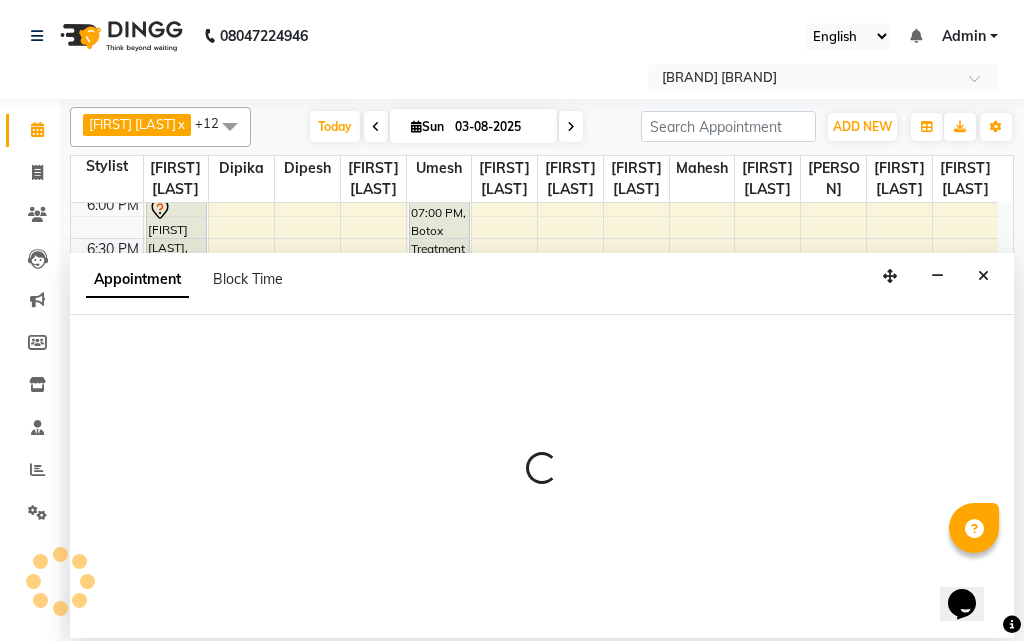 select on "13660" 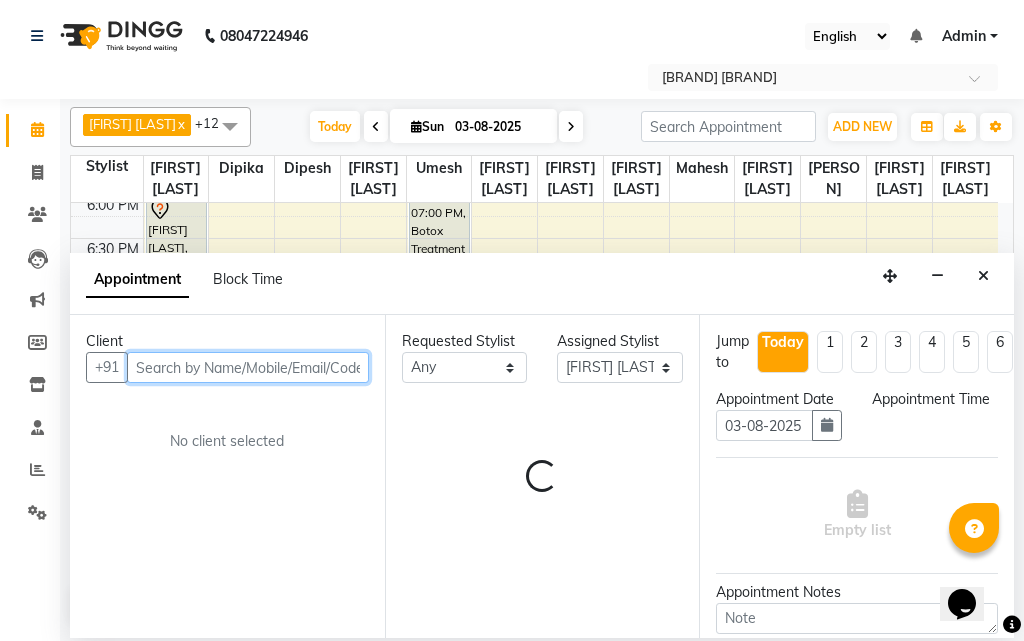 select on "1230" 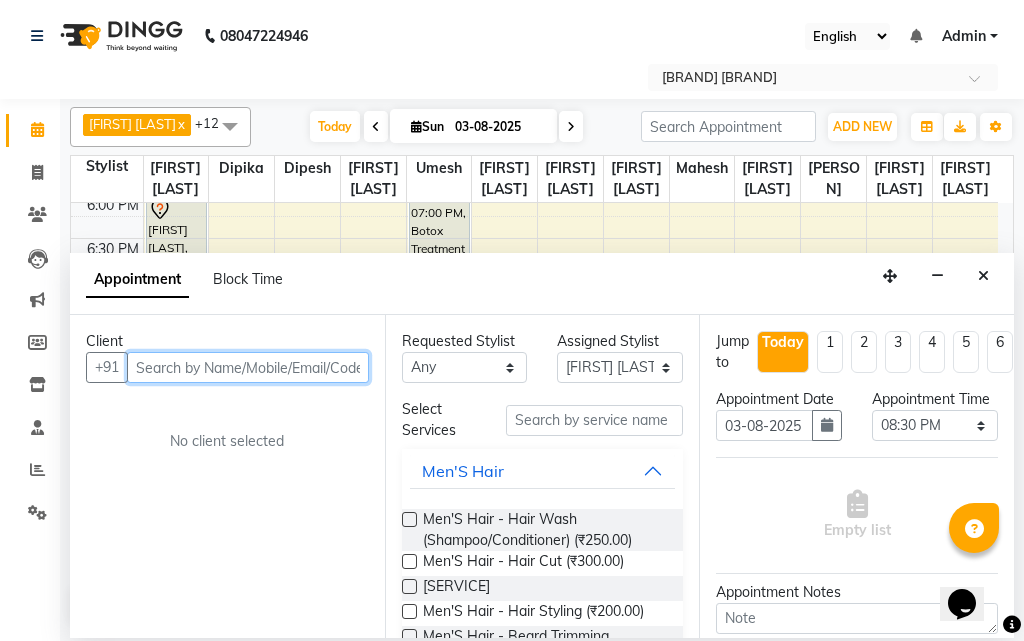 click at bounding box center [248, 367] 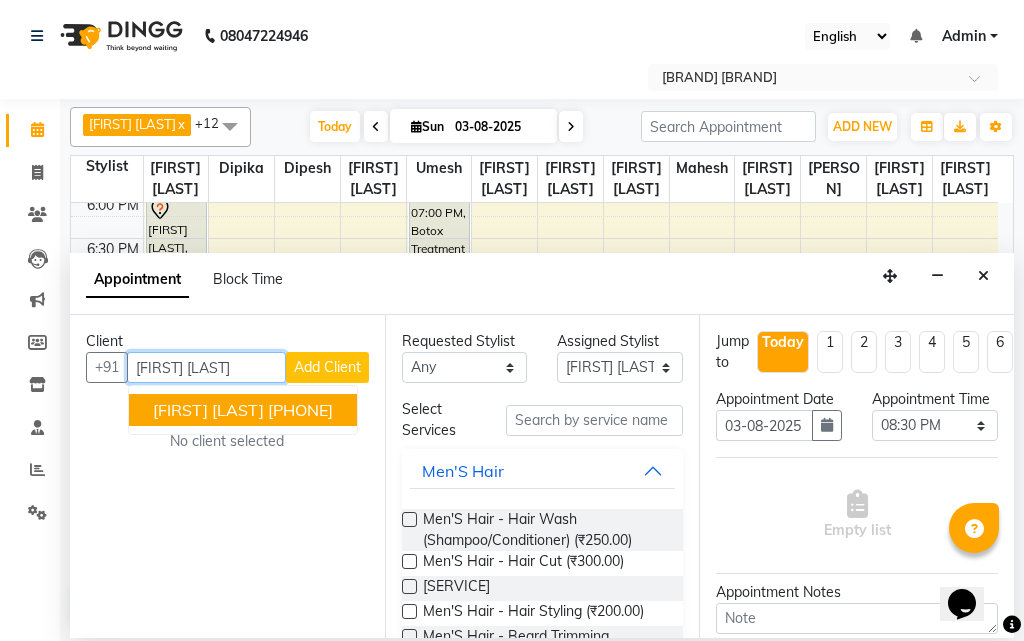 click on "[FIRST] [LAST] [PHONE]" at bounding box center (243, 410) 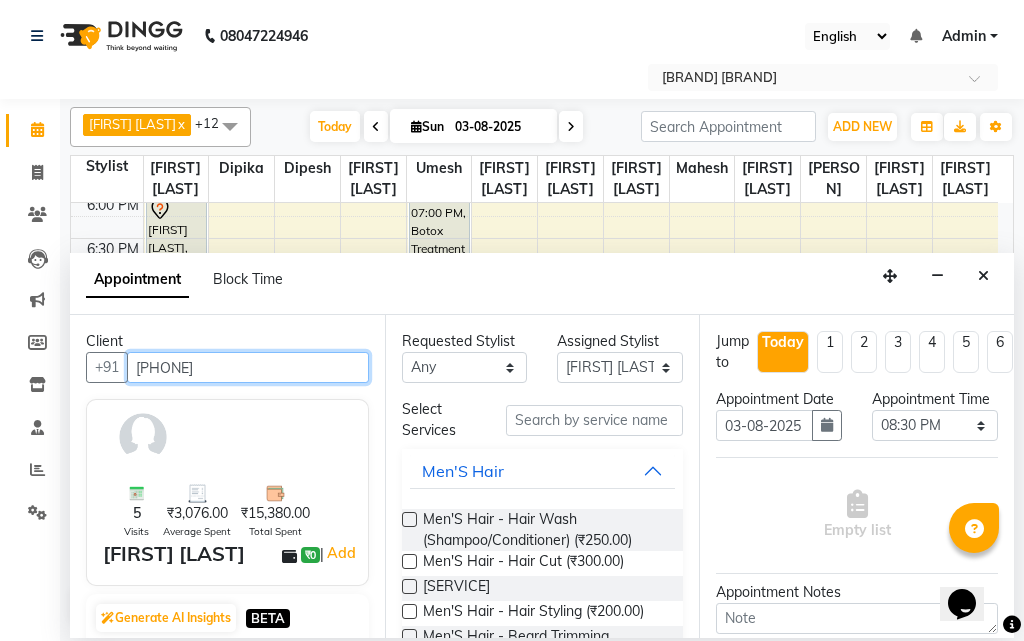 type on "[PHONE]" 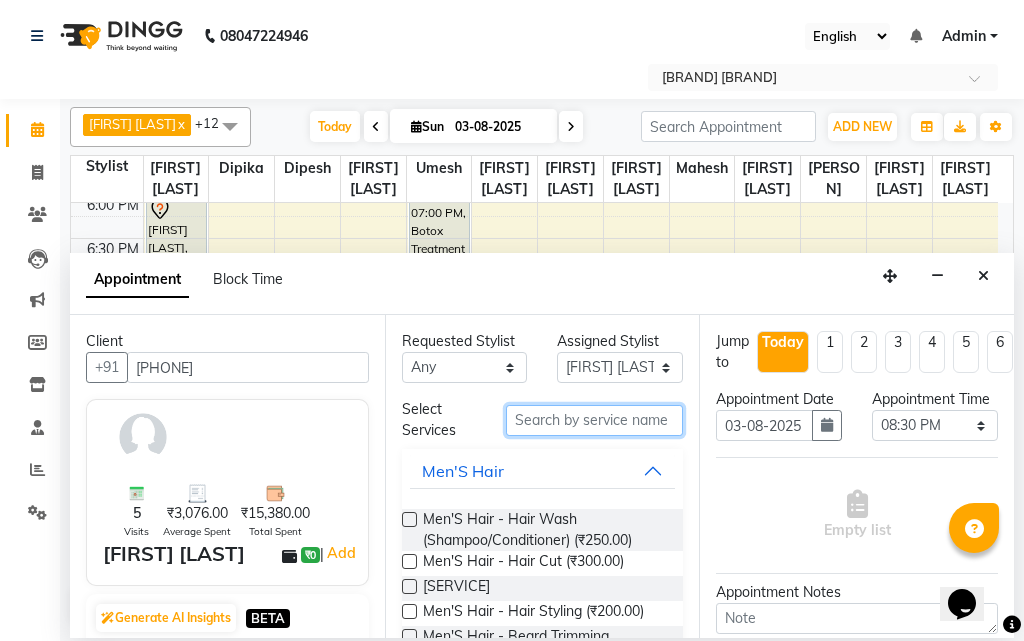 click at bounding box center (595, 420) 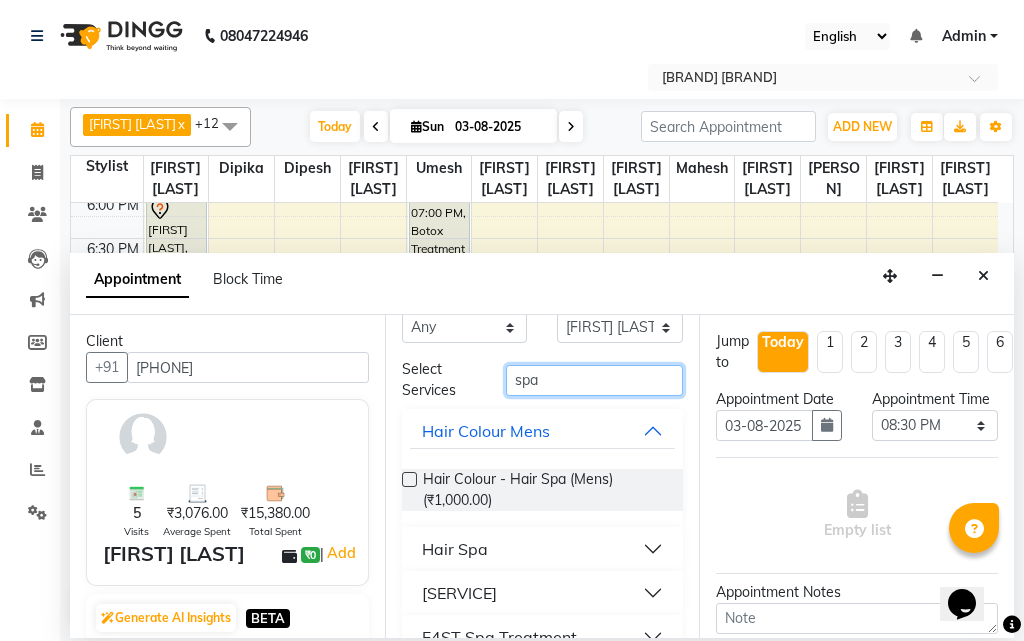 scroll, scrollTop: 77, scrollLeft: 0, axis: vertical 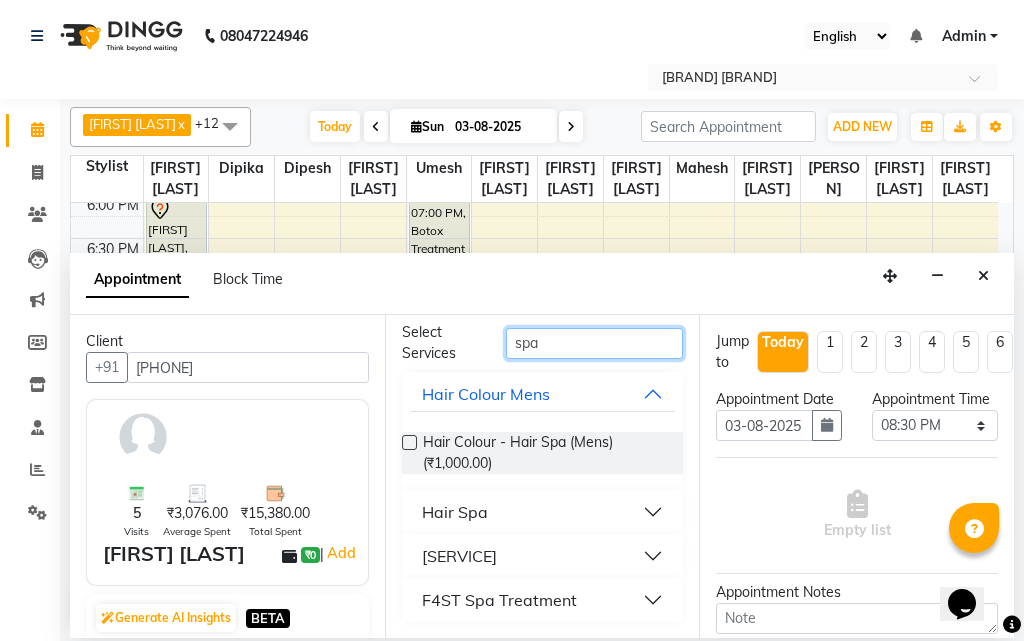 type on "spa" 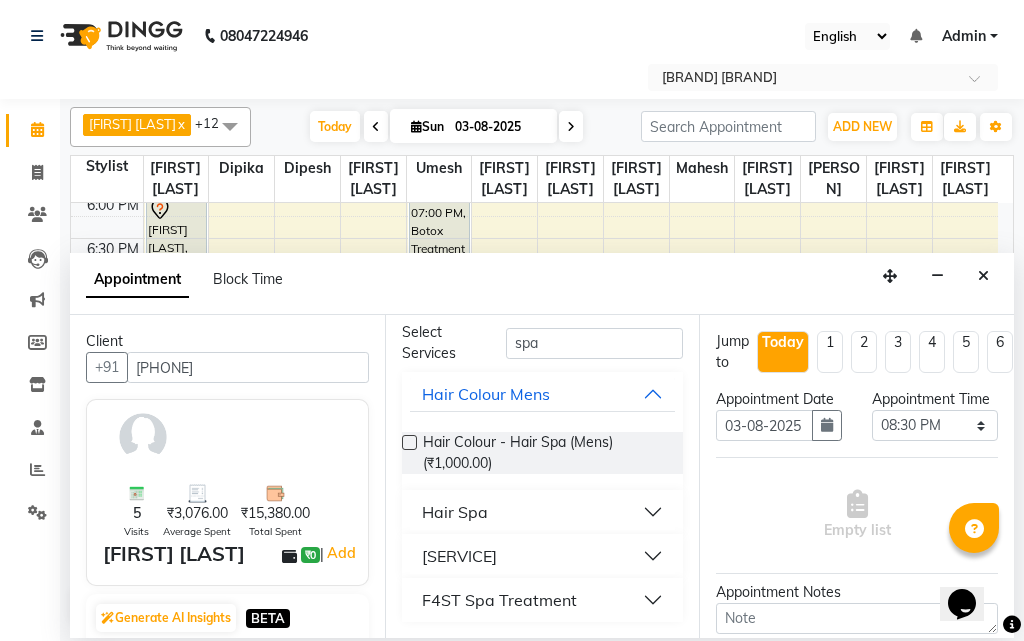 click on "[SERVICE]" at bounding box center (459, 556) 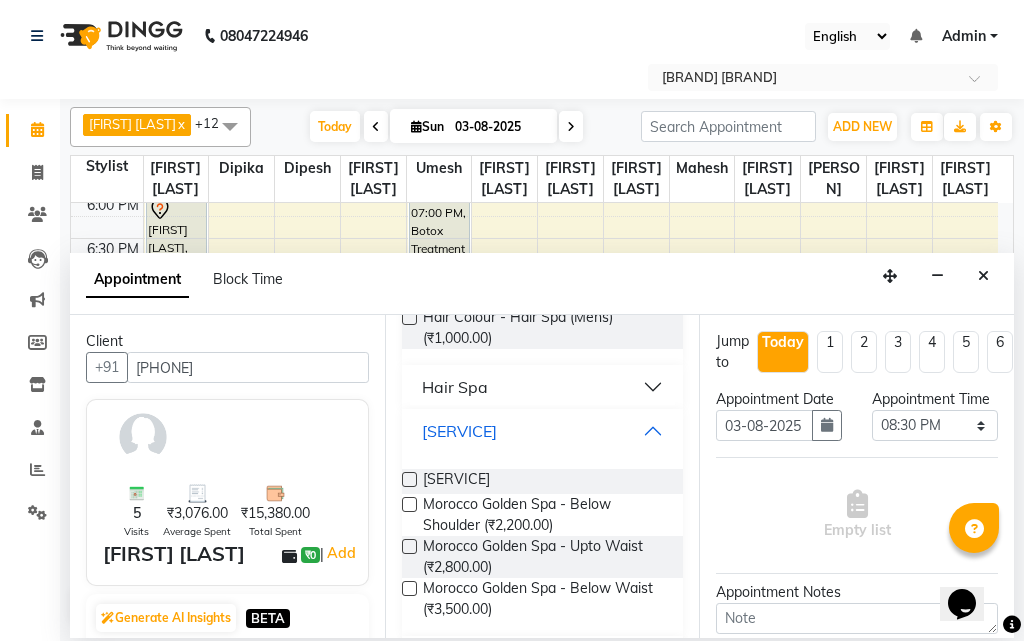scroll, scrollTop: 267, scrollLeft: 0, axis: vertical 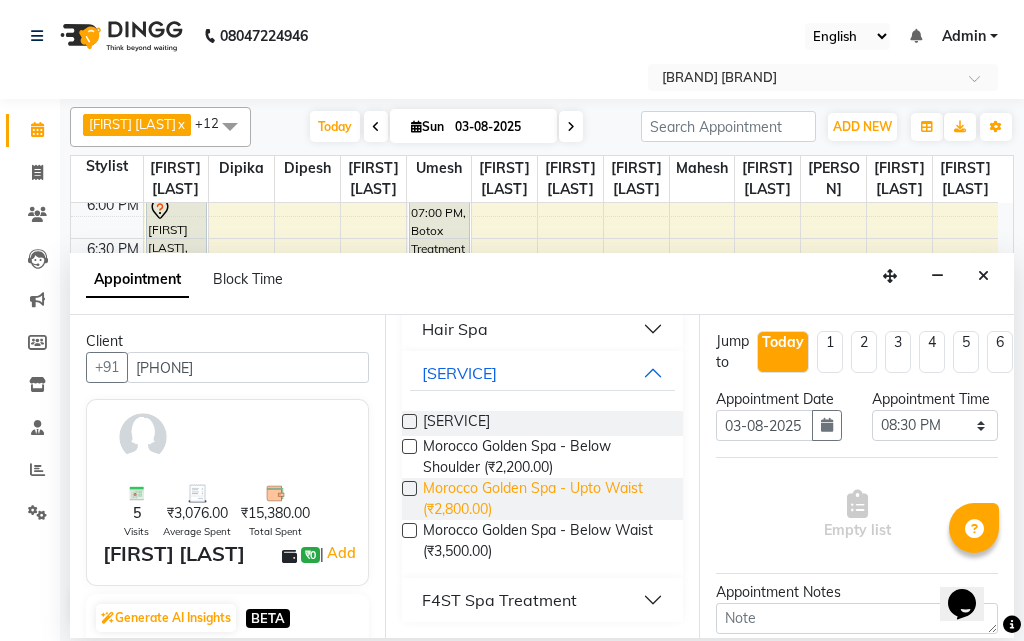 click on "Morocco Golden Spa - Upto Waist (₹2,800.00)" at bounding box center (545, 499) 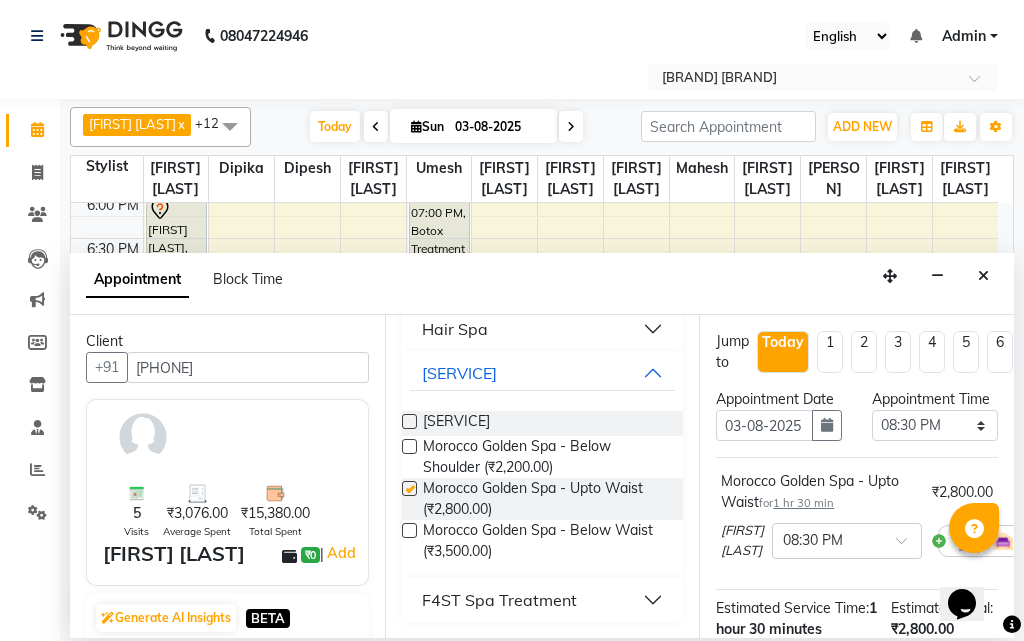 checkbox on "false" 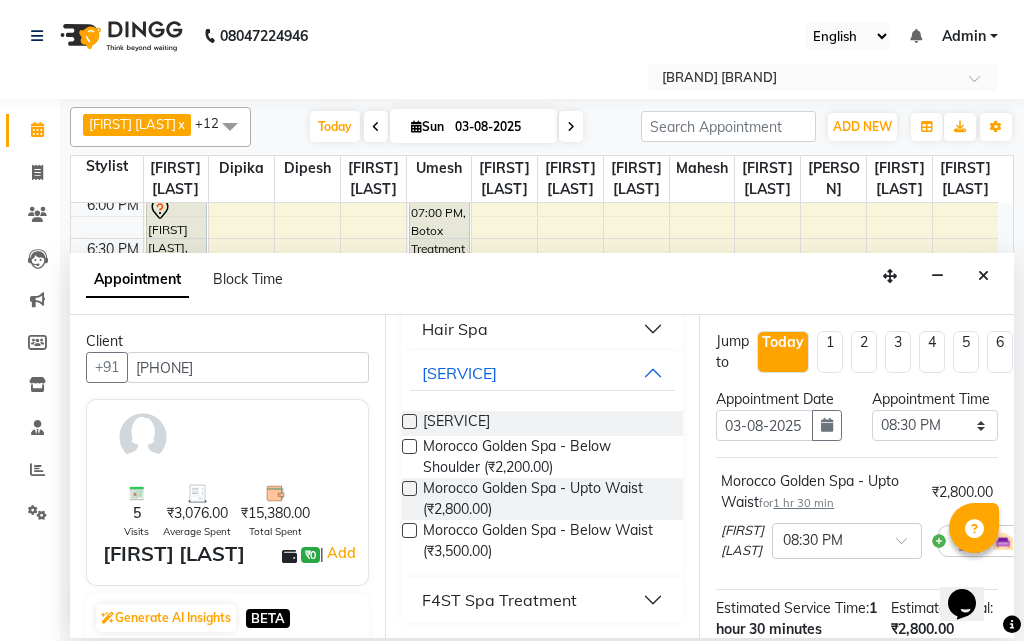 scroll, scrollTop: 0, scrollLeft: 136, axis: horizontal 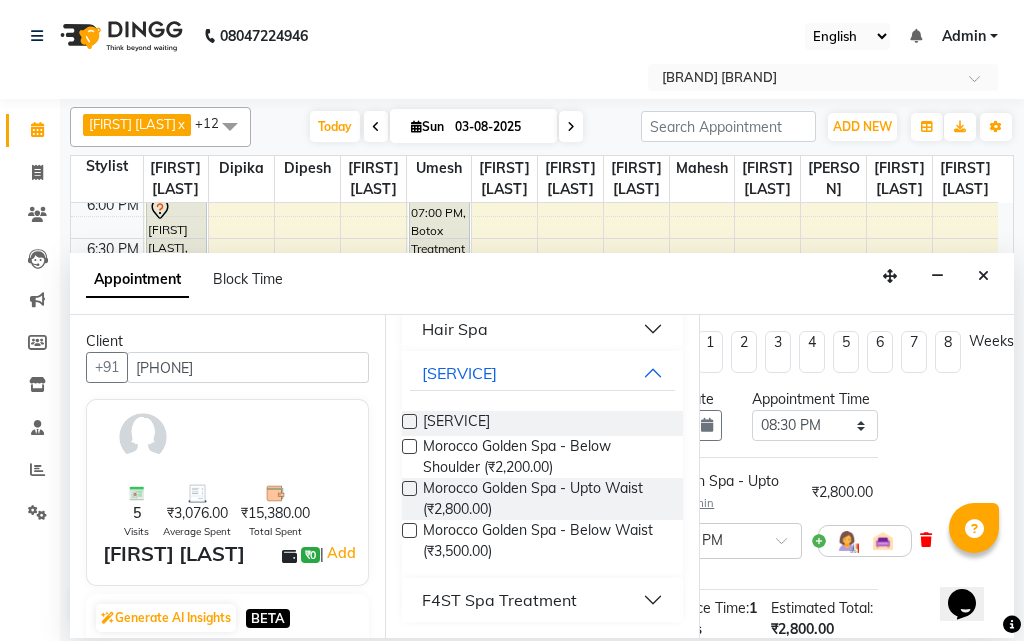 click at bounding box center [926, 540] 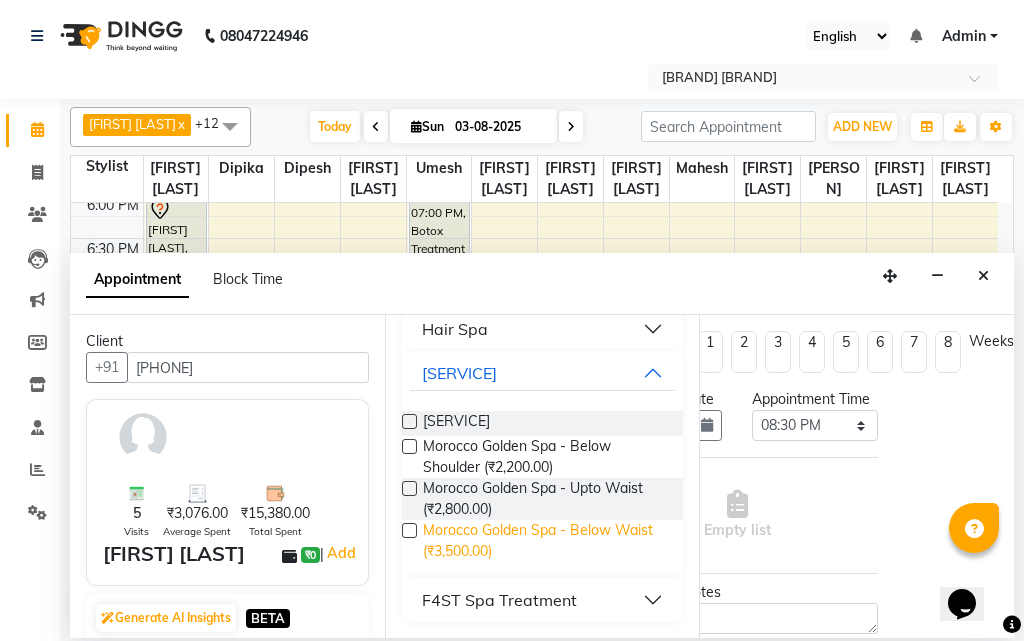 click on "Morocco Golden Spa - Below Waist (₹3,500.00)" at bounding box center [545, 541] 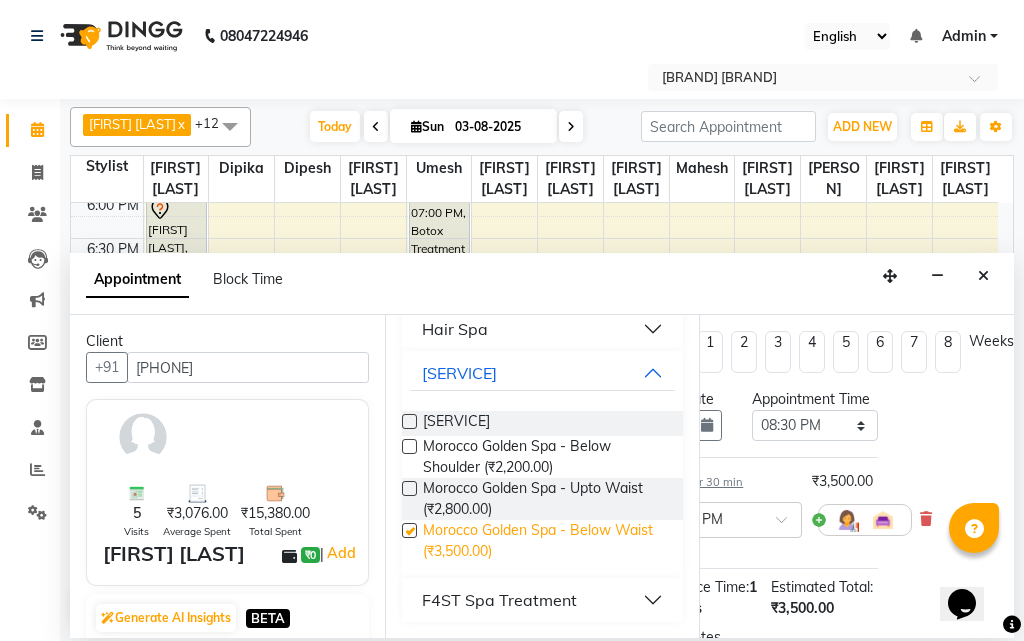 checkbox on "false" 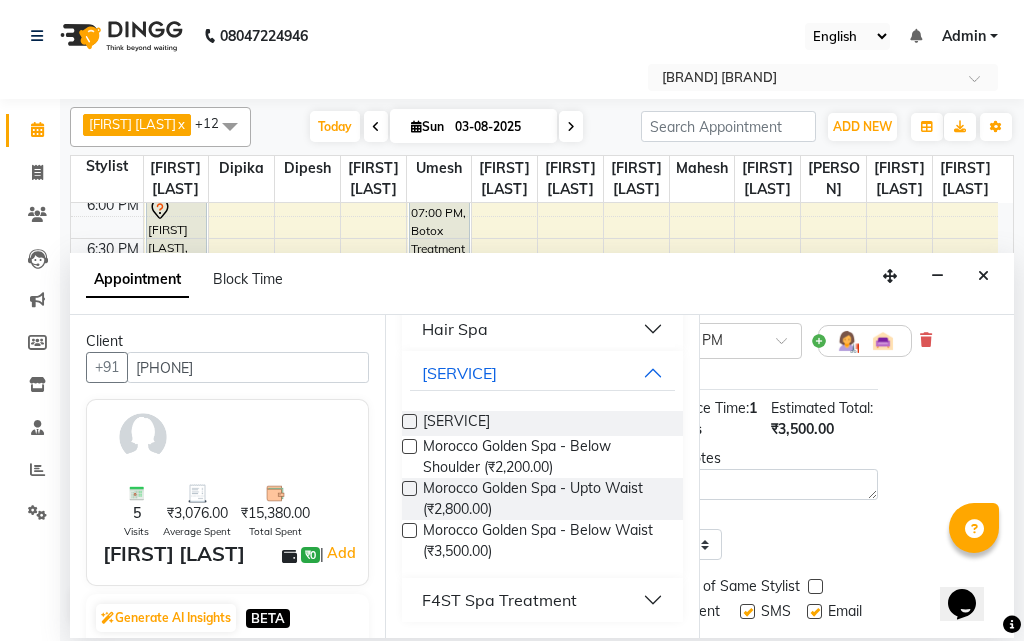 scroll, scrollTop: 143, scrollLeft: 136, axis: both 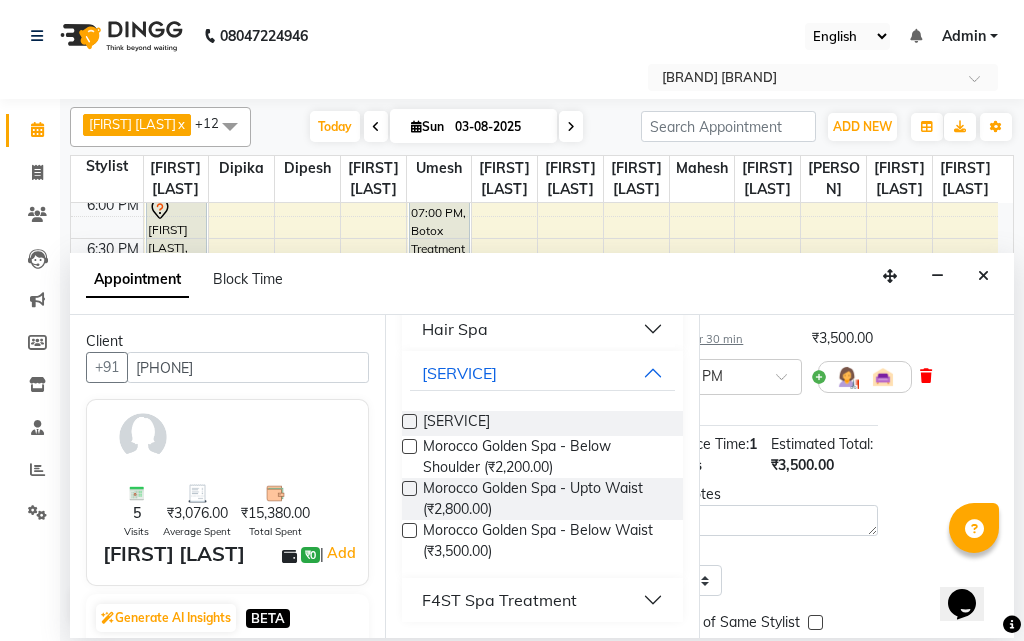 click at bounding box center (926, 376) 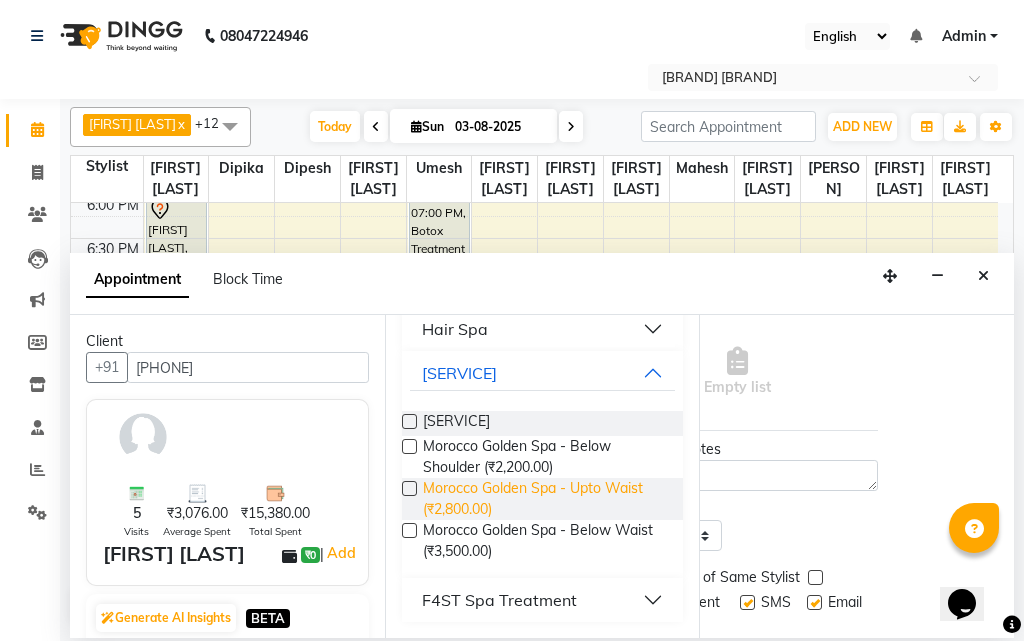 click on "Morocco Golden Spa - Upto Waist (₹2,800.00)" at bounding box center [545, 499] 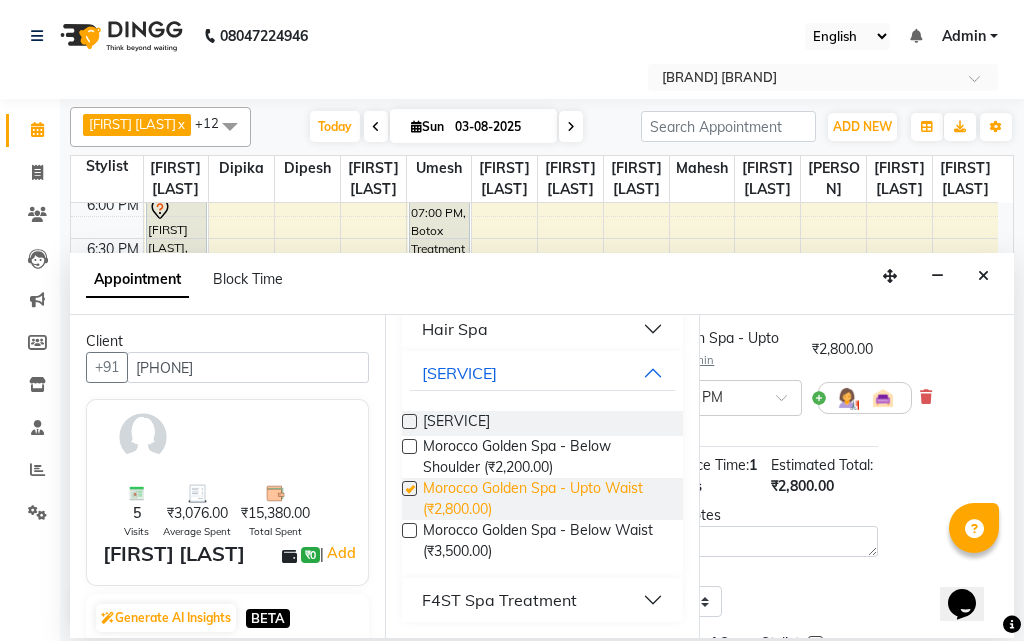 checkbox on "false" 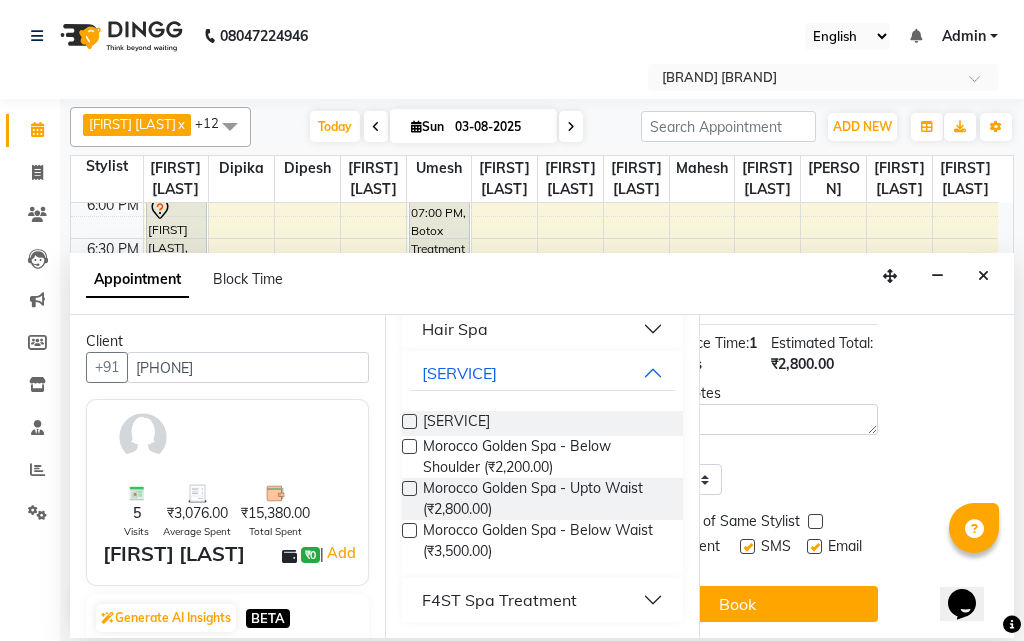 scroll, scrollTop: 343, scrollLeft: 136, axis: both 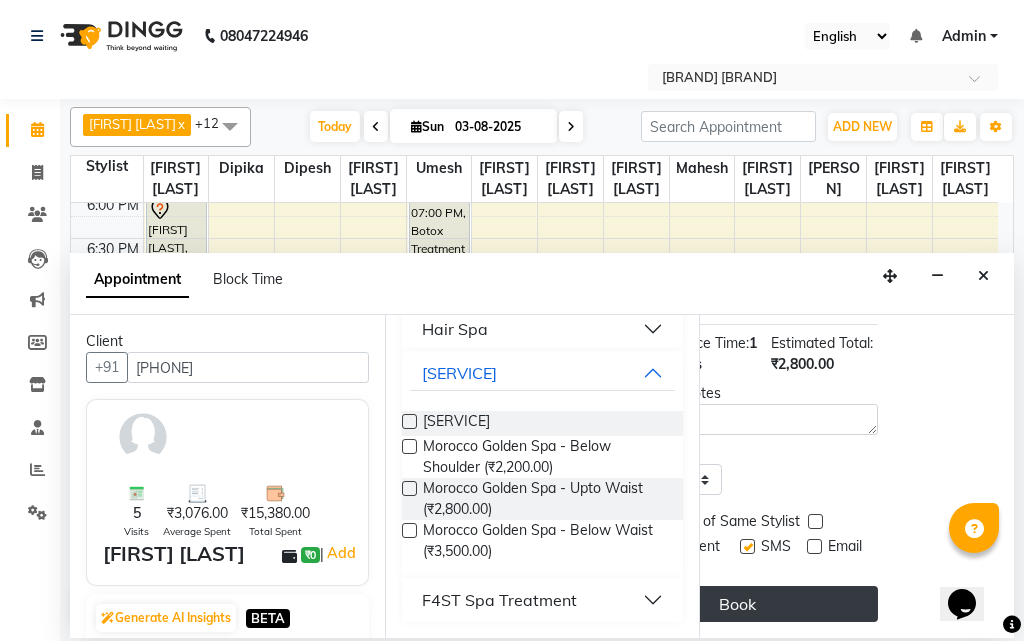 click on "Book" at bounding box center (737, 604) 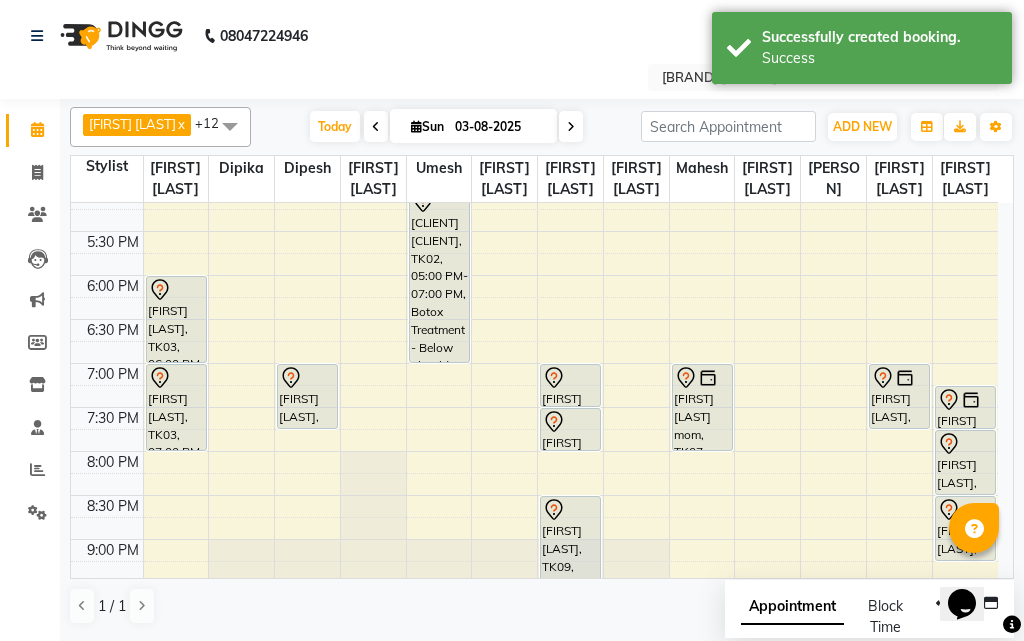 scroll, scrollTop: 619, scrollLeft: 0, axis: vertical 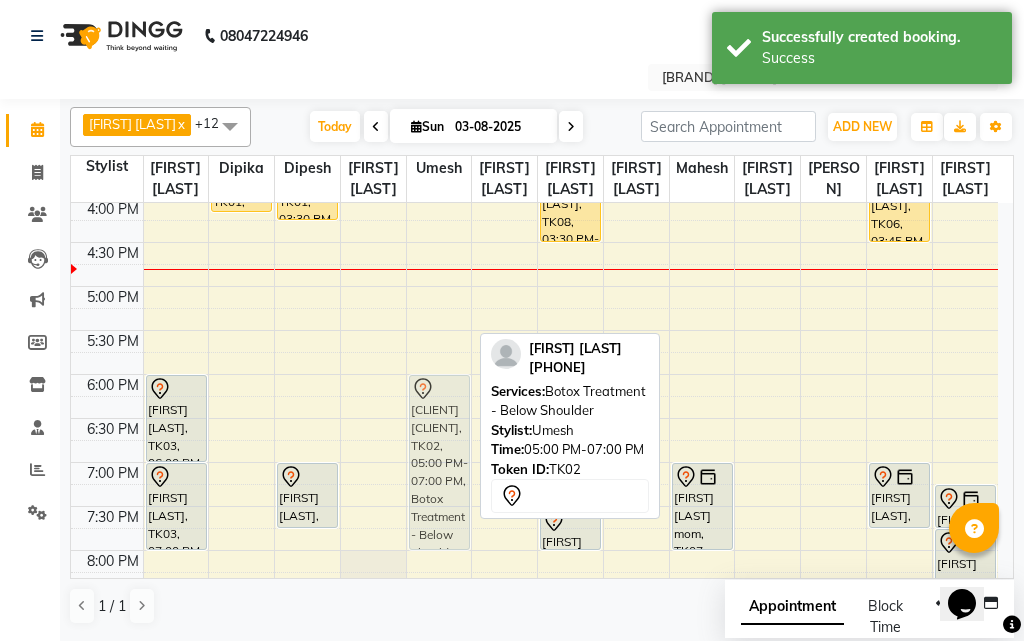 drag, startPoint x: 436, startPoint y: 447, endPoint x: 453, endPoint y: 534, distance: 88.64536 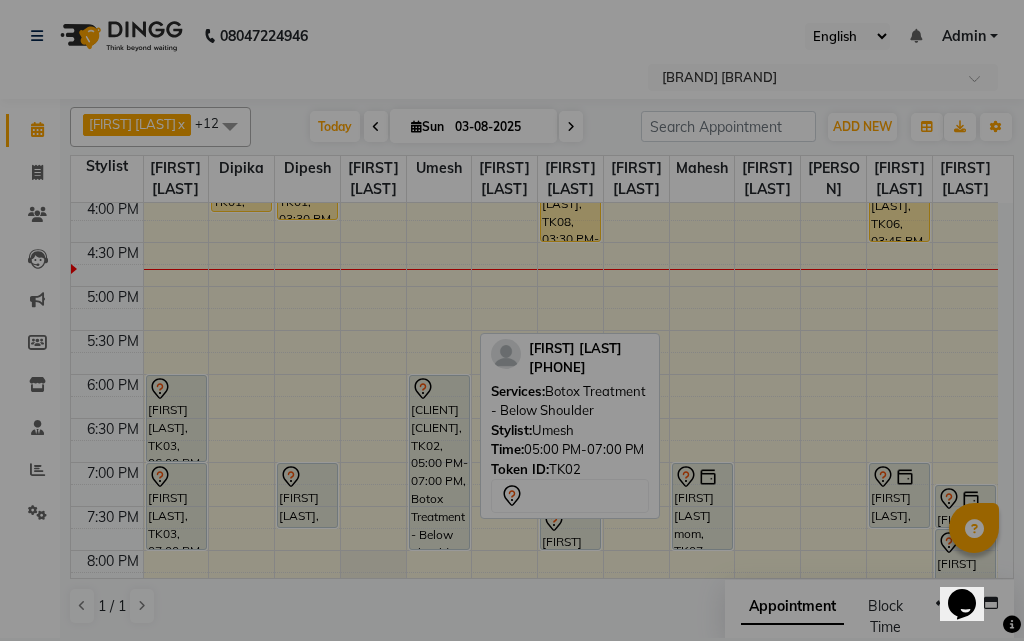 scroll, scrollTop: 621, scrollLeft: 0, axis: vertical 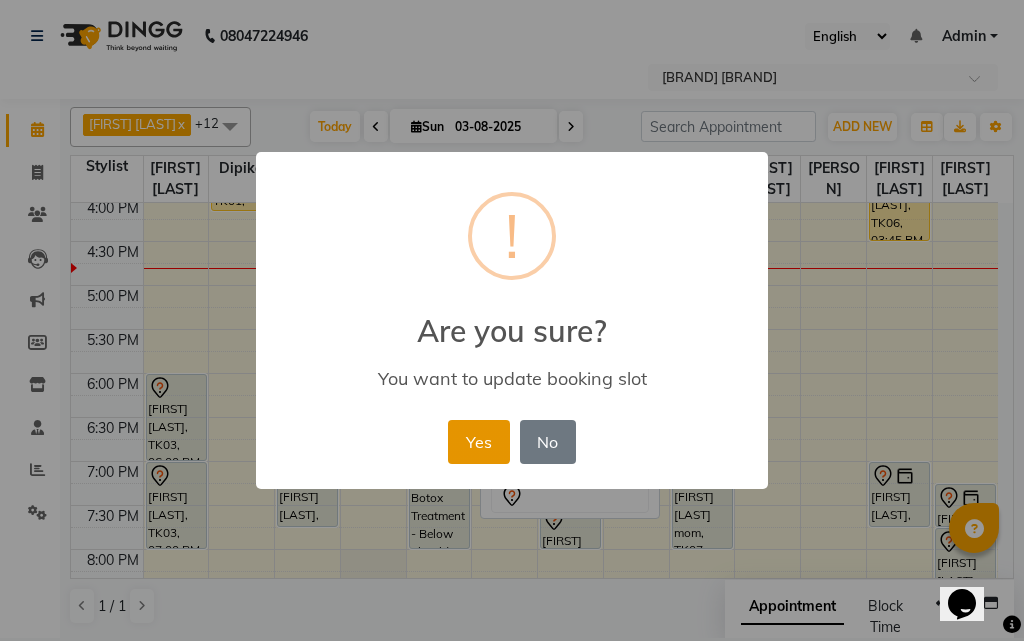 click on "Yes" at bounding box center [478, 442] 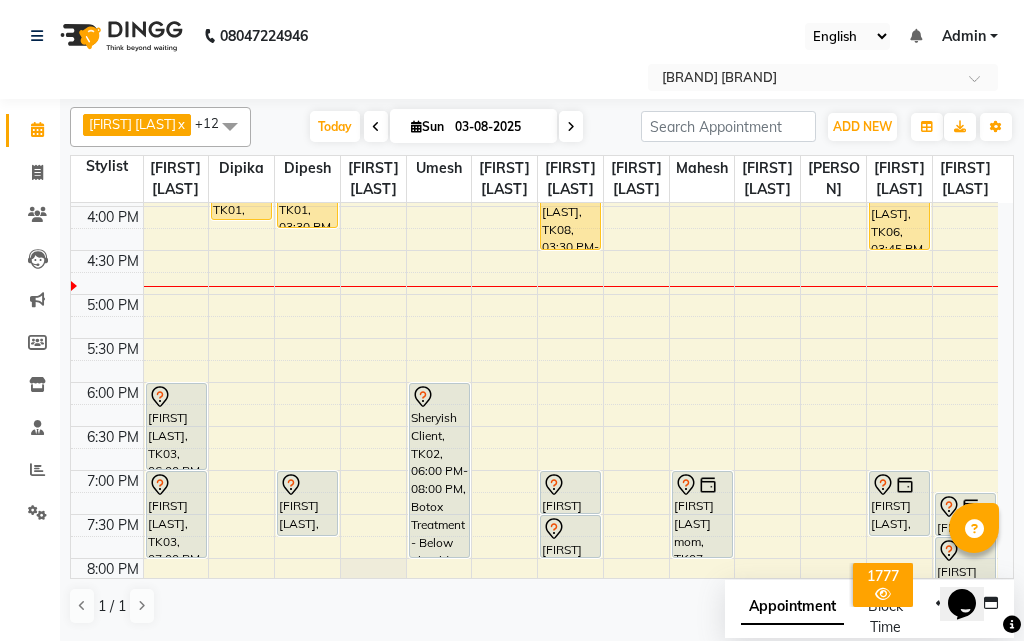 scroll, scrollTop: 608, scrollLeft: 0, axis: vertical 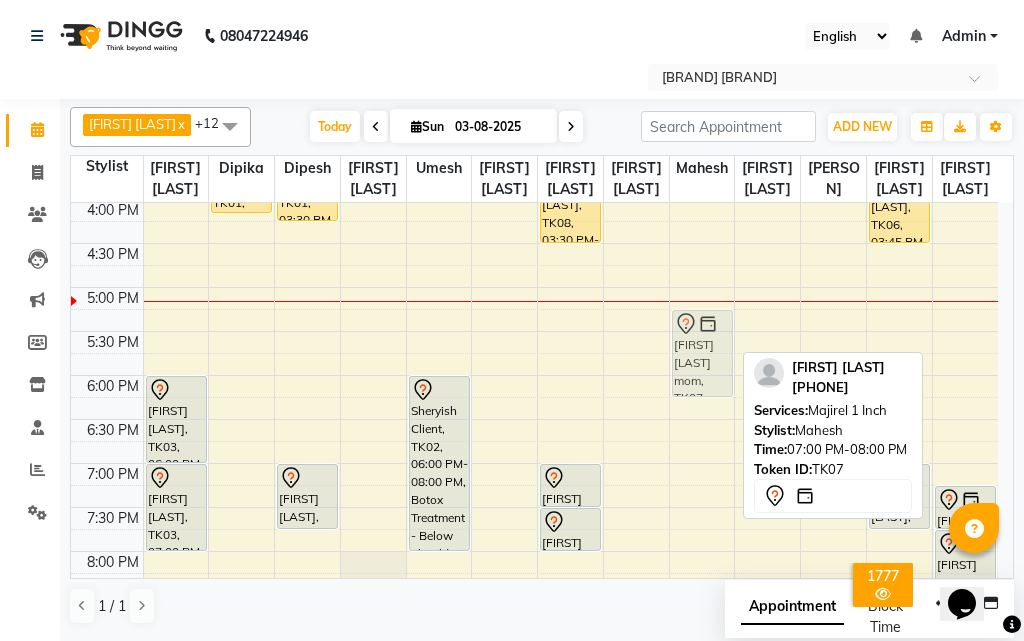 drag, startPoint x: 710, startPoint y: 546, endPoint x: 680, endPoint y: 401, distance: 148.07092 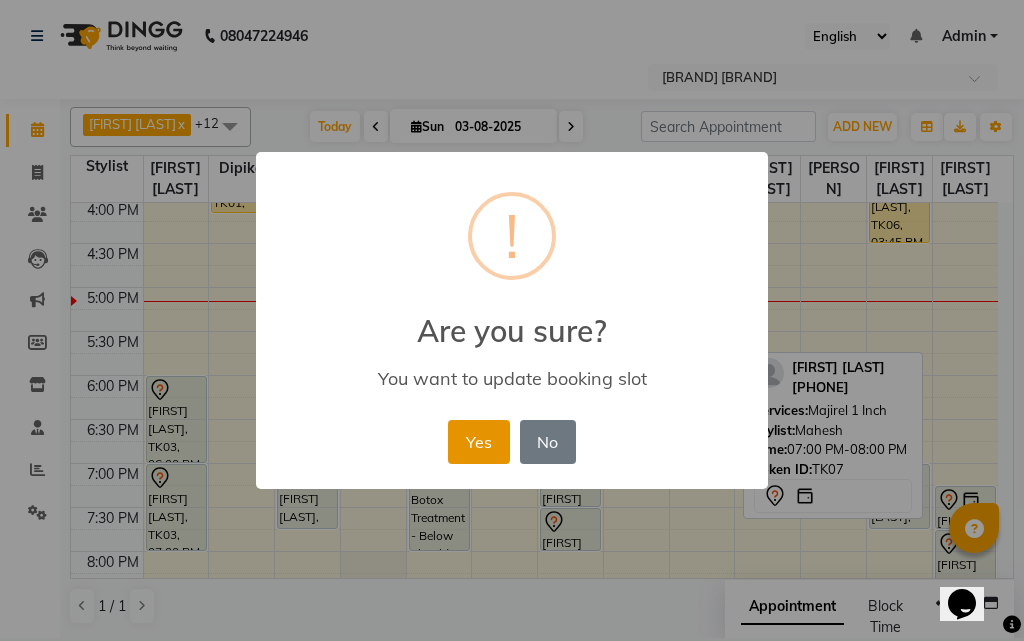 click on "Yes" at bounding box center [478, 442] 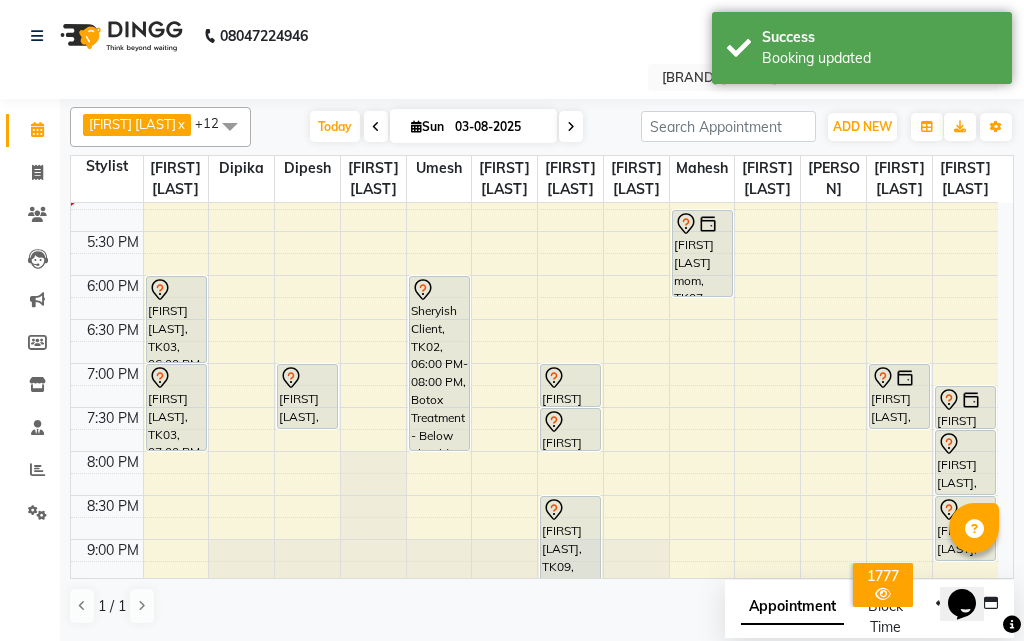 scroll, scrollTop: 619, scrollLeft: 0, axis: vertical 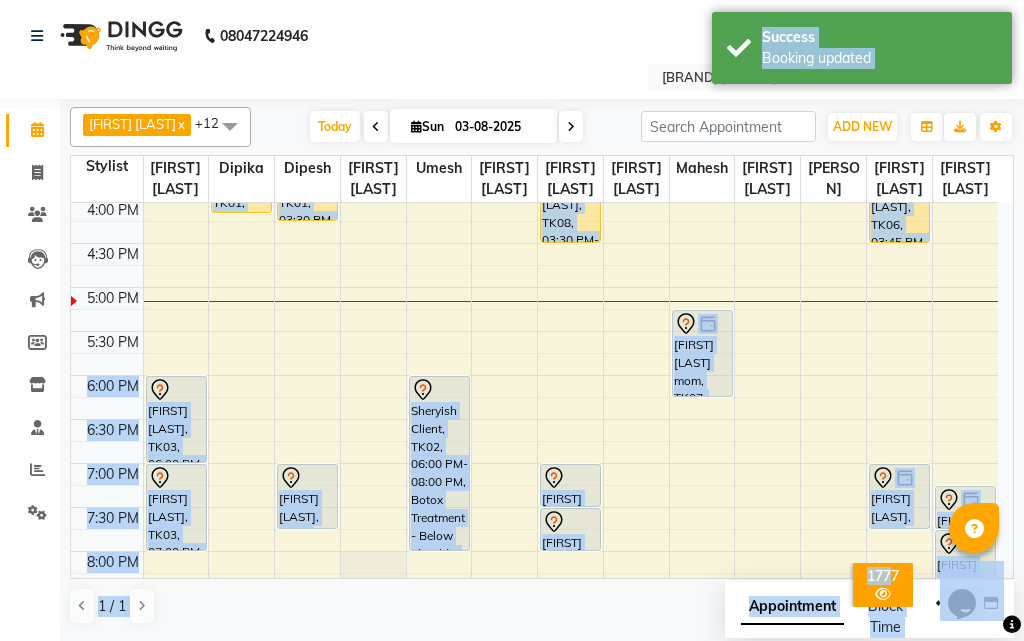 drag, startPoint x: 889, startPoint y: 535, endPoint x: 864, endPoint y: 404, distance: 133.36417 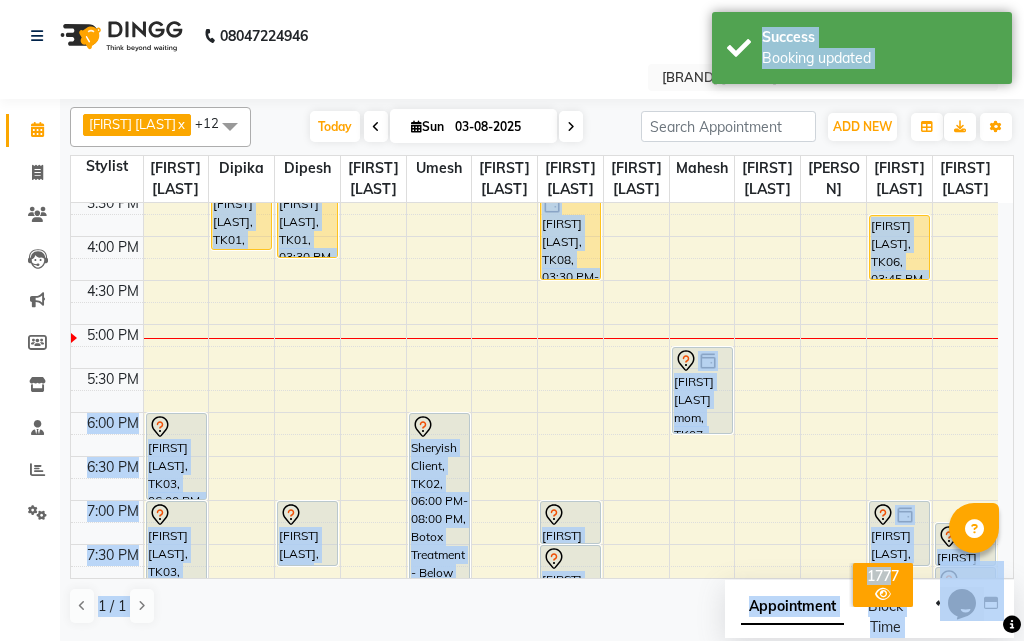 scroll, scrollTop: 645, scrollLeft: 0, axis: vertical 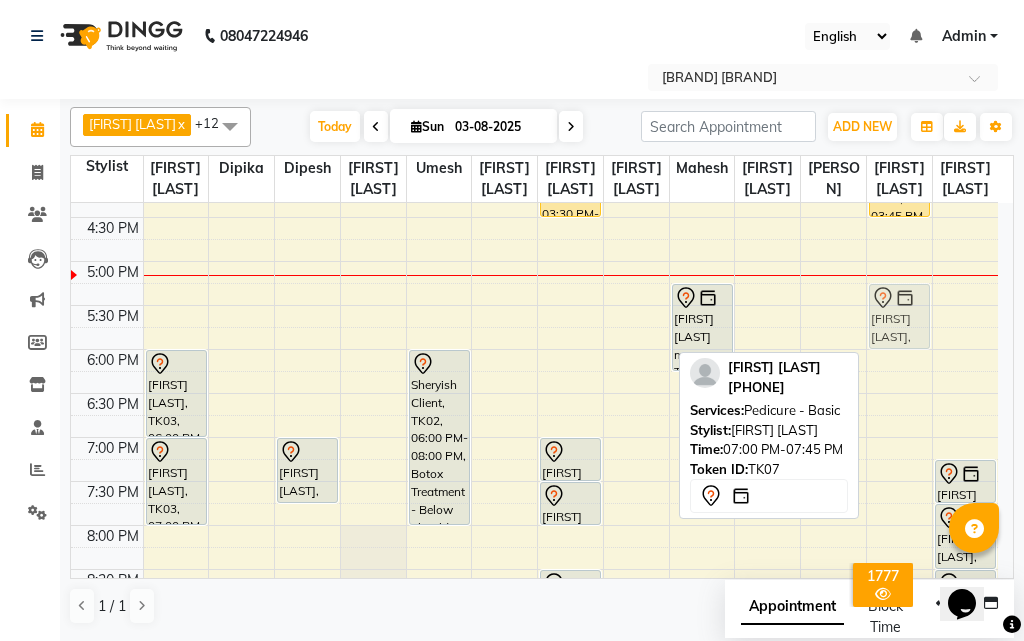drag, startPoint x: 910, startPoint y: 514, endPoint x: 895, endPoint y: 368, distance: 146.76852 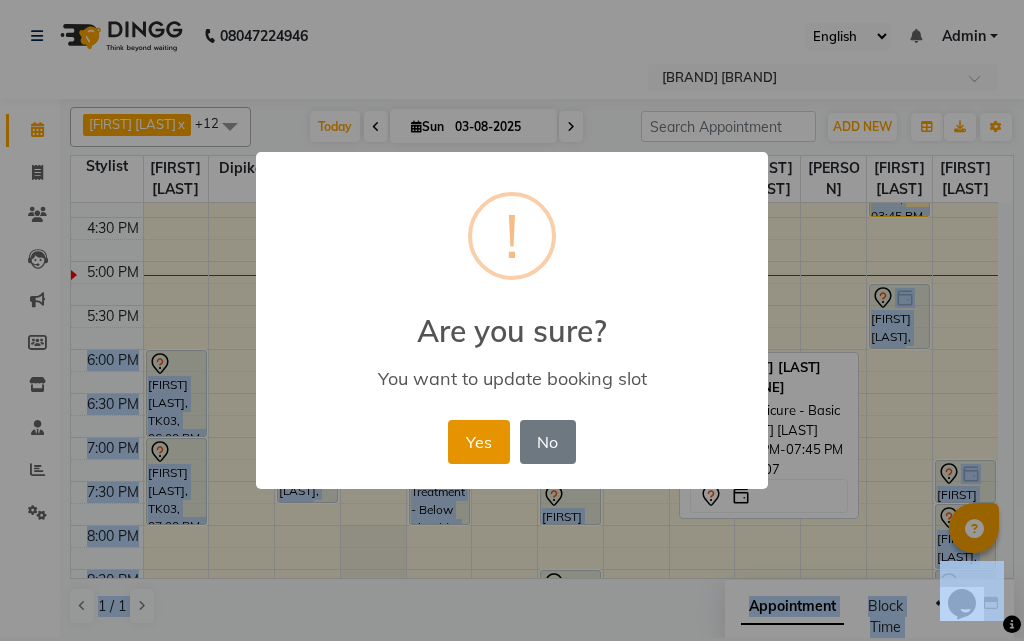 click on "Yes" at bounding box center [478, 442] 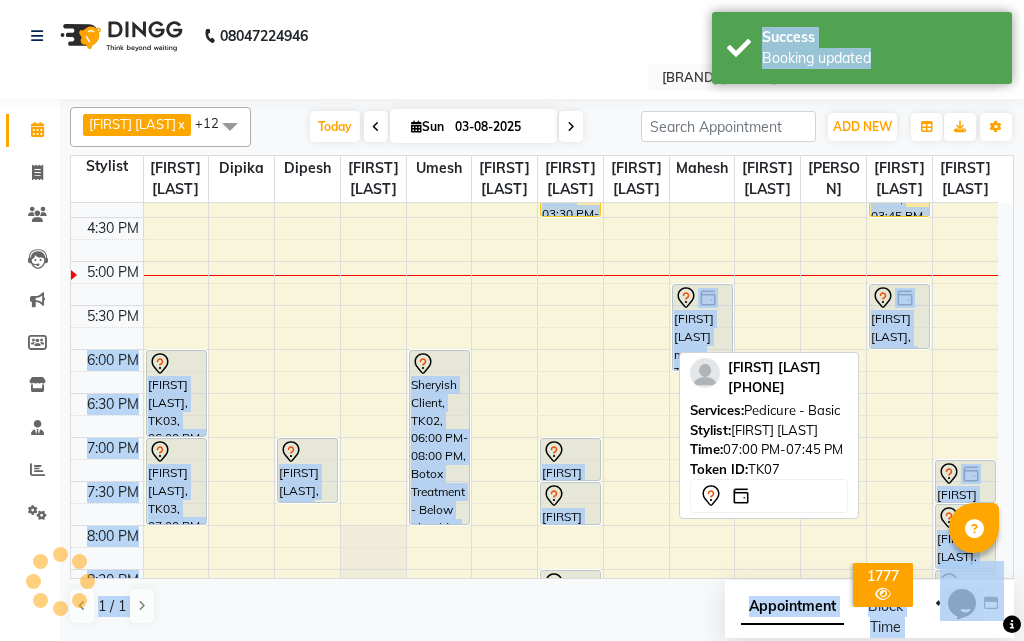 scroll, scrollTop: 372, scrollLeft: 0, axis: vertical 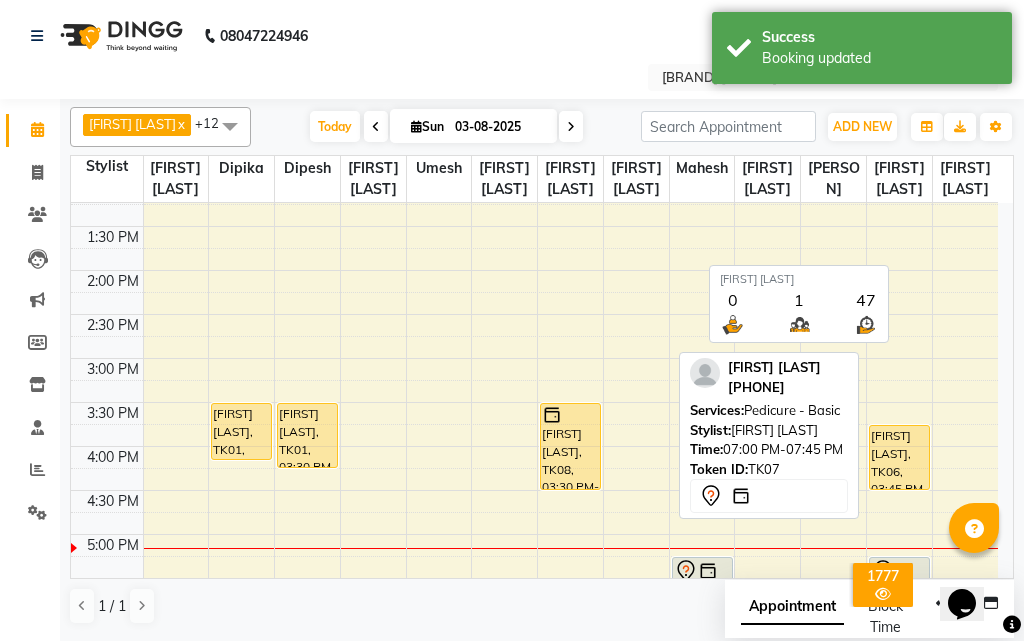 click on "[FIRST] [LAST]" at bounding box center [899, 179] 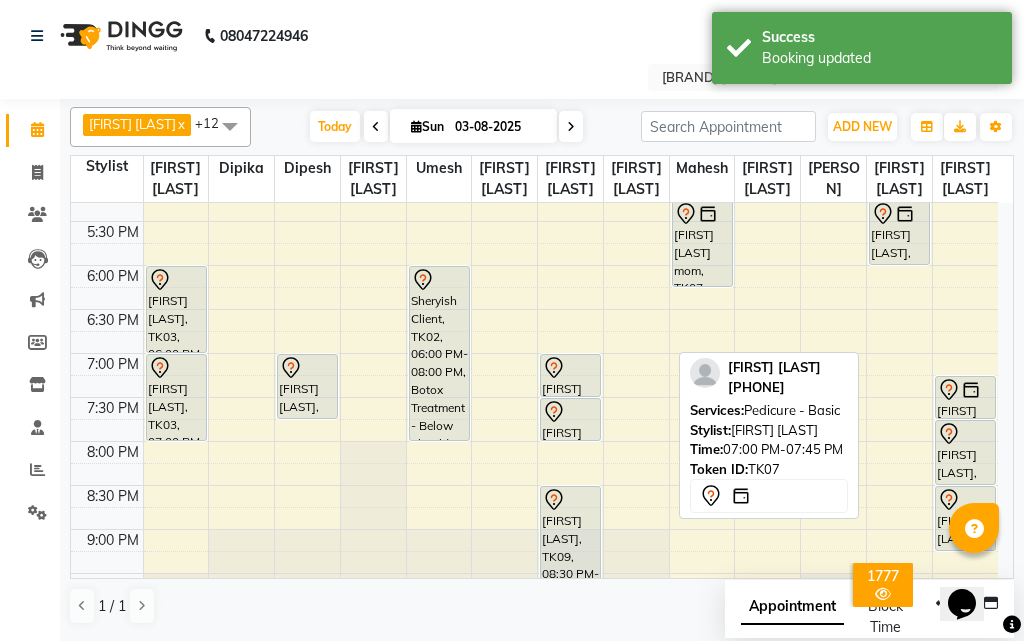 scroll, scrollTop: 733, scrollLeft: 0, axis: vertical 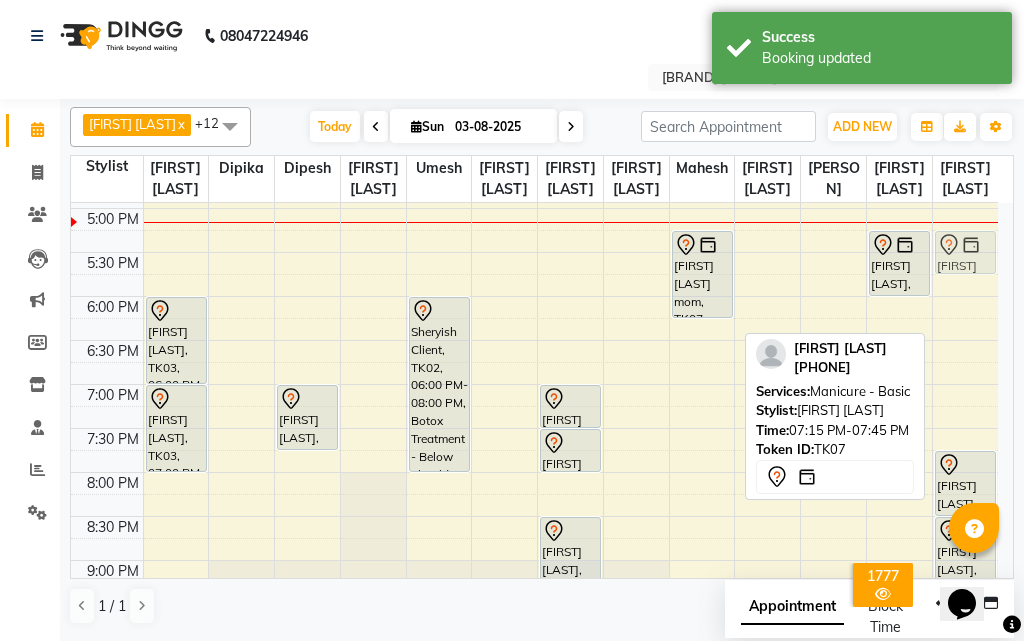 drag, startPoint x: 962, startPoint y: 458, endPoint x: 963, endPoint y: 308, distance: 150.00333 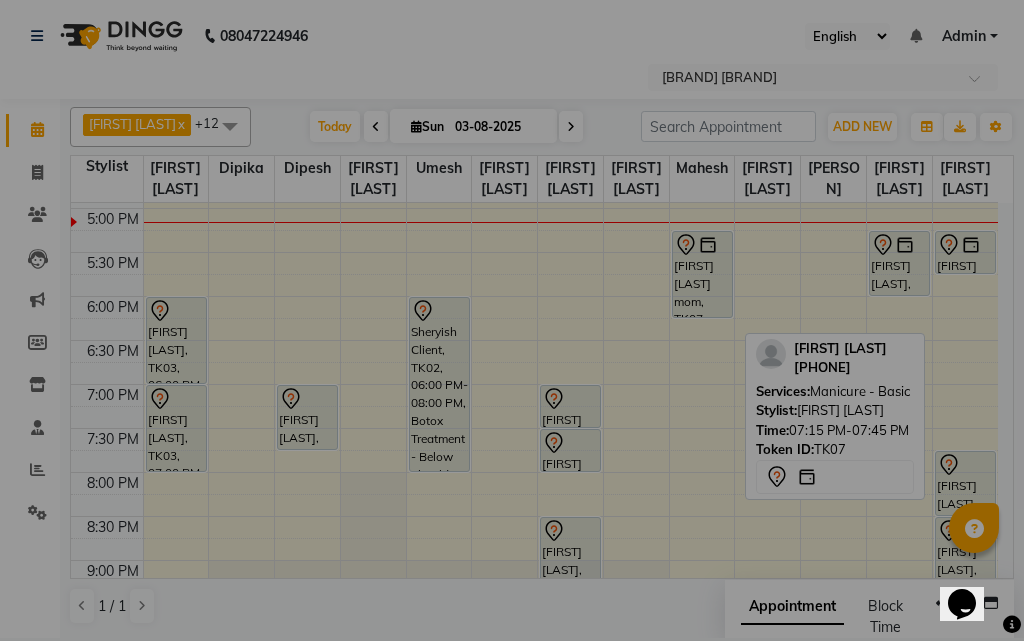 scroll, scrollTop: 697, scrollLeft: 0, axis: vertical 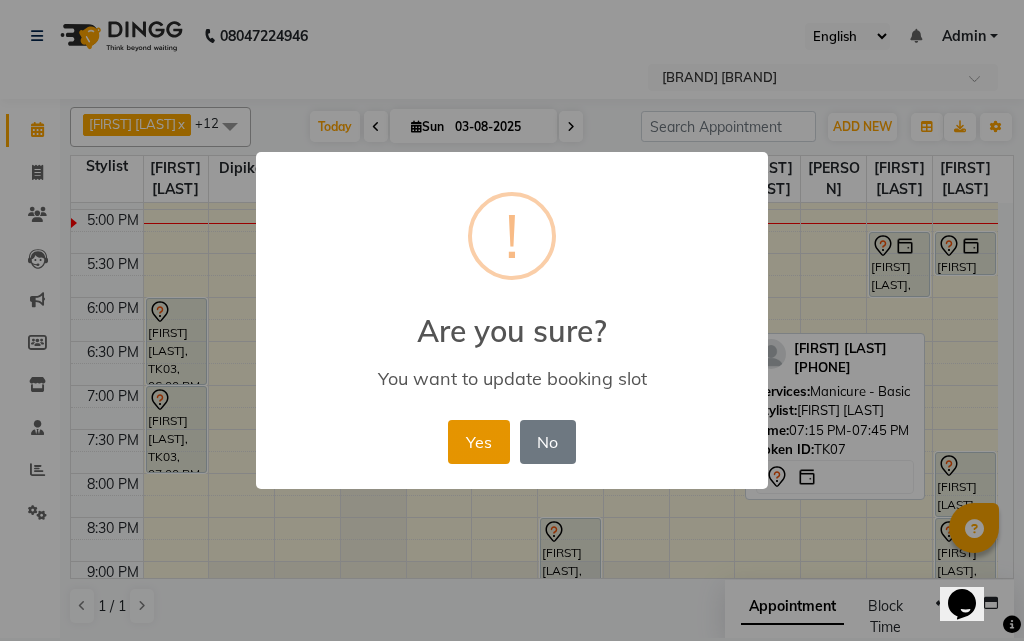 click on "Yes" at bounding box center (478, 442) 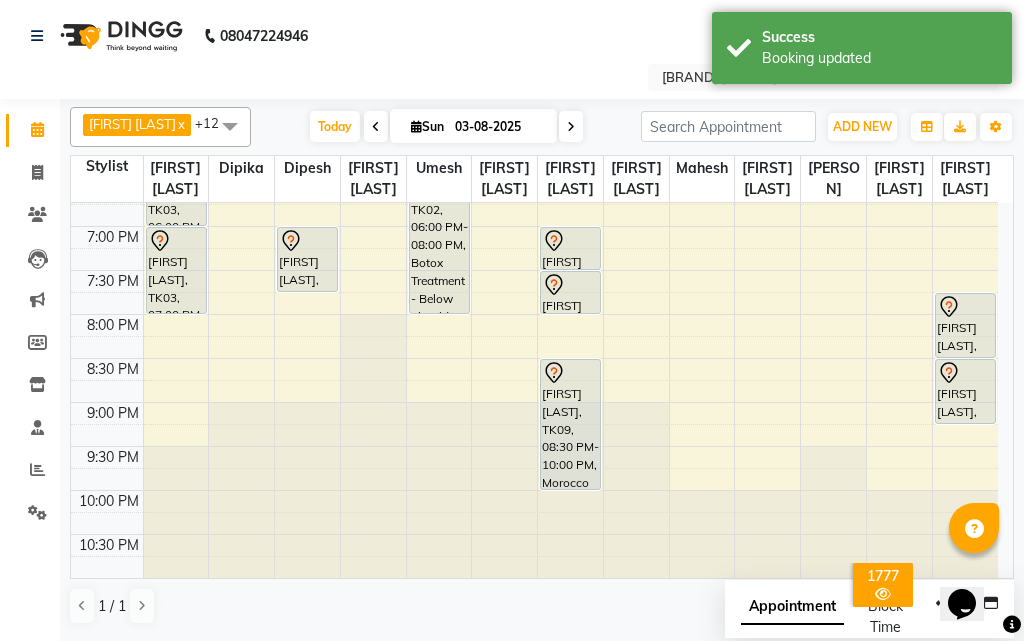 scroll, scrollTop: 797, scrollLeft: 0, axis: vertical 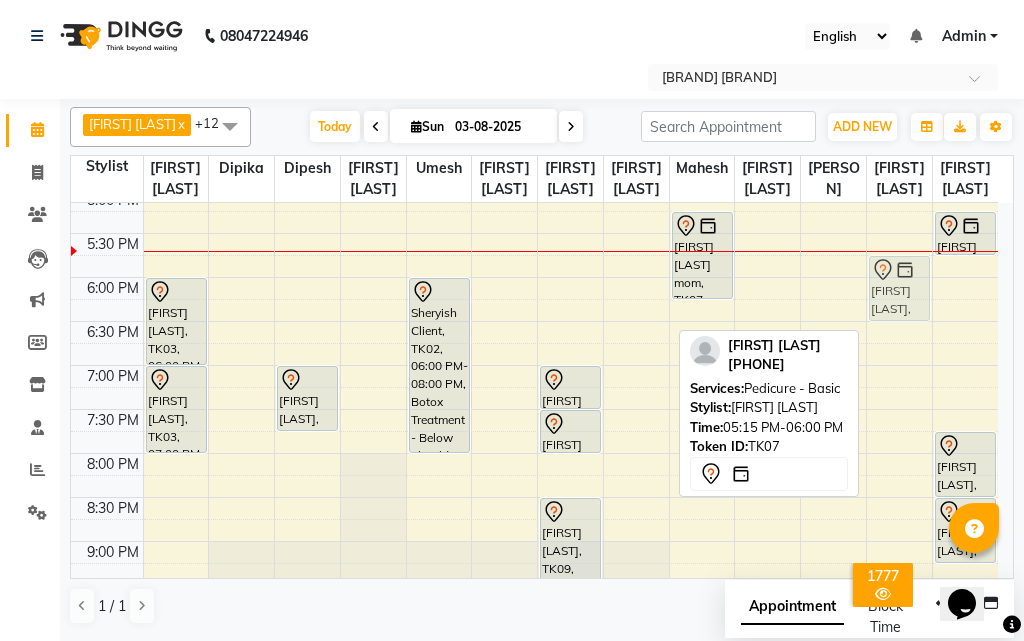 drag, startPoint x: 897, startPoint y: 320, endPoint x: 901, endPoint y: 359, distance: 39.20459 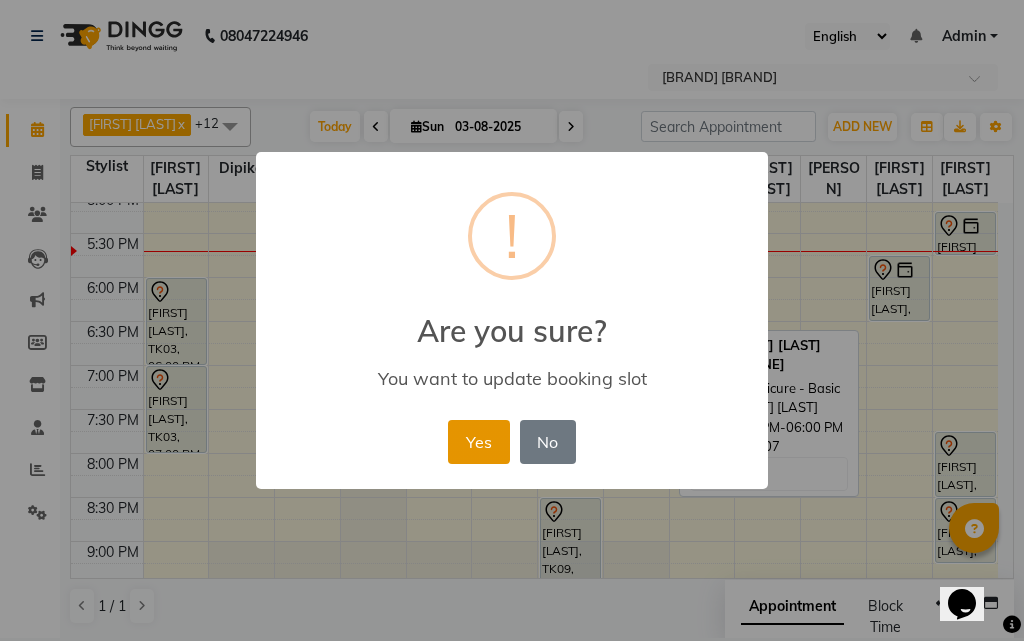 click on "Yes" at bounding box center [478, 442] 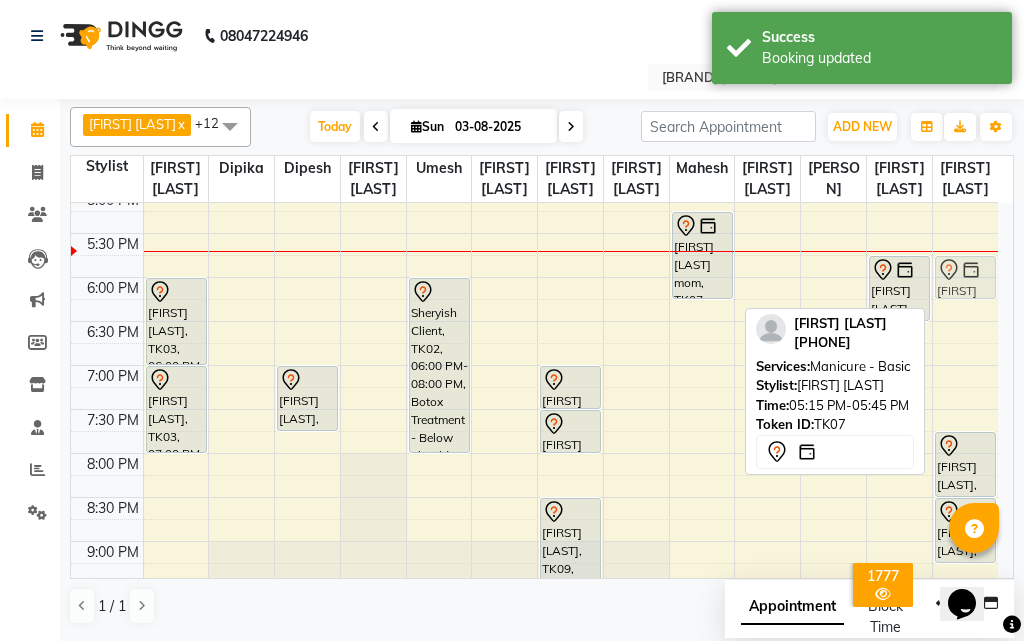 drag, startPoint x: 964, startPoint y: 290, endPoint x: 974, endPoint y: 335, distance: 46.09772 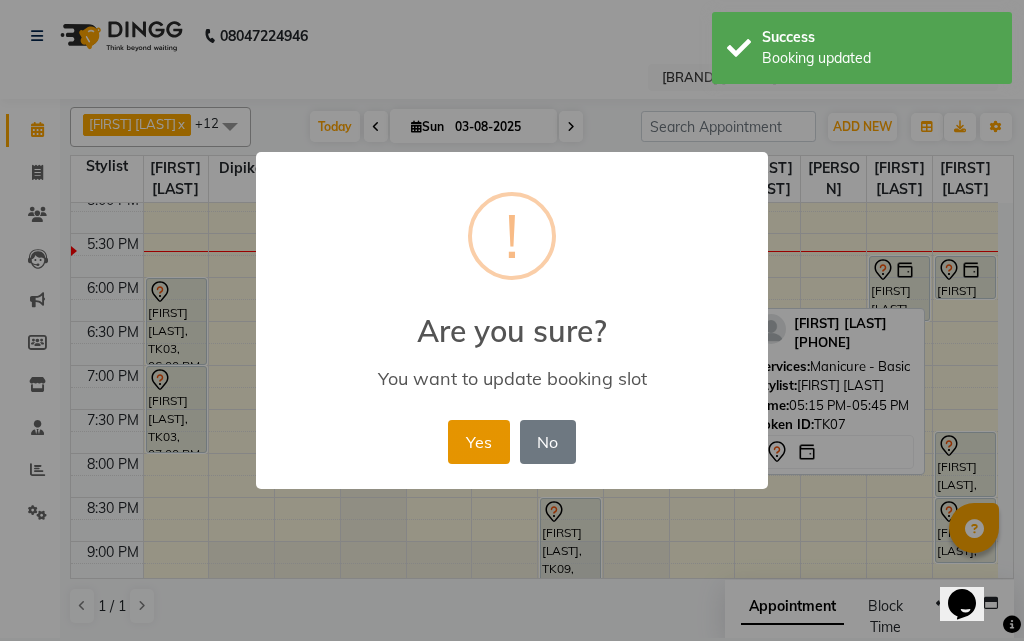 click on "Yes" at bounding box center [478, 442] 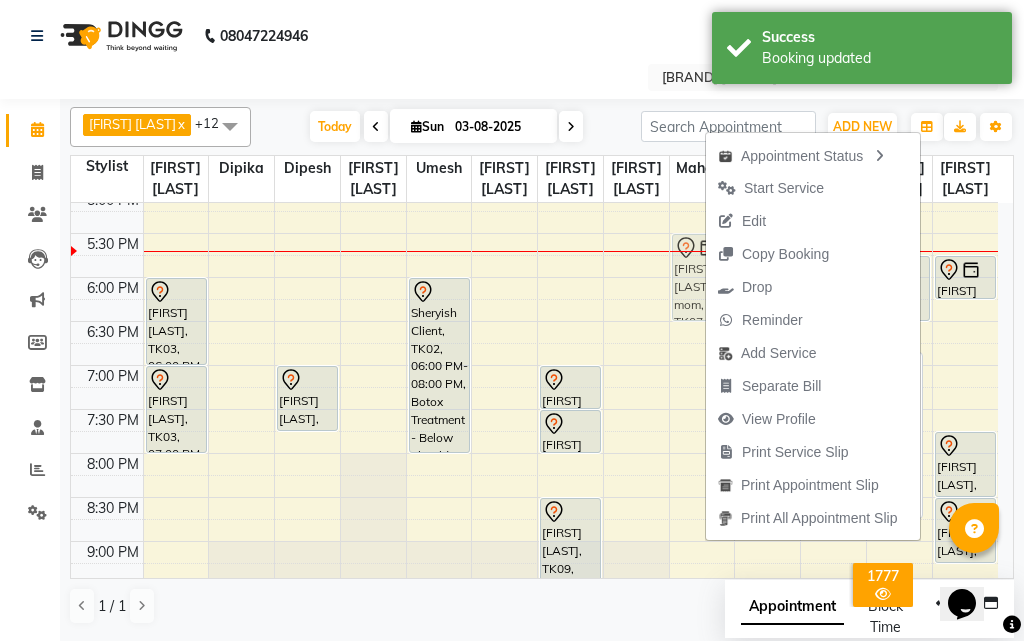 drag, startPoint x: 691, startPoint y: 321, endPoint x: 692, endPoint y: 351, distance: 30.016663 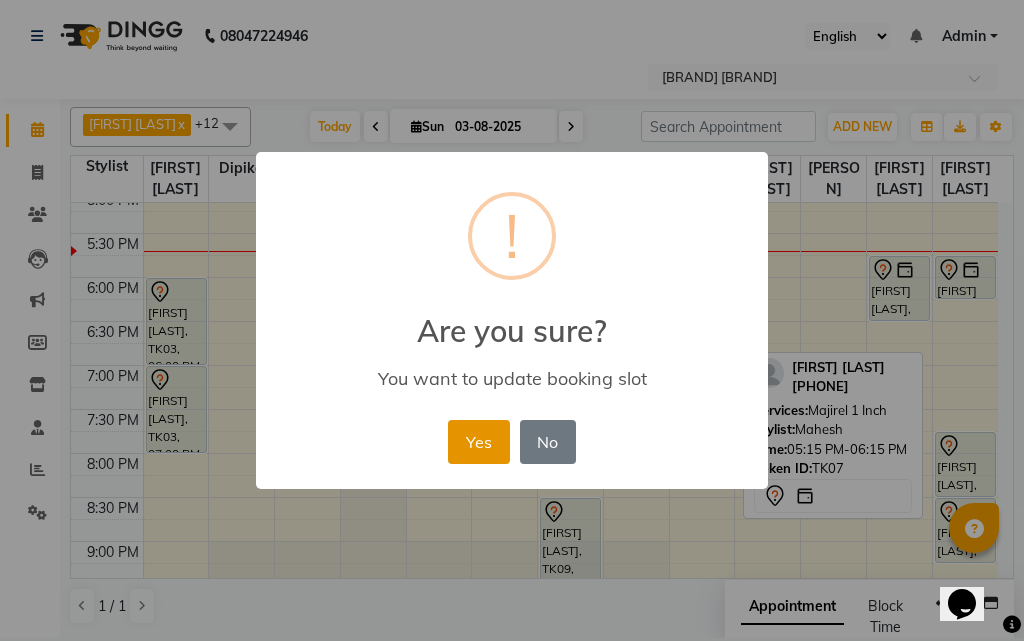 click on "Yes" at bounding box center (478, 442) 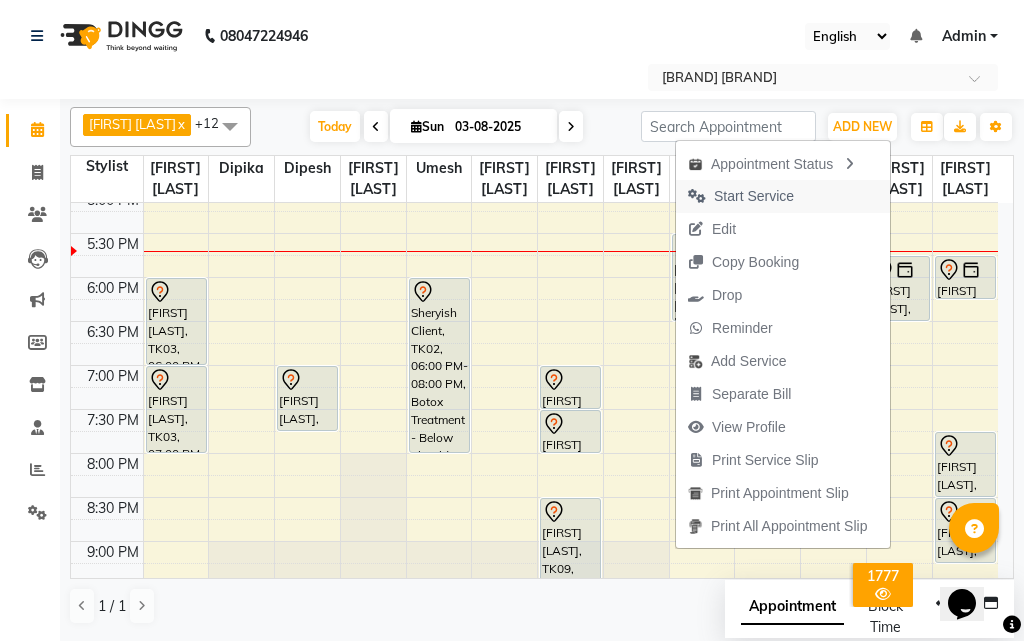 click on "Start Service" at bounding box center (754, 196) 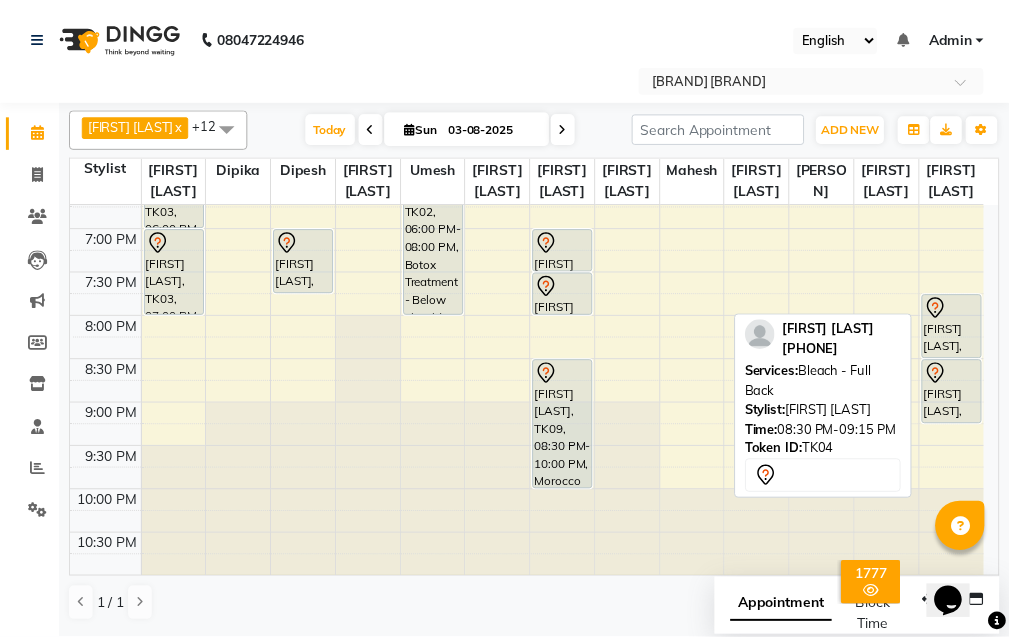 scroll, scrollTop: 819, scrollLeft: 0, axis: vertical 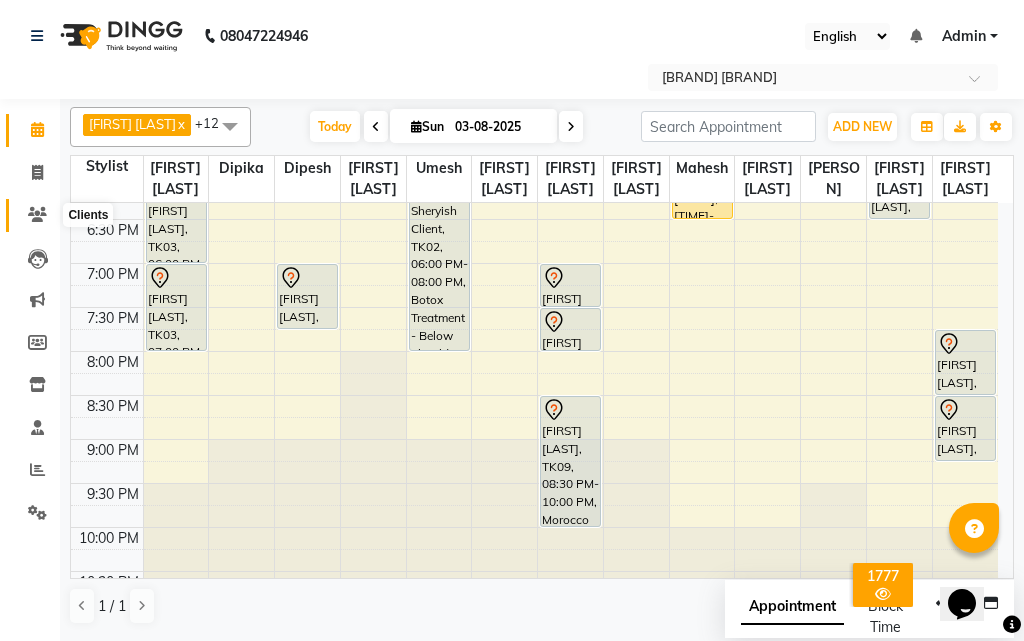 click 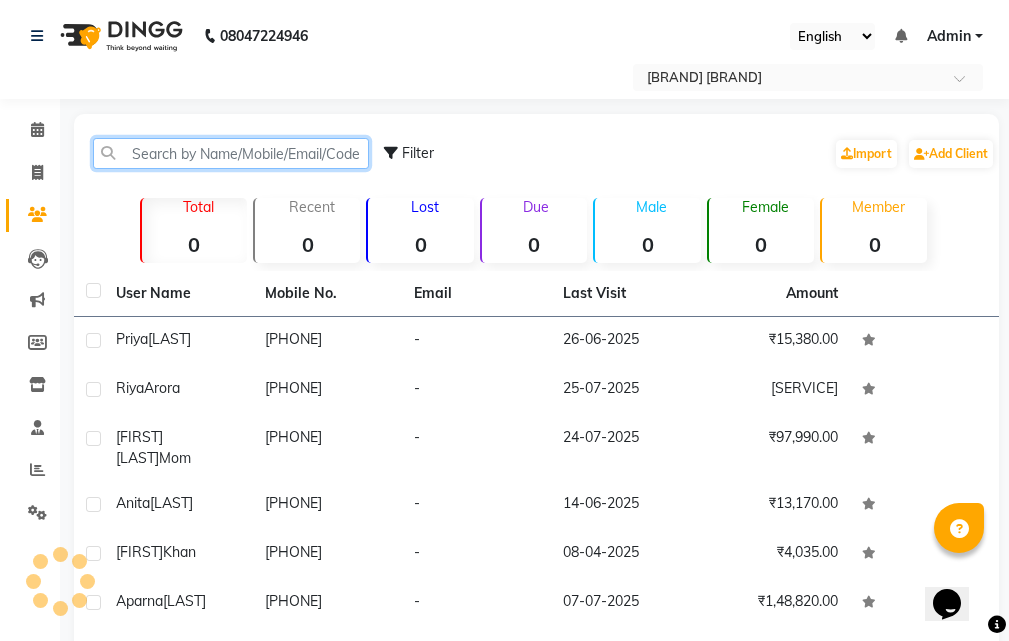 click 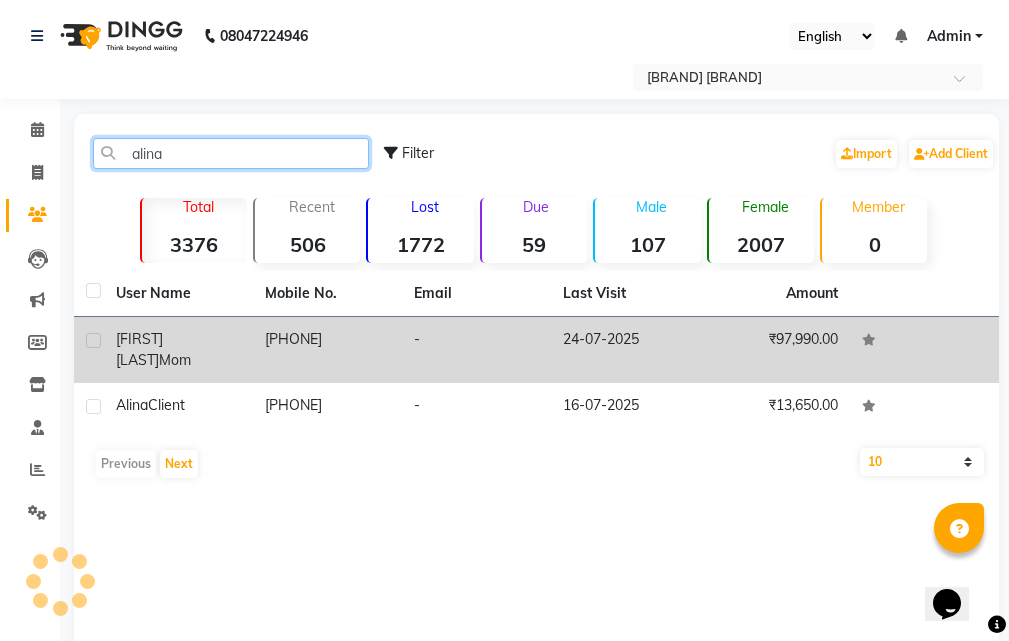 type on "alina" 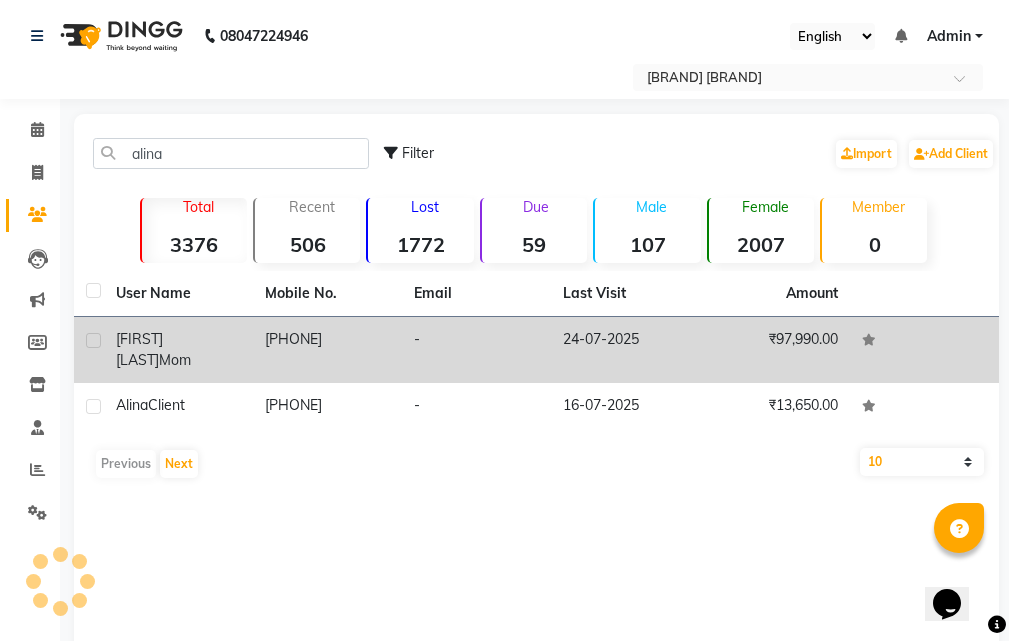 click on "mom" 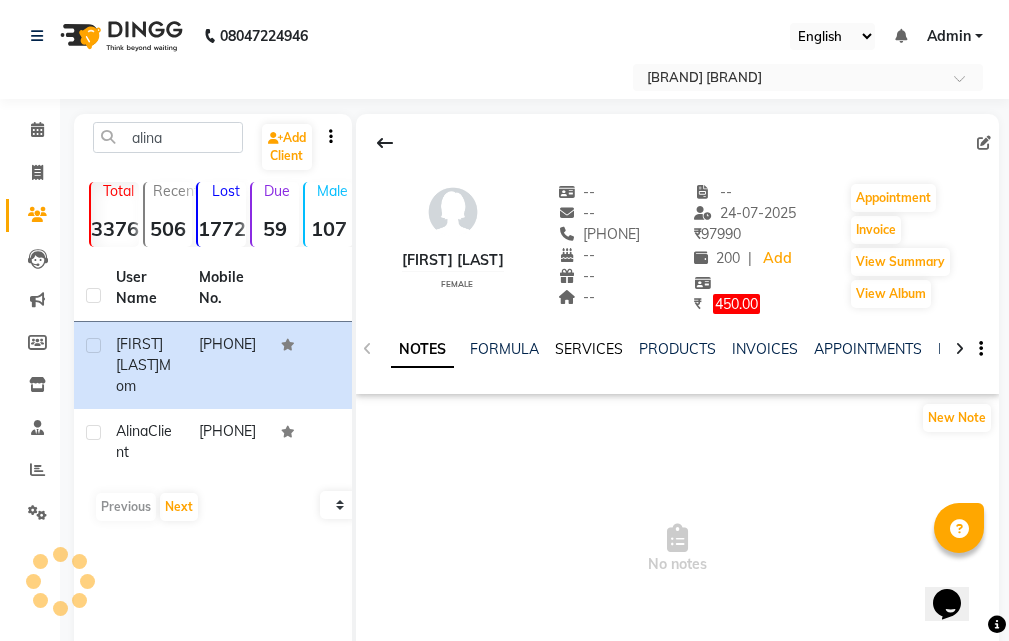 click on "SERVICES" 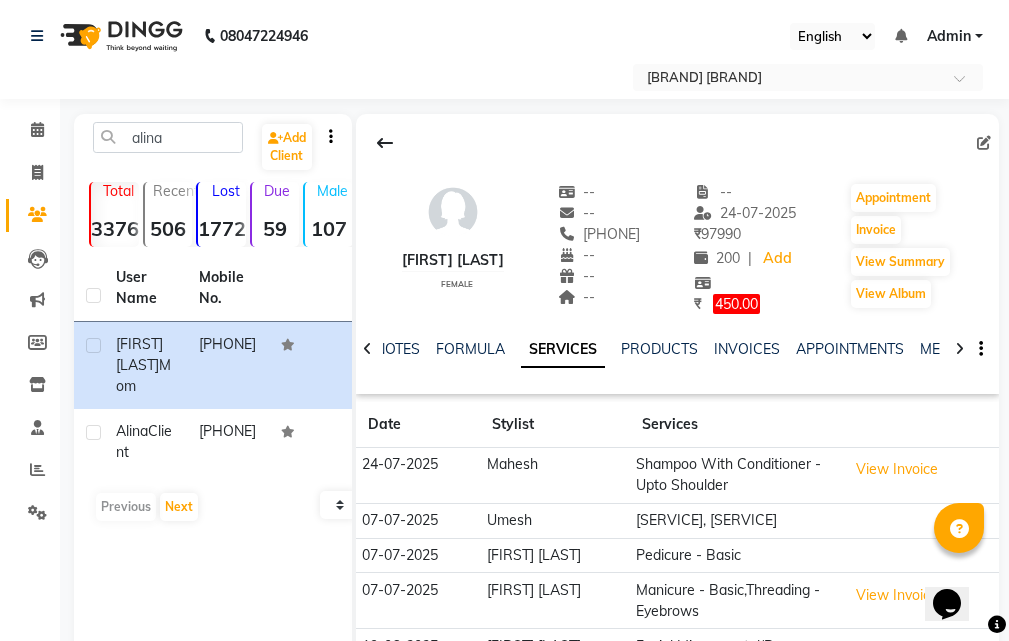 scroll, scrollTop: 130, scrollLeft: 0, axis: vertical 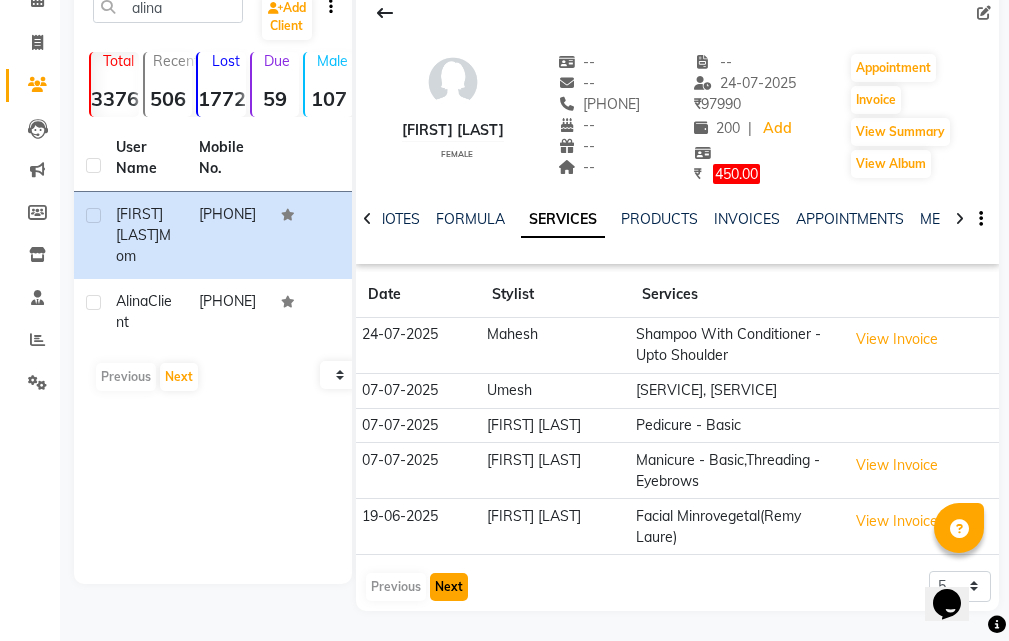 click on "Next" 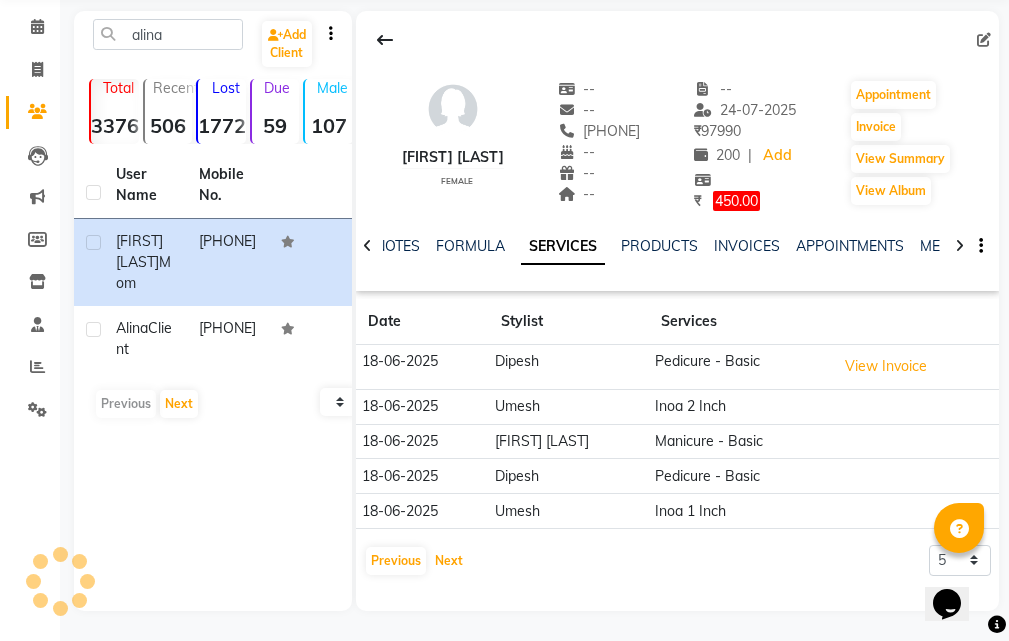 scroll, scrollTop: 103, scrollLeft: 0, axis: vertical 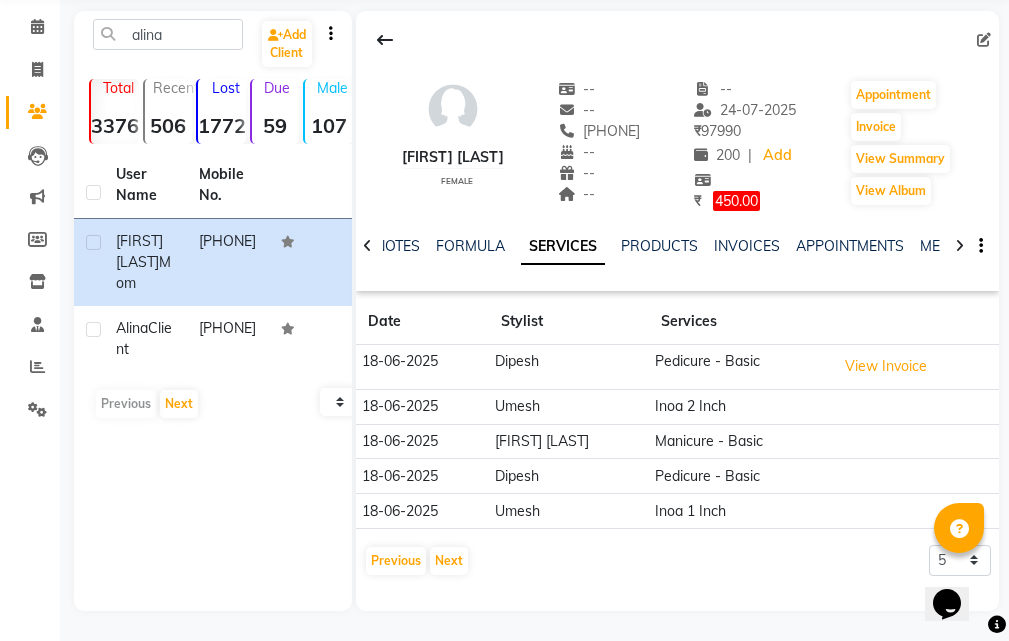 click on "Previous   Next" 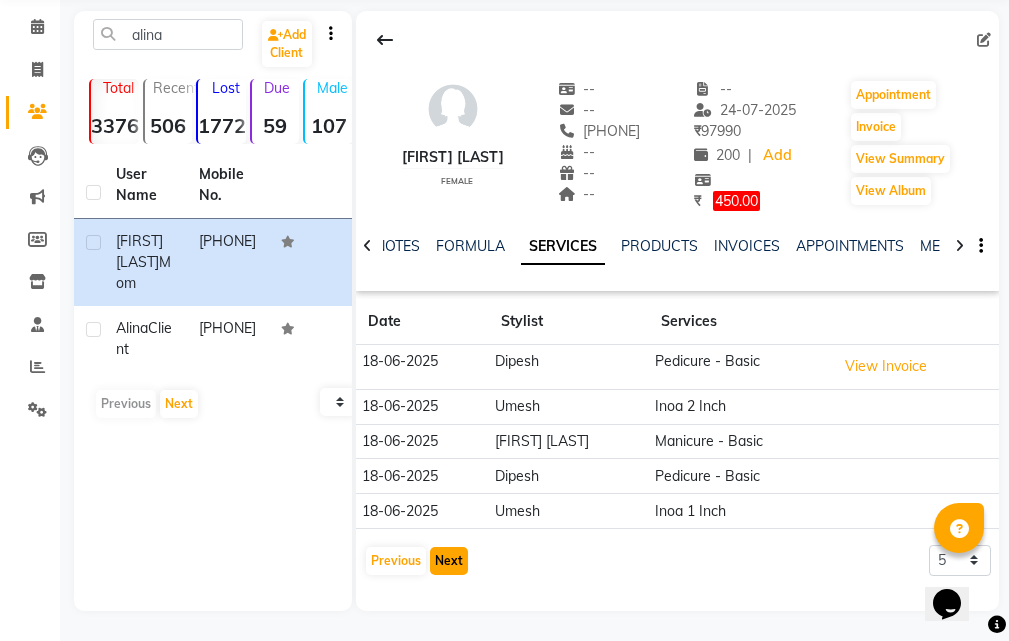 click on "Next" 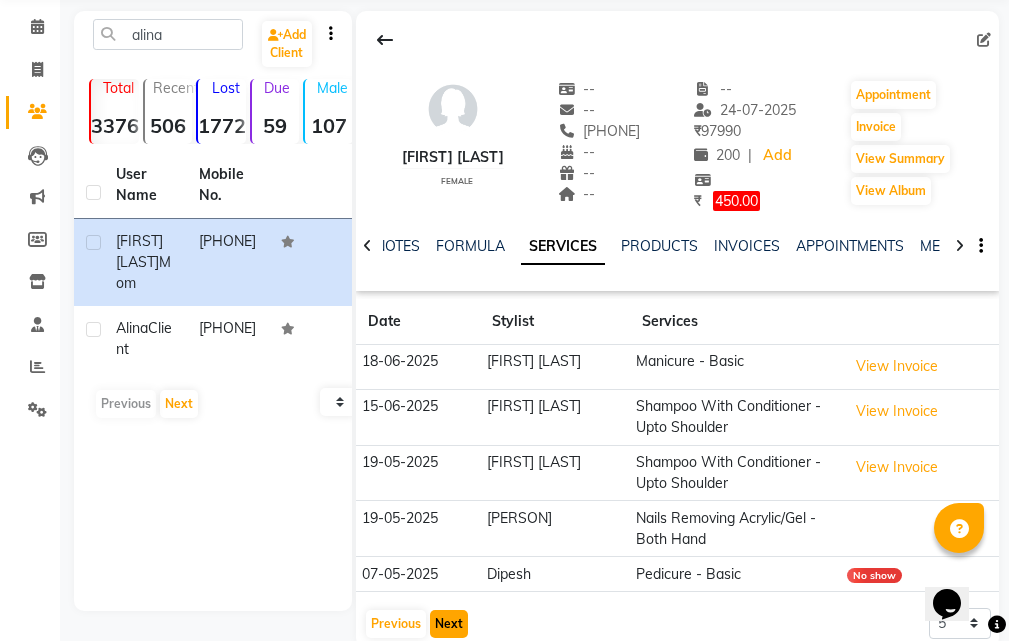 click on "Next" 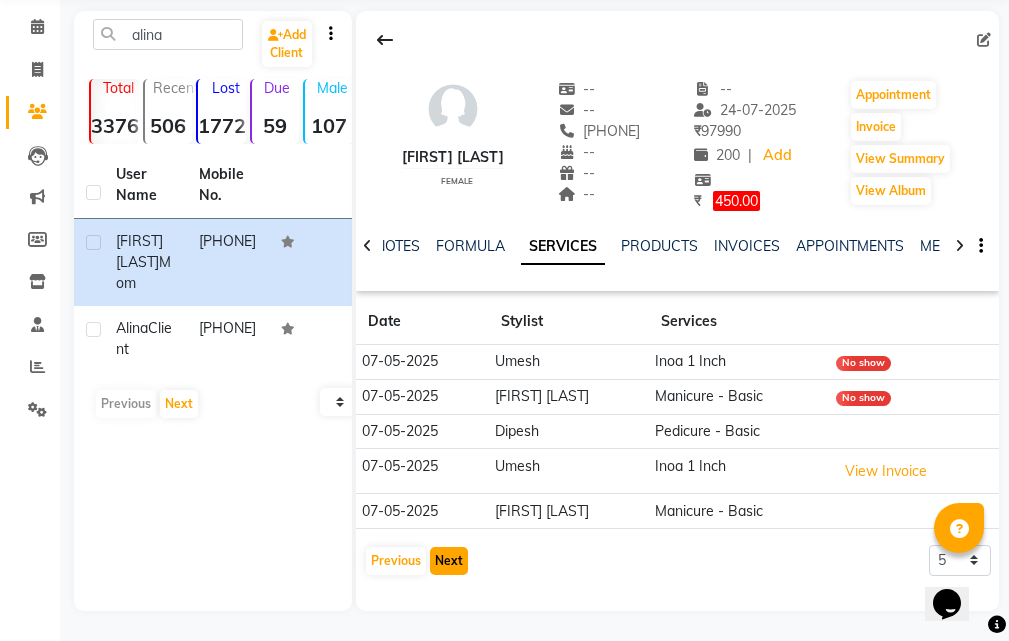 click on "Next" 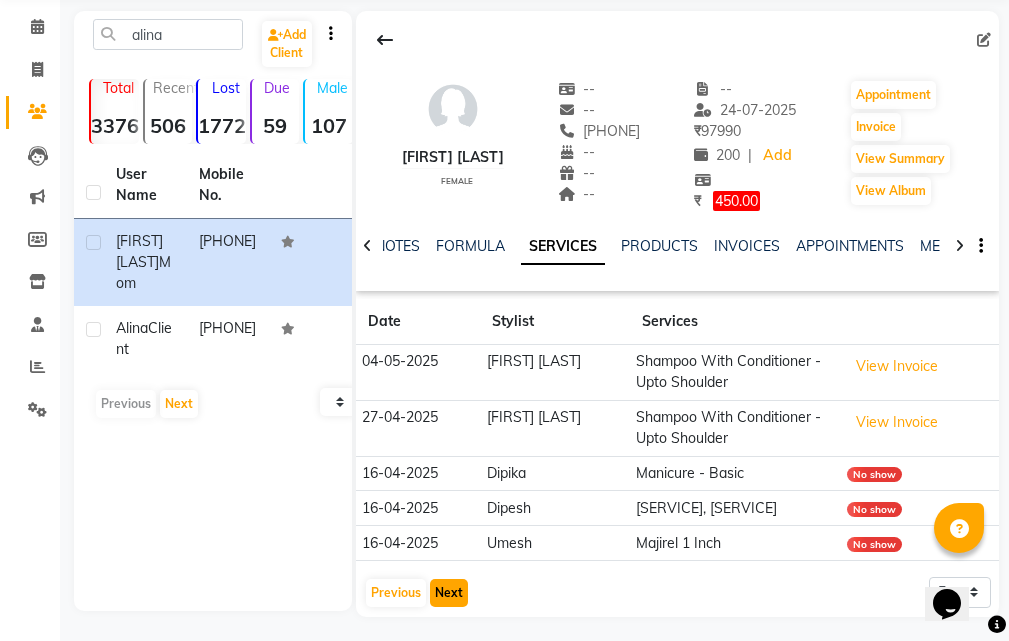 click on "Next" 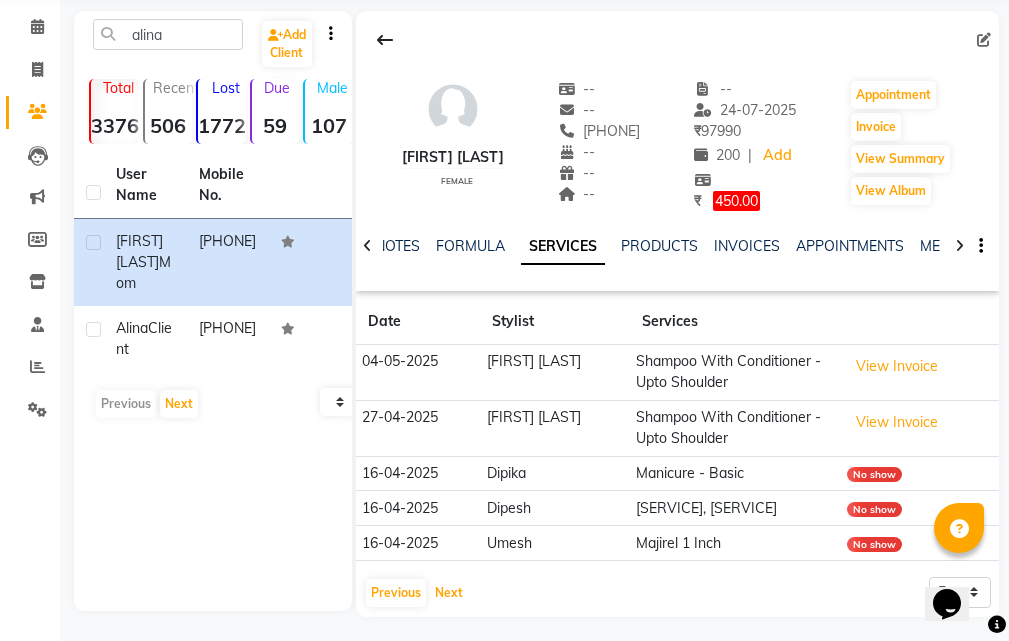 scroll, scrollTop: 130, scrollLeft: 0, axis: vertical 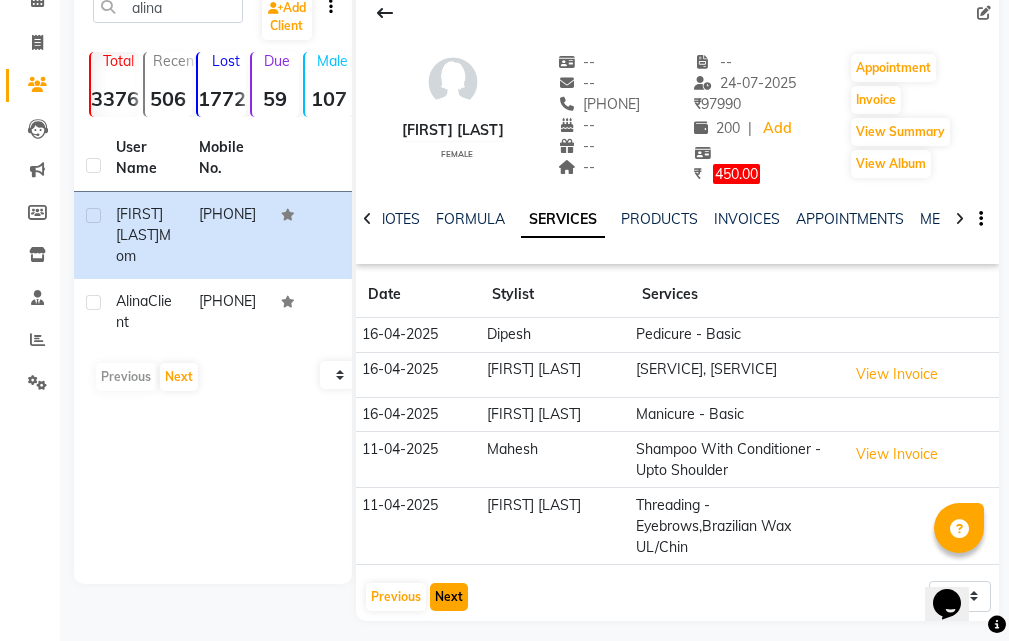 click on "Next" 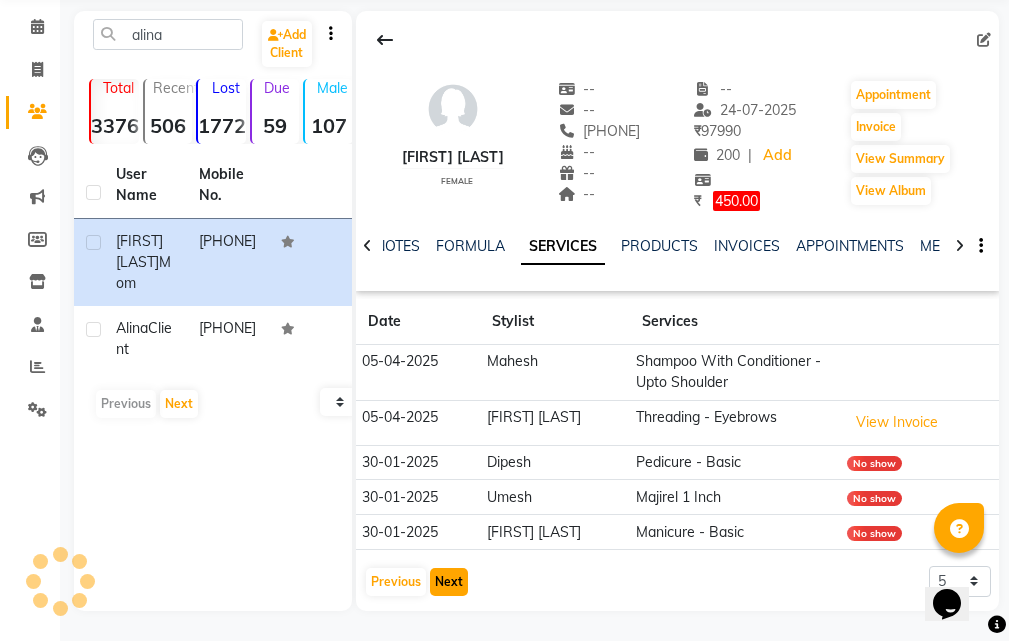 scroll, scrollTop: 103, scrollLeft: 0, axis: vertical 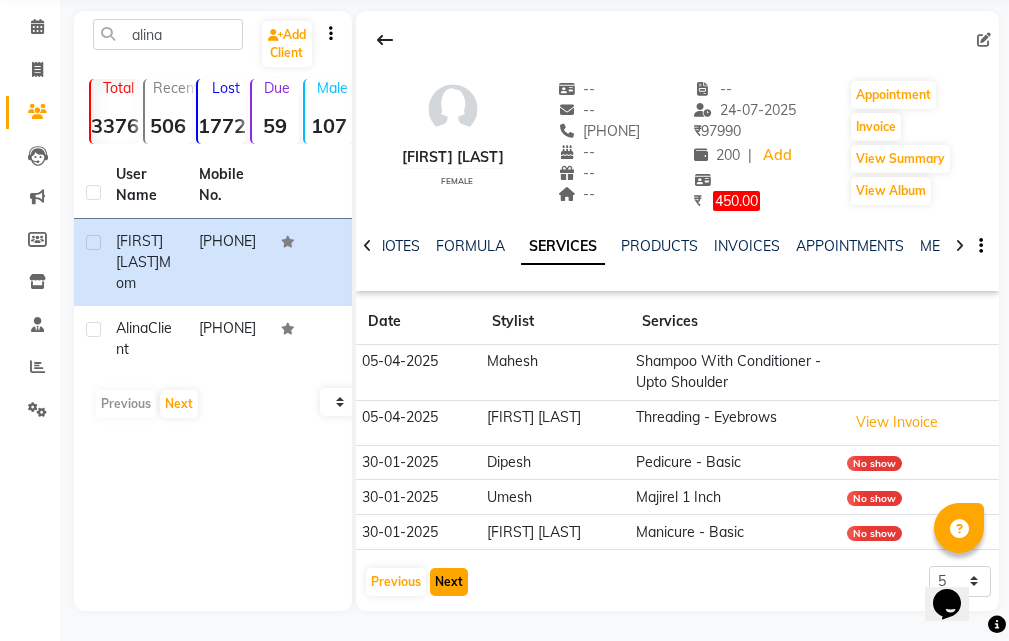 click on "Next" 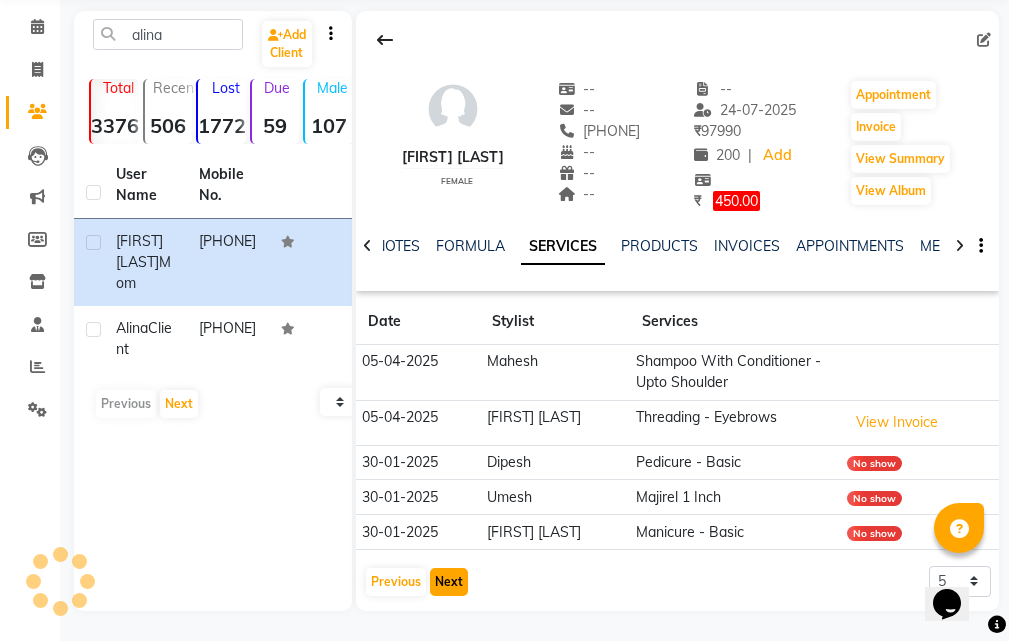scroll, scrollTop: 109, scrollLeft: 0, axis: vertical 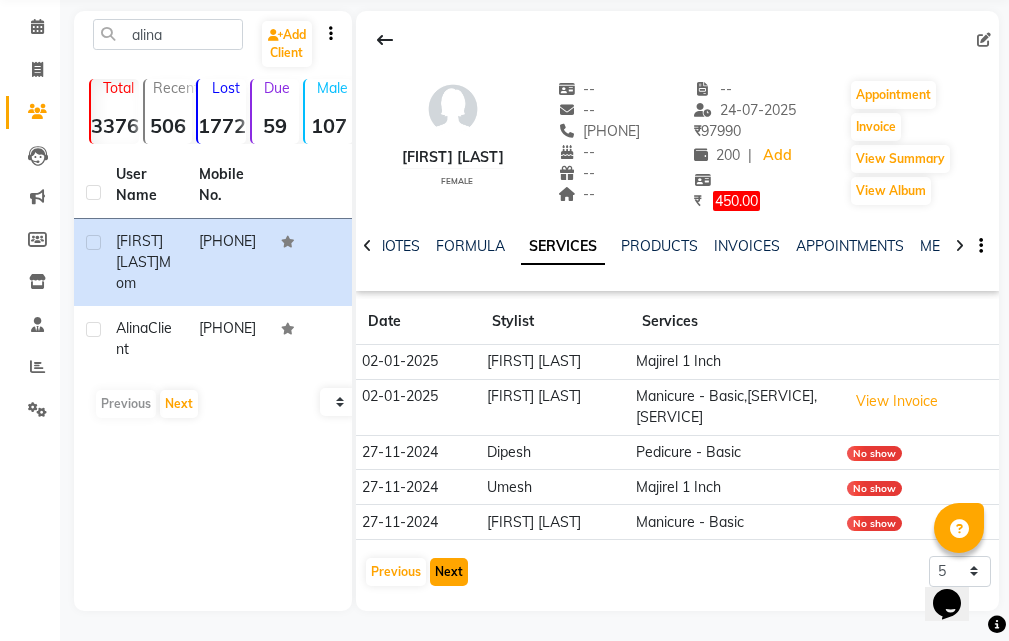 click on "Next" 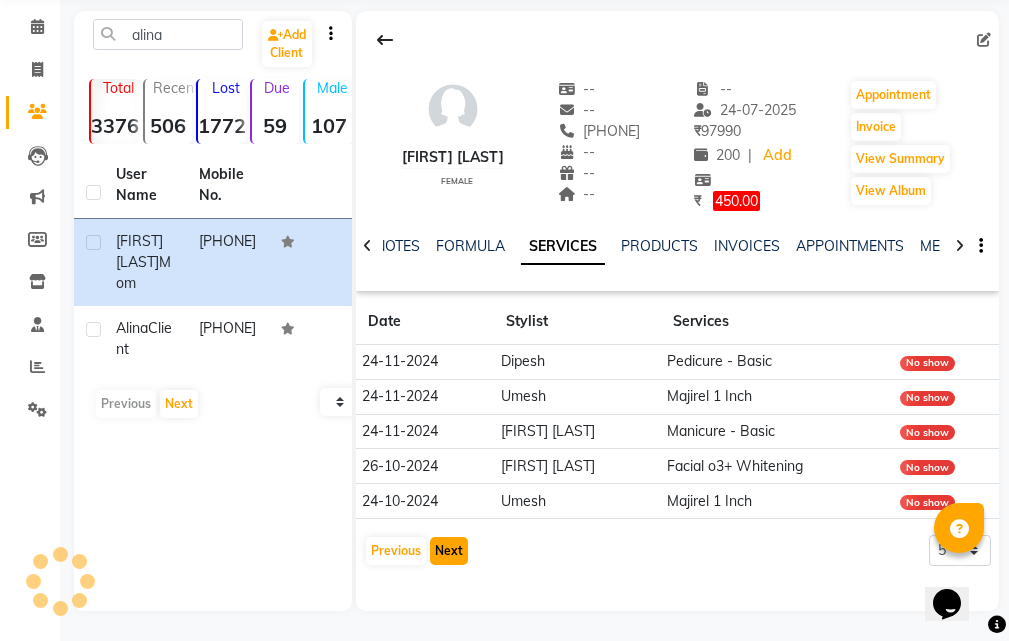 scroll, scrollTop: 103, scrollLeft: 0, axis: vertical 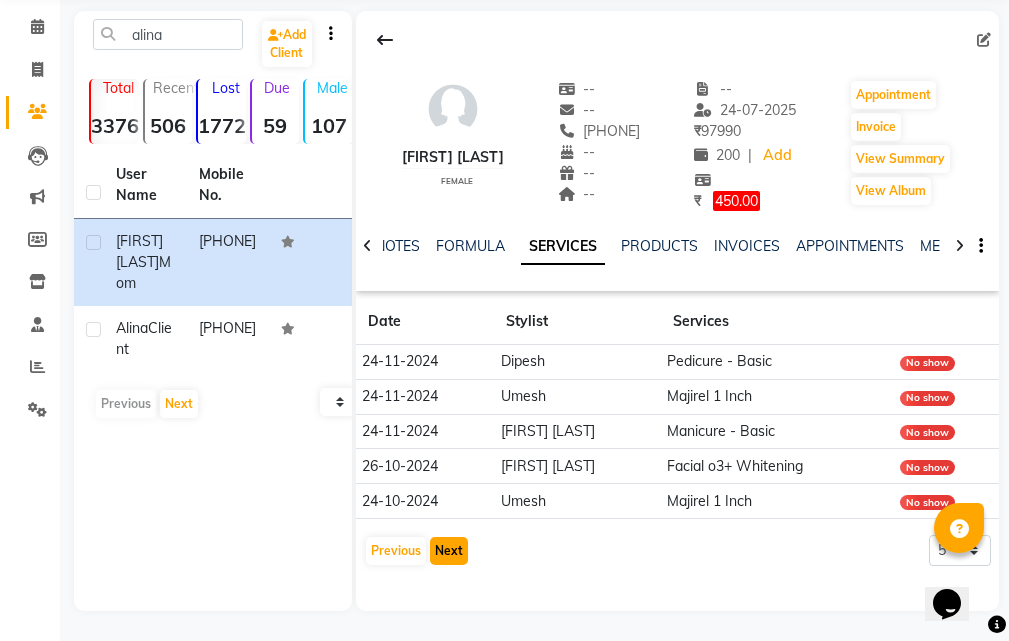click on "Next" 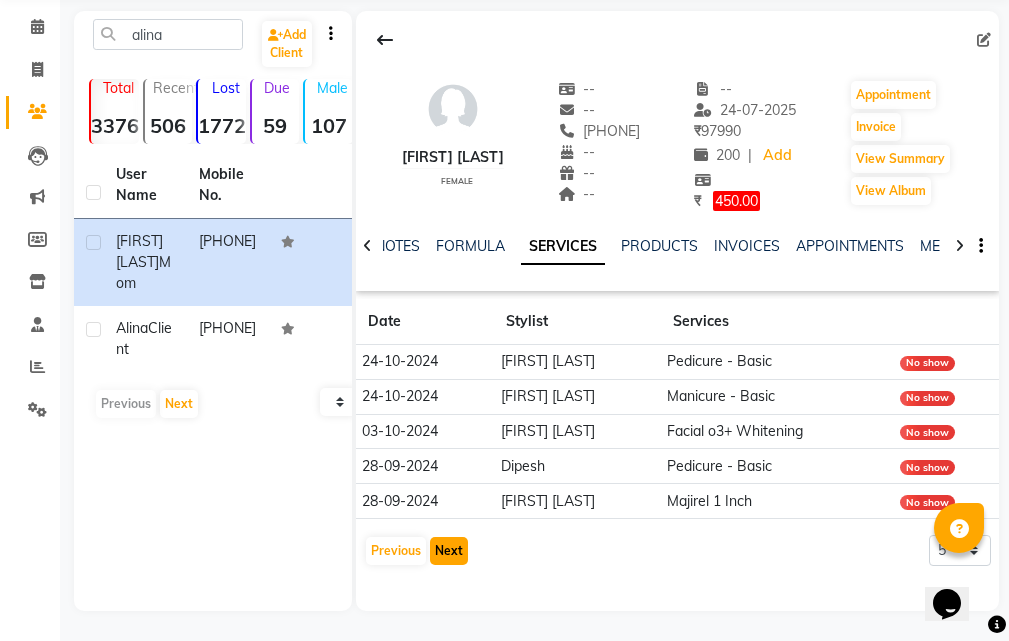 click on "Next" 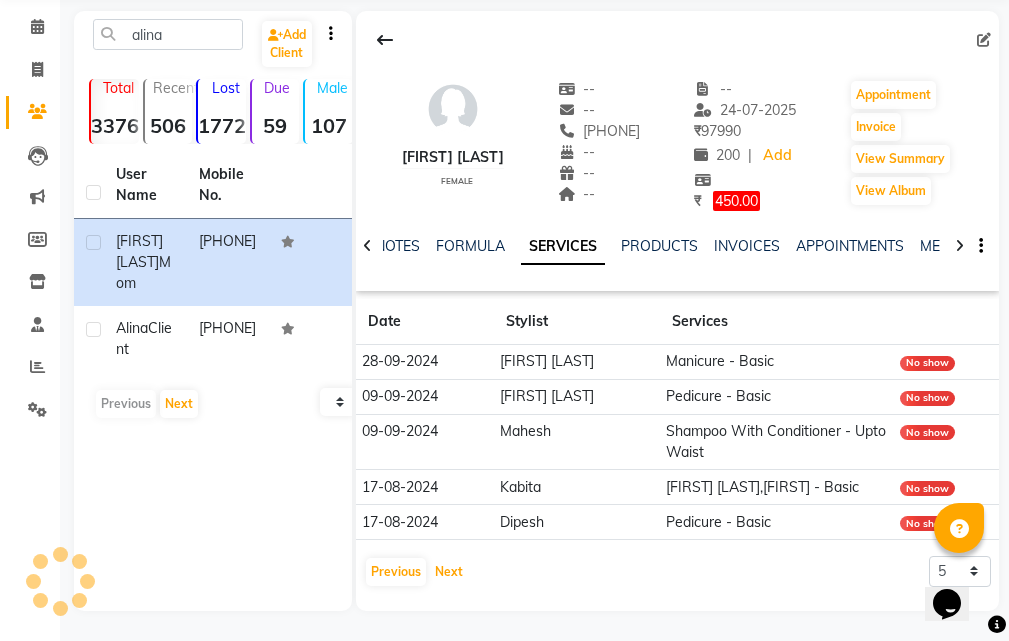 scroll, scrollTop: 109, scrollLeft: 0, axis: vertical 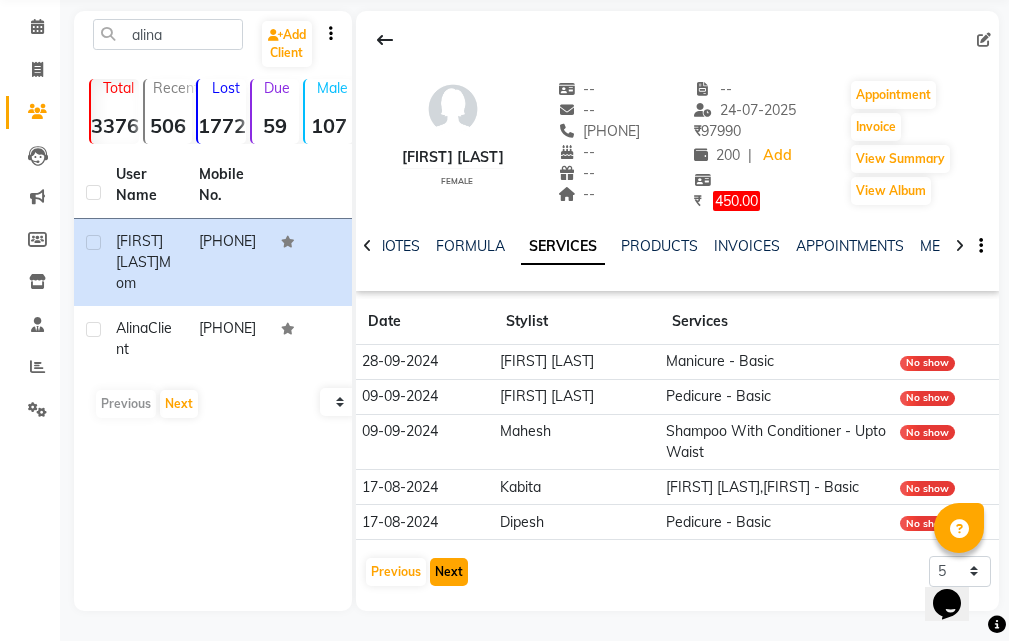 click on "Next" 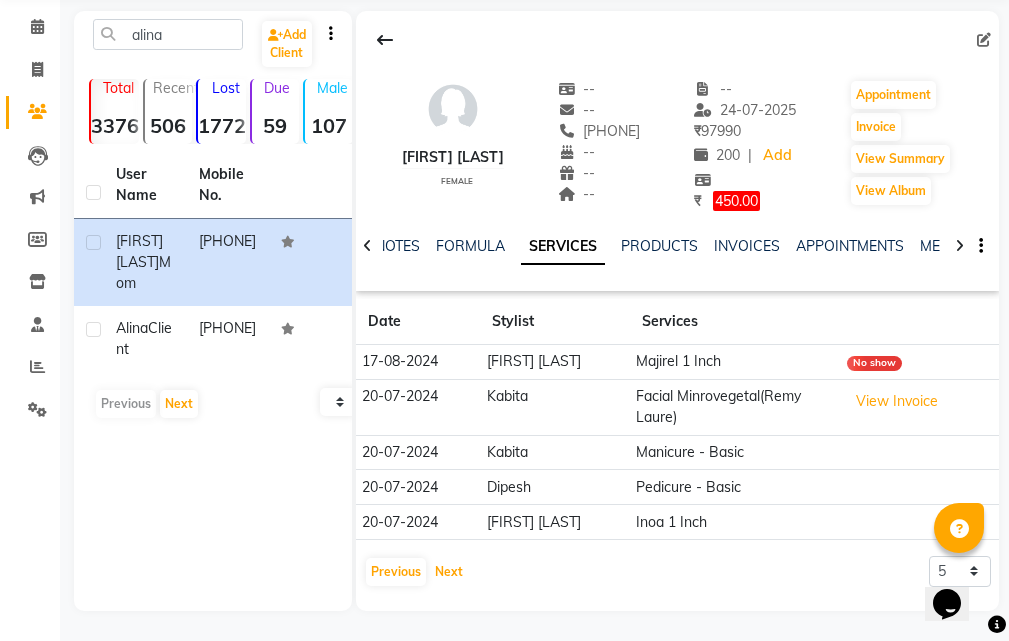 scroll, scrollTop: 0, scrollLeft: 0, axis: both 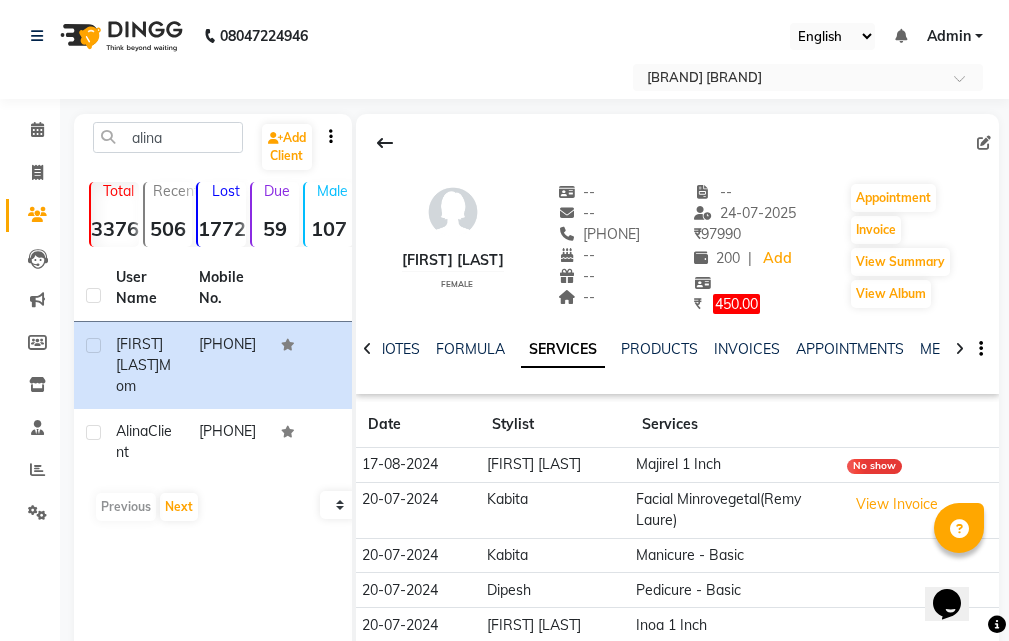 click 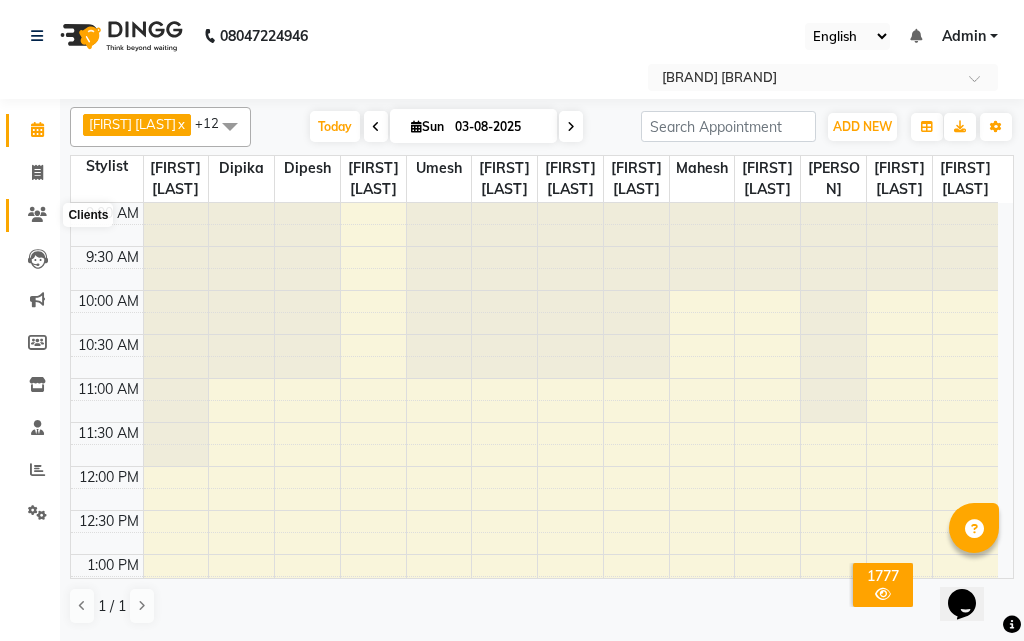 click 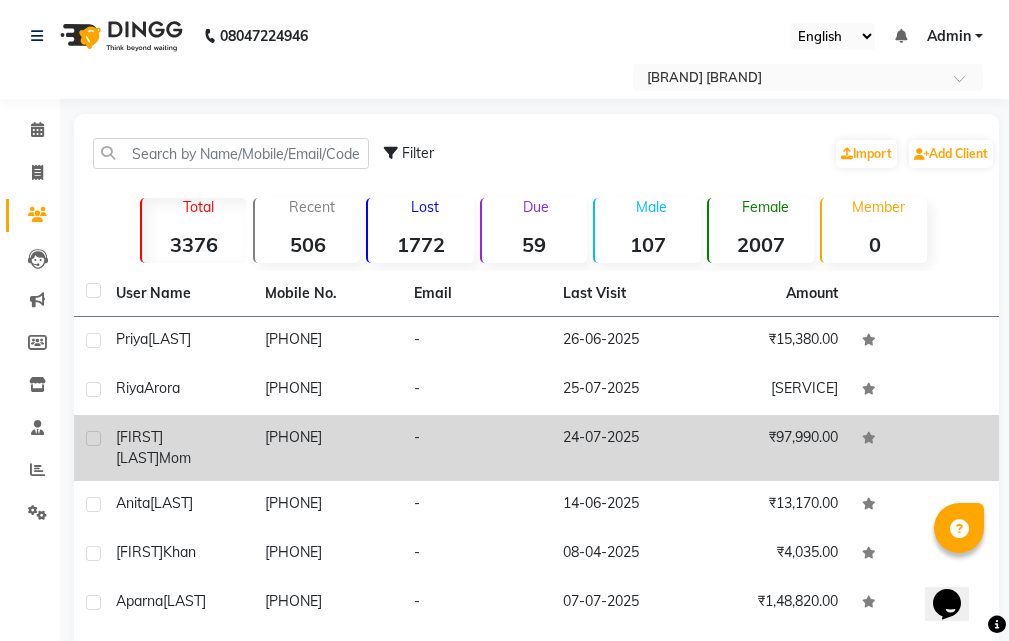 click on "[FIRST] [LAST]" 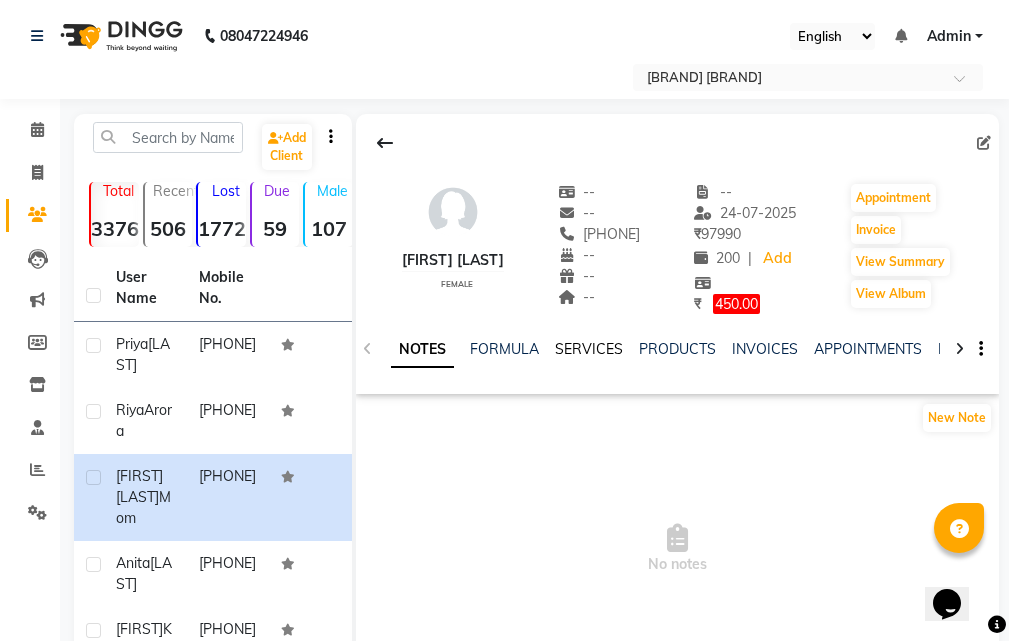 click on "SERVICES" 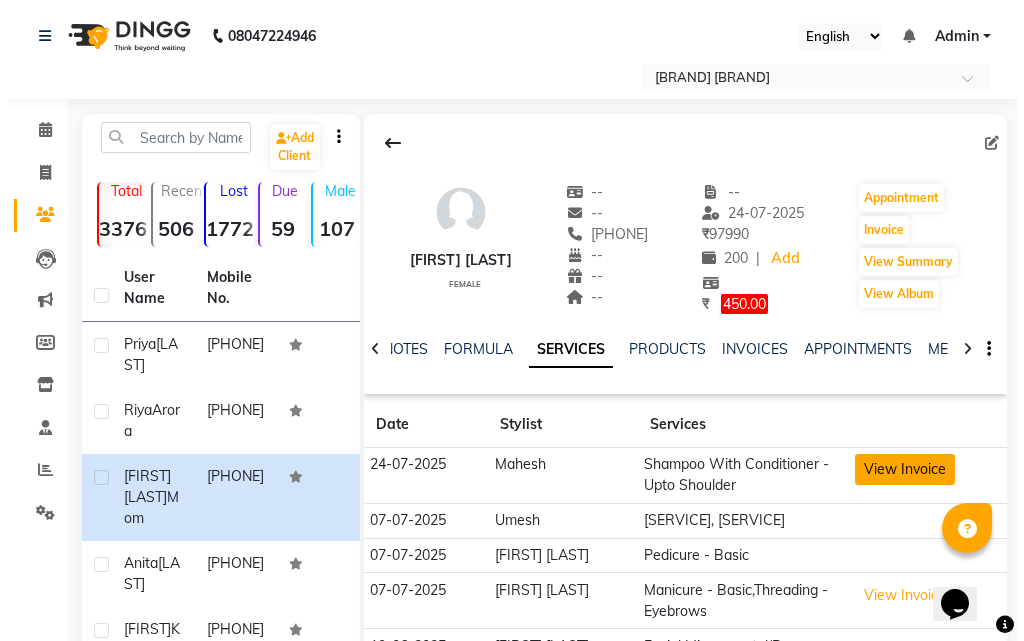 scroll, scrollTop: 100, scrollLeft: 0, axis: vertical 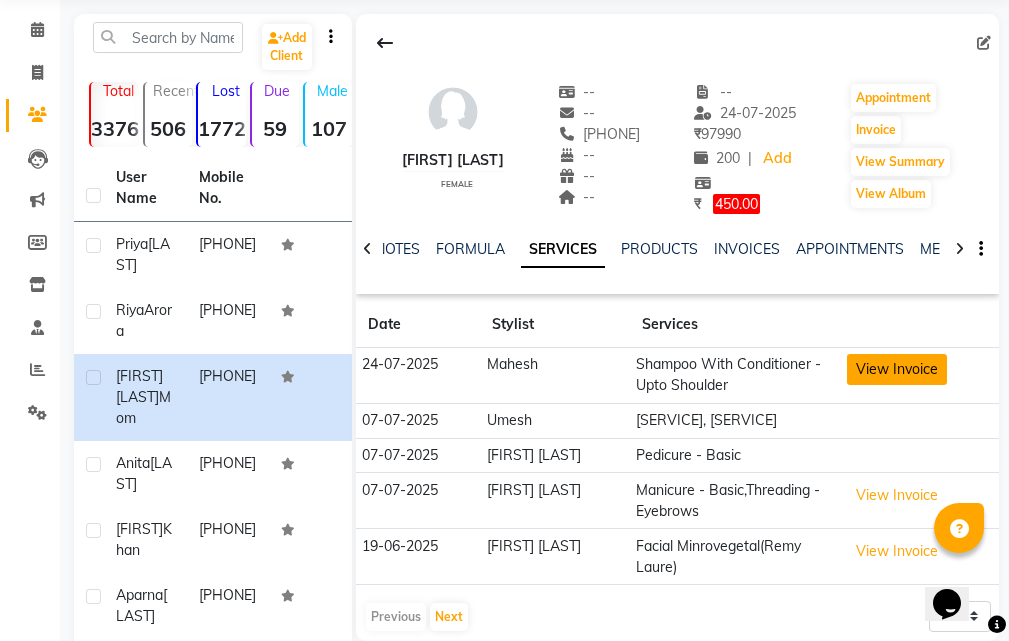 click on "View Invoice" 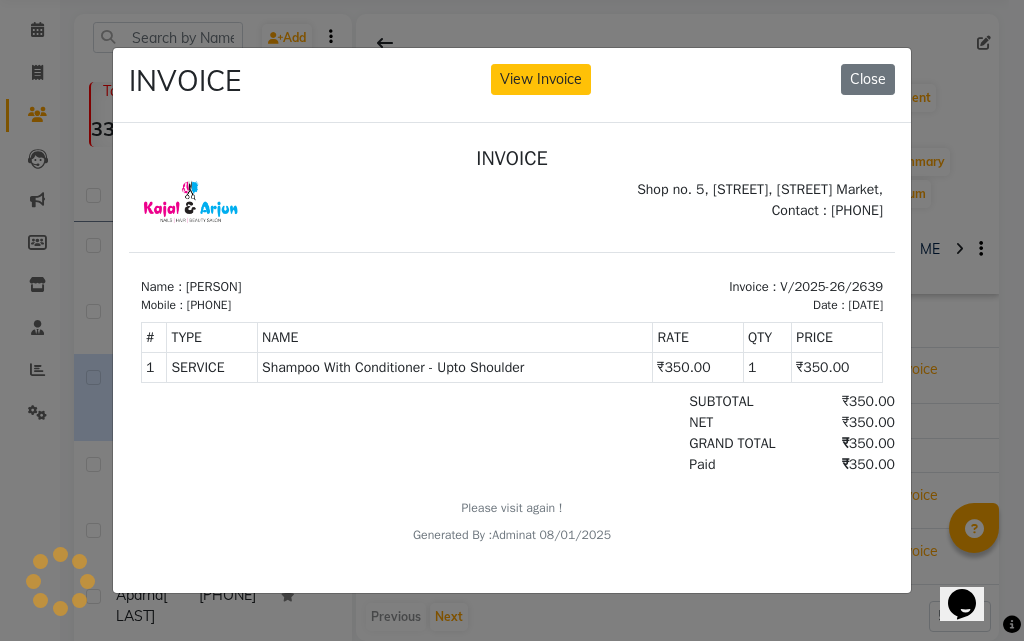 scroll, scrollTop: 0, scrollLeft: 0, axis: both 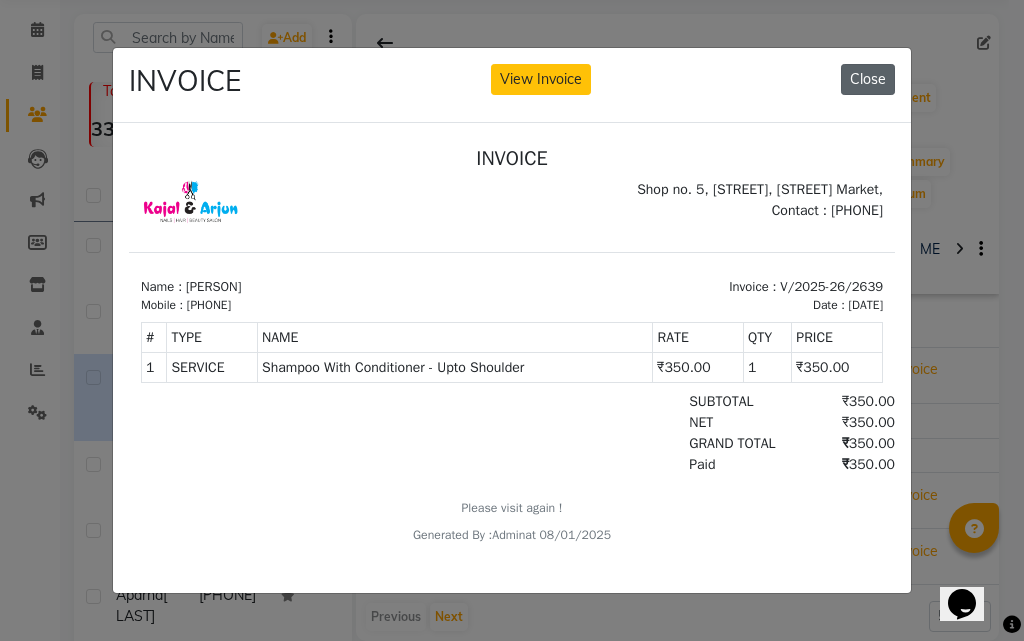 click on "Close" 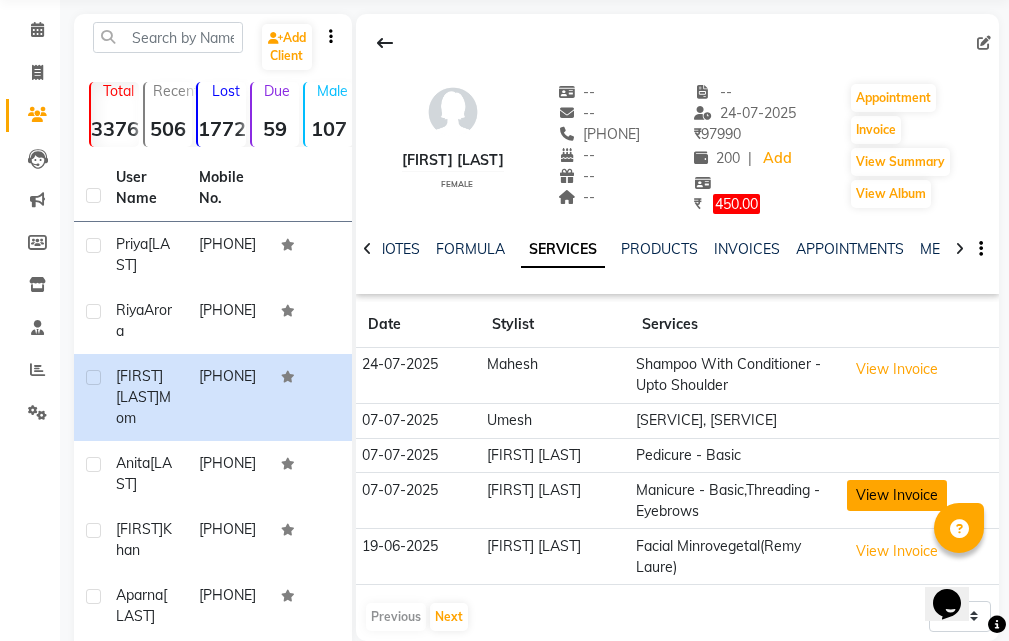 click on "View Invoice" 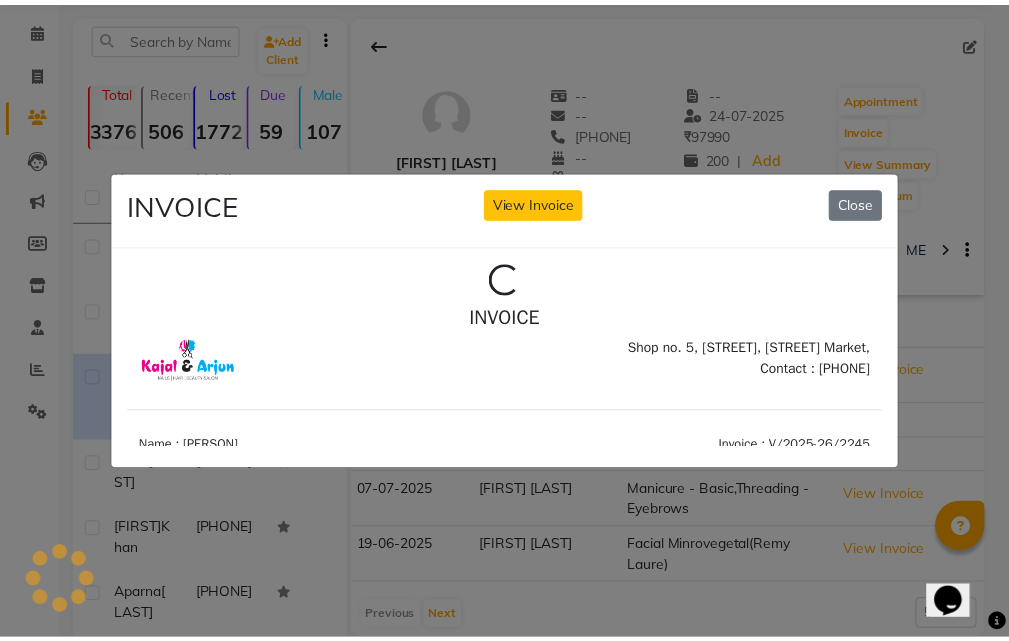scroll, scrollTop: 0, scrollLeft: 0, axis: both 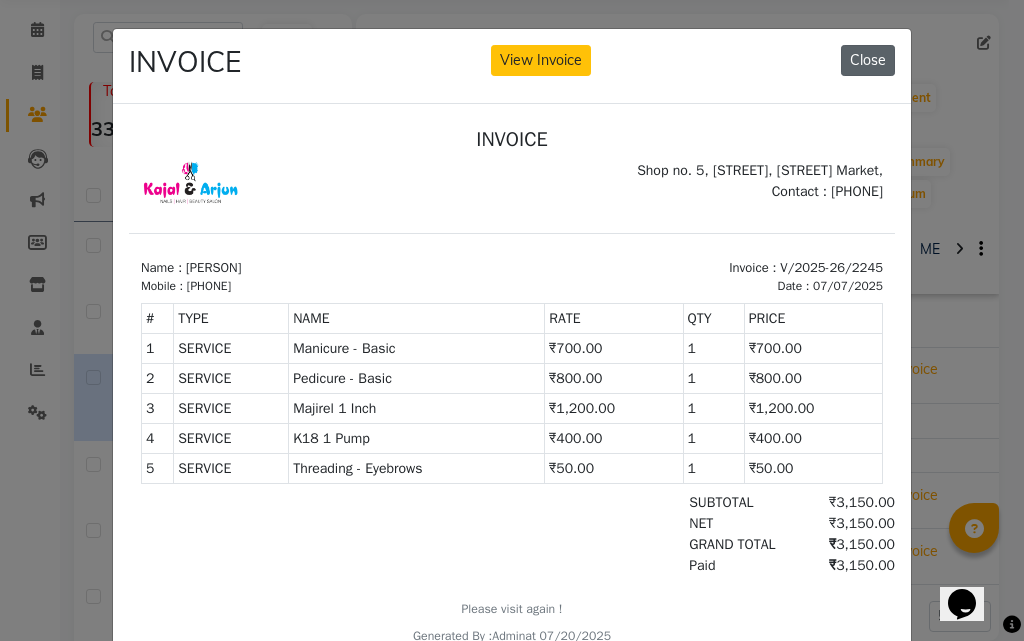 click on "Close" 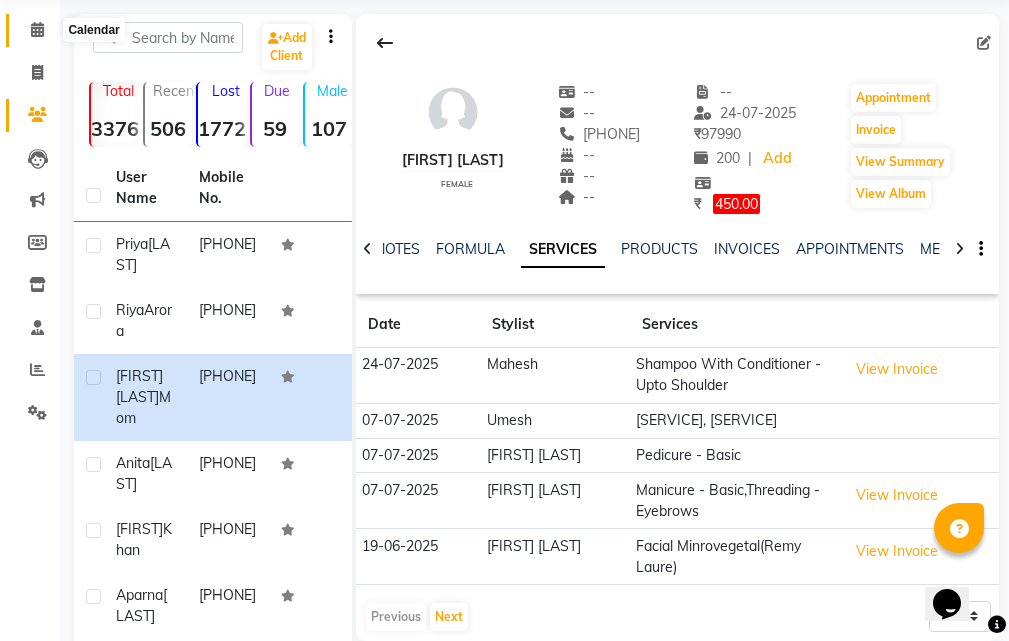 click 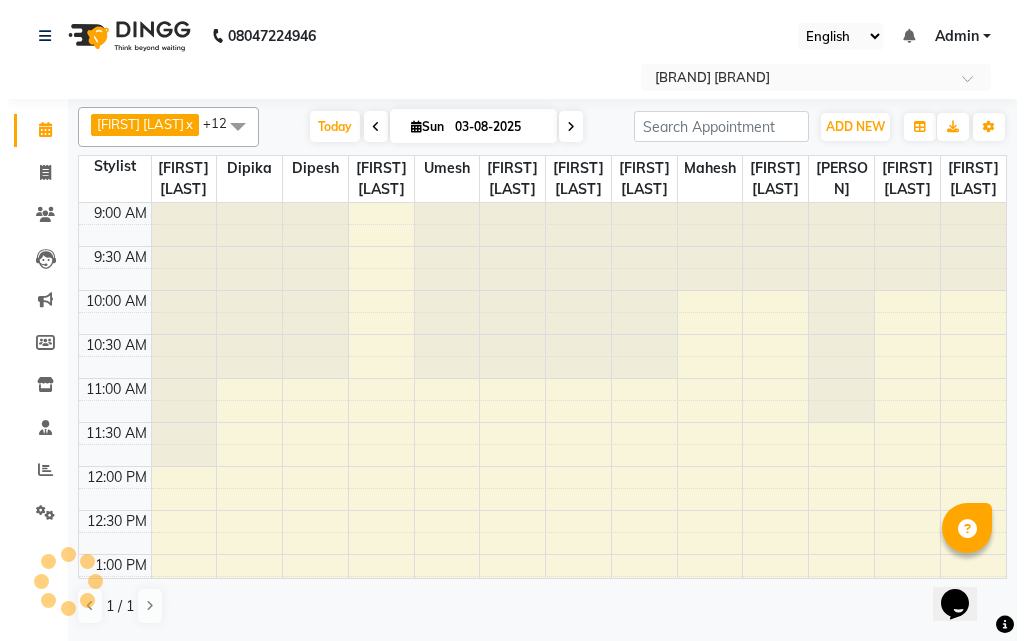 scroll, scrollTop: 0, scrollLeft: 0, axis: both 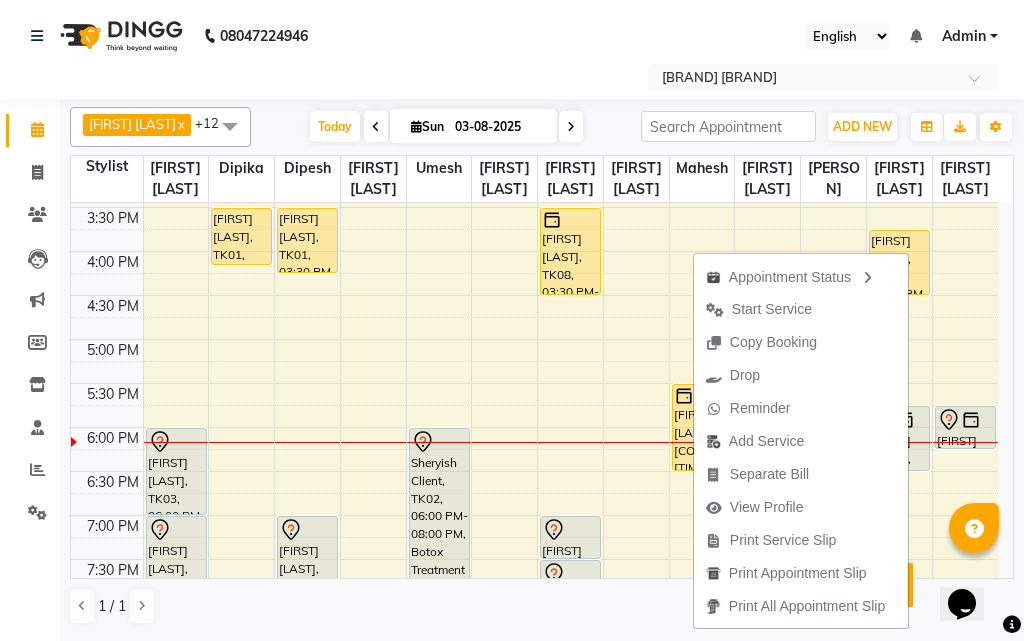 click on "[FIRST] [LAST]" at bounding box center [899, 179] 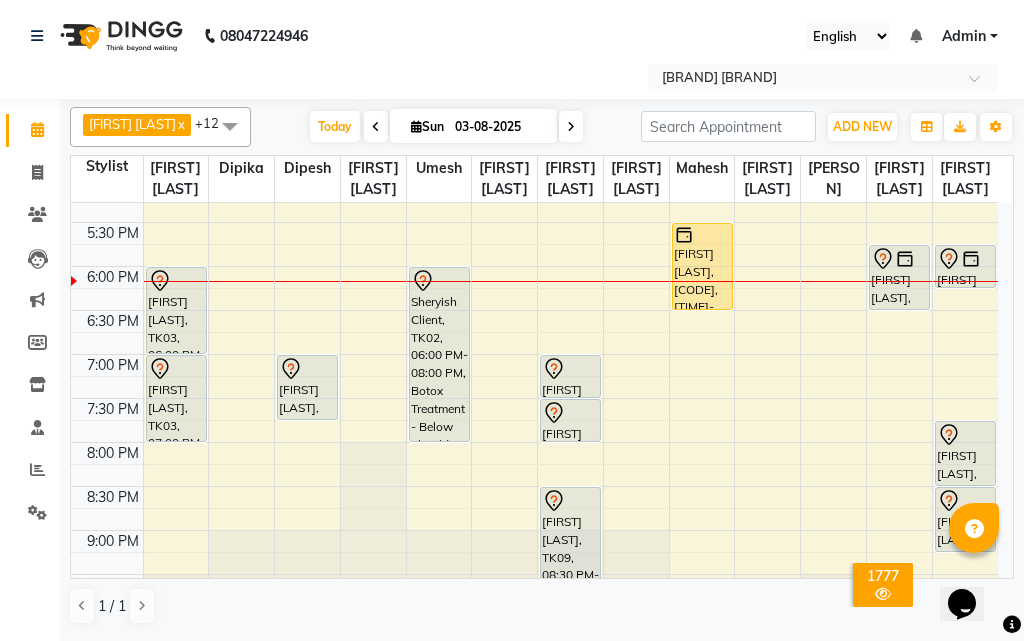 scroll, scrollTop: 732, scrollLeft: 0, axis: vertical 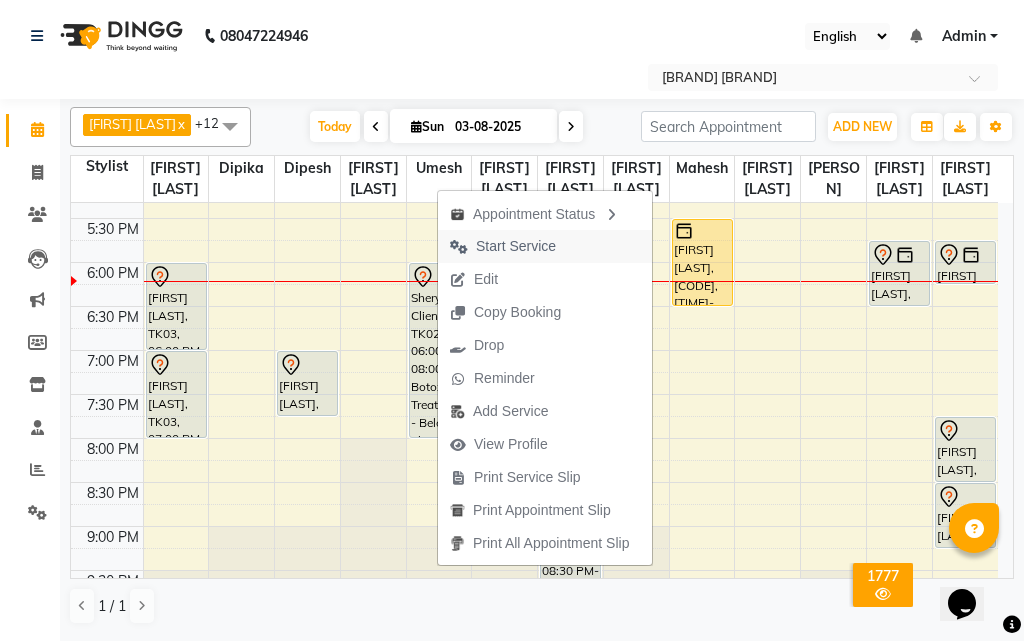 click on "Start Service" at bounding box center (516, 246) 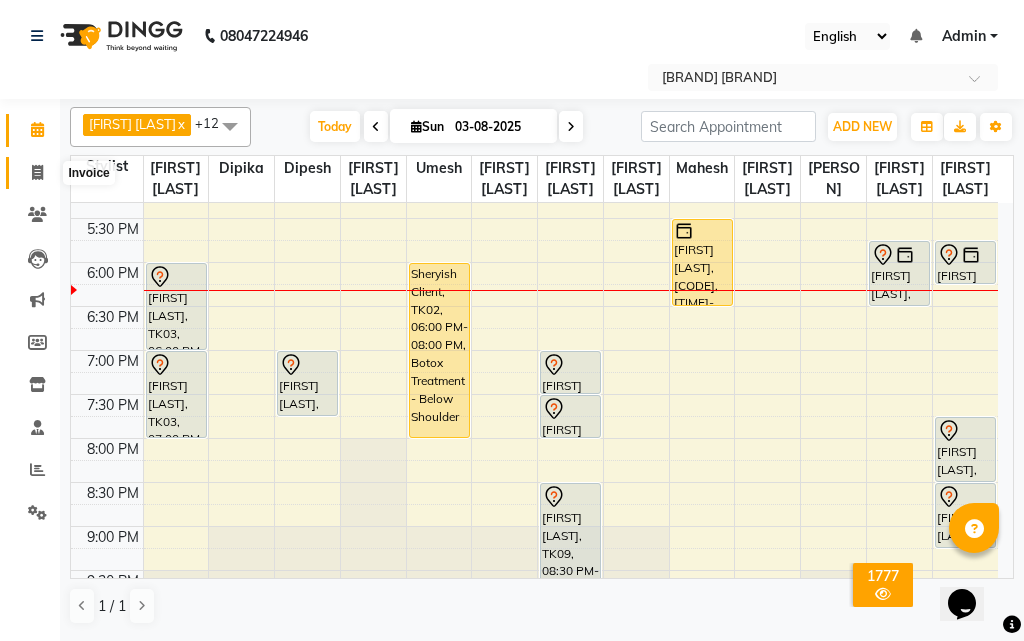 click 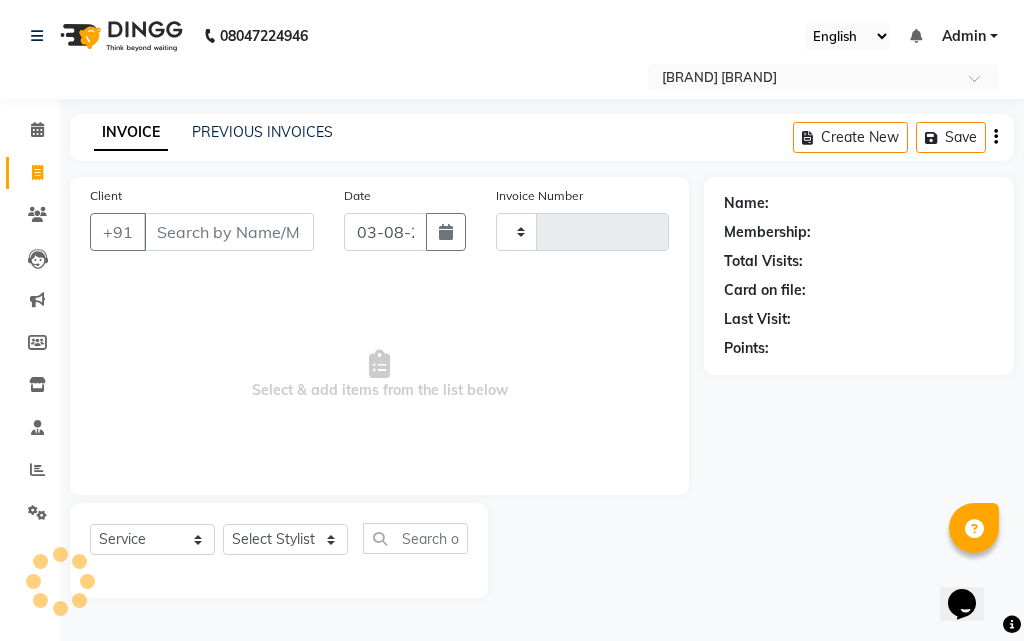 type on "2656" 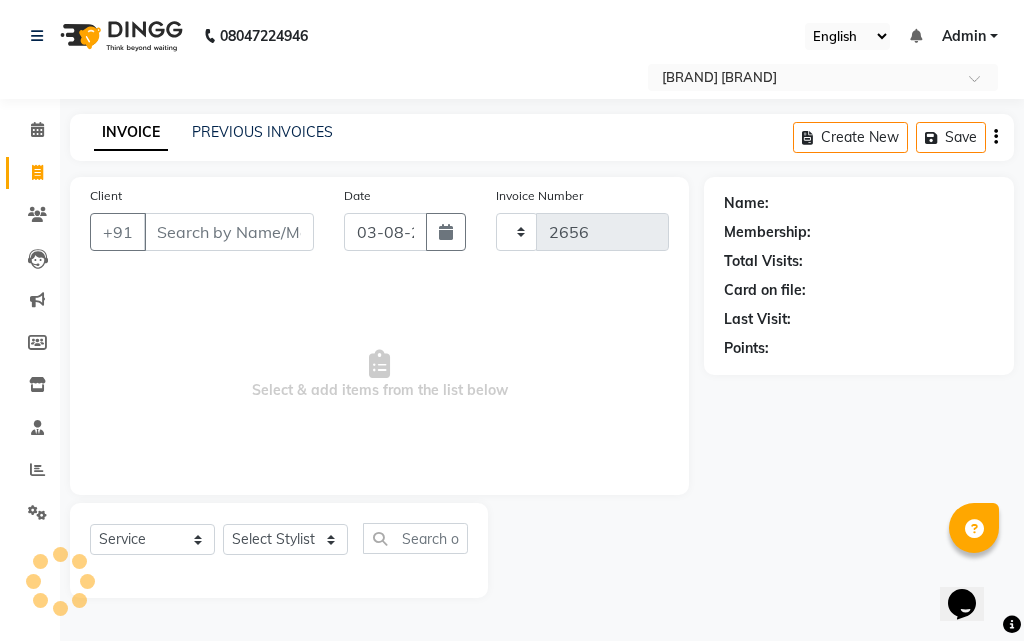 select on "541" 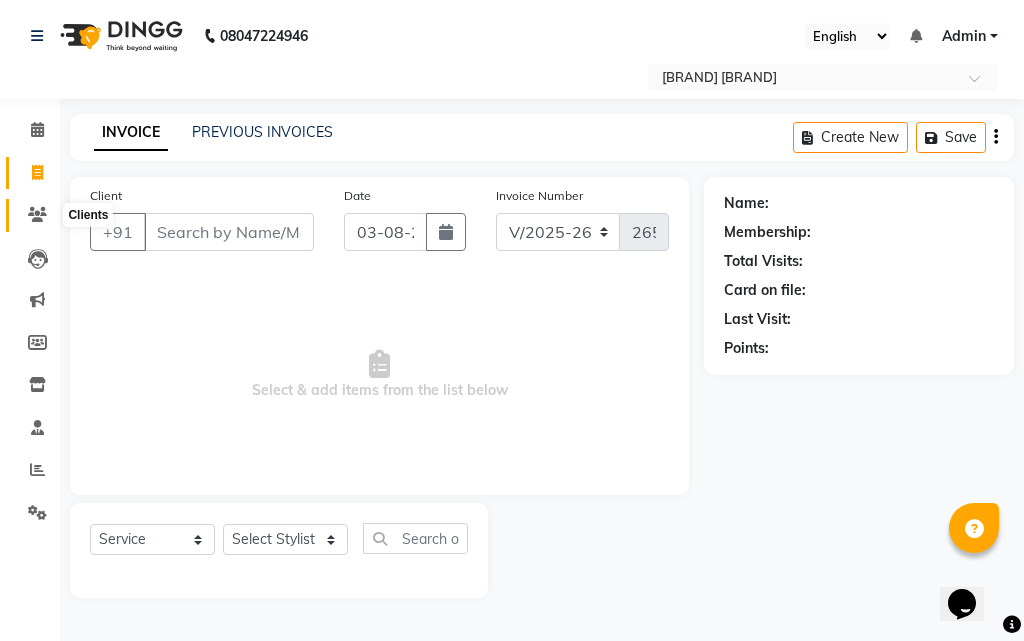 click 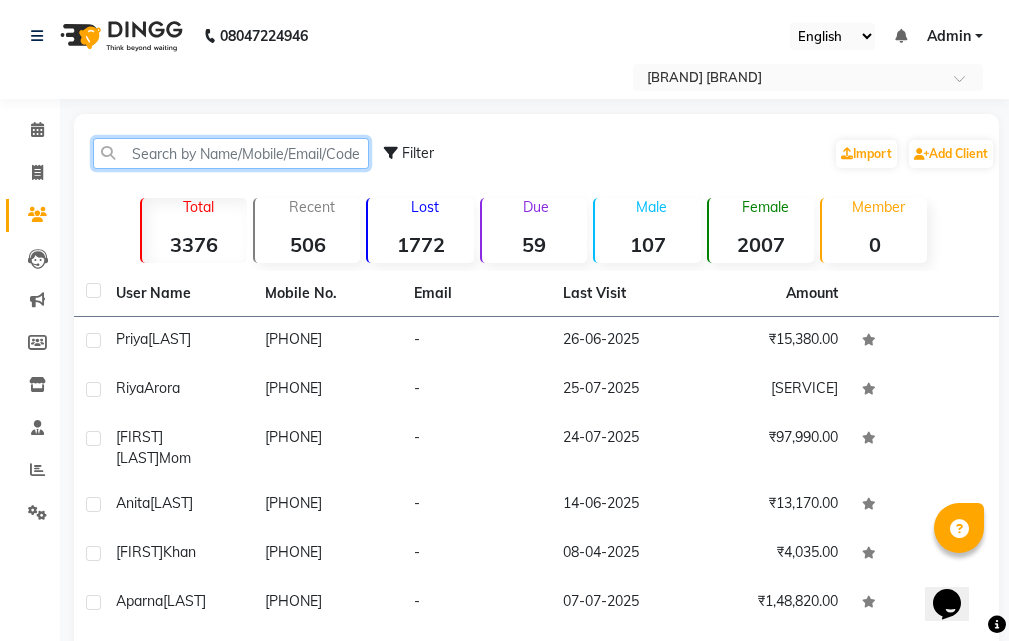 click 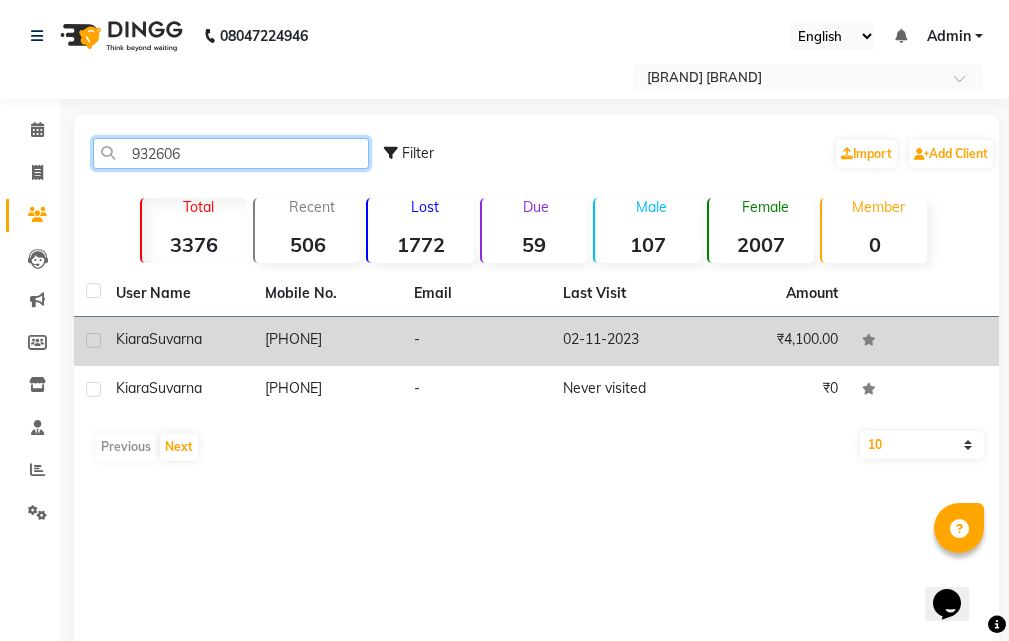 type on "932606" 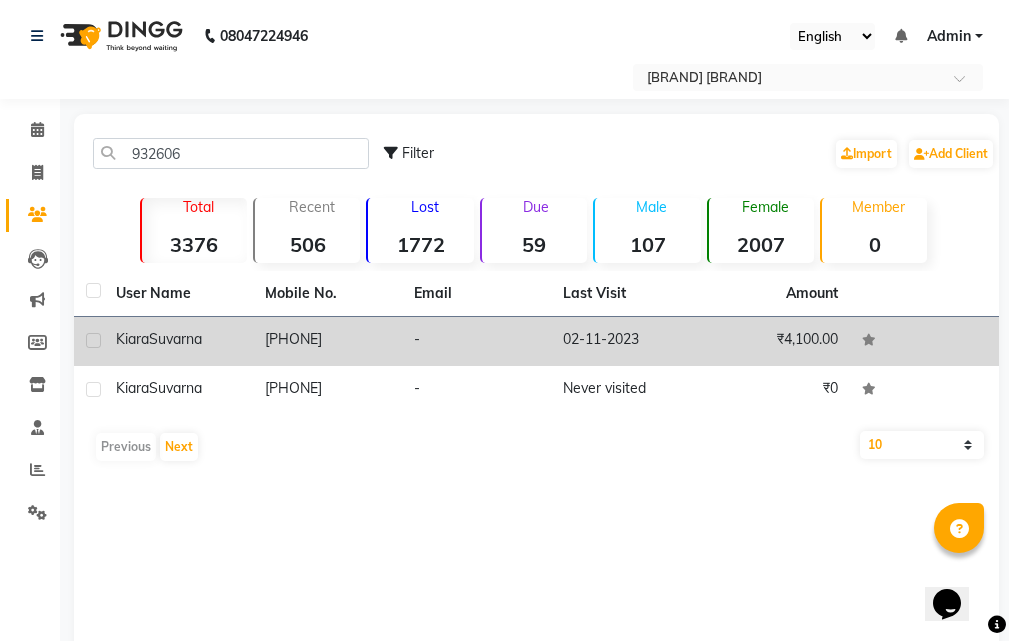 click on "[PHONE]" 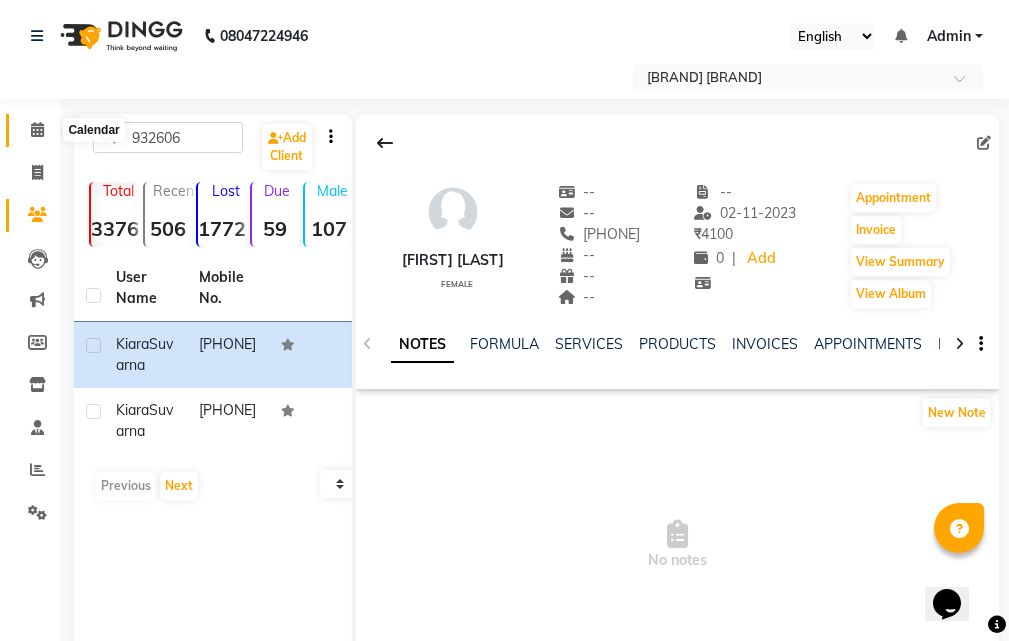 click 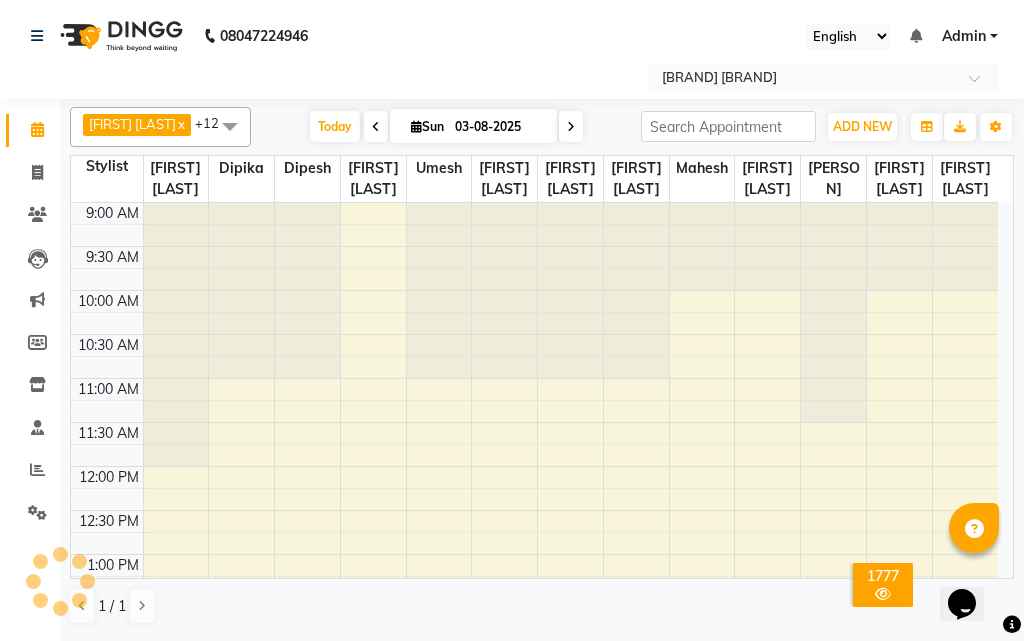 scroll, scrollTop: 793, scrollLeft: 0, axis: vertical 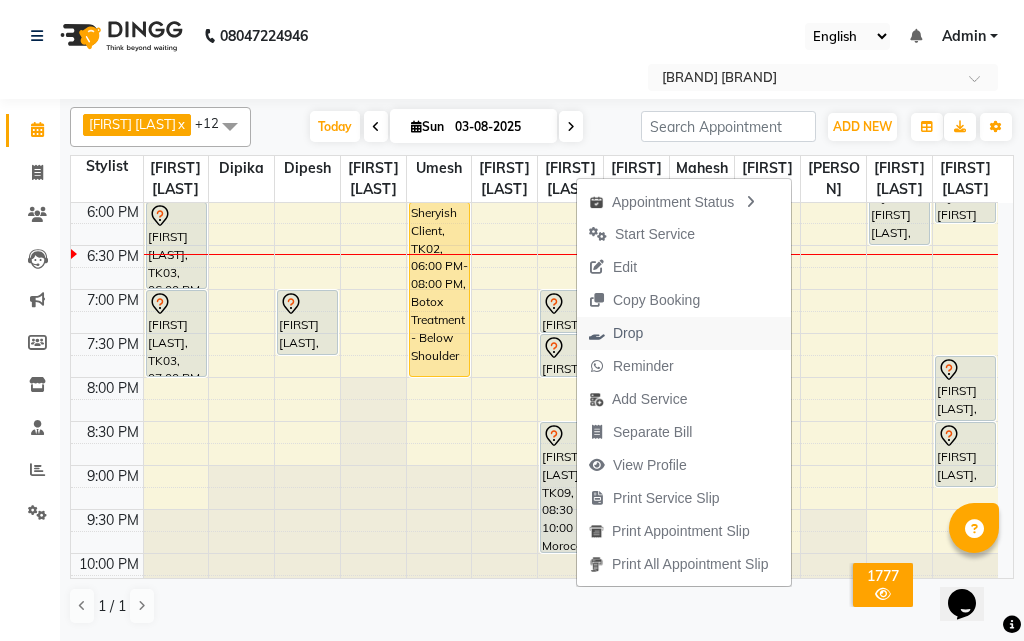 click on "Drop" at bounding box center [628, 333] 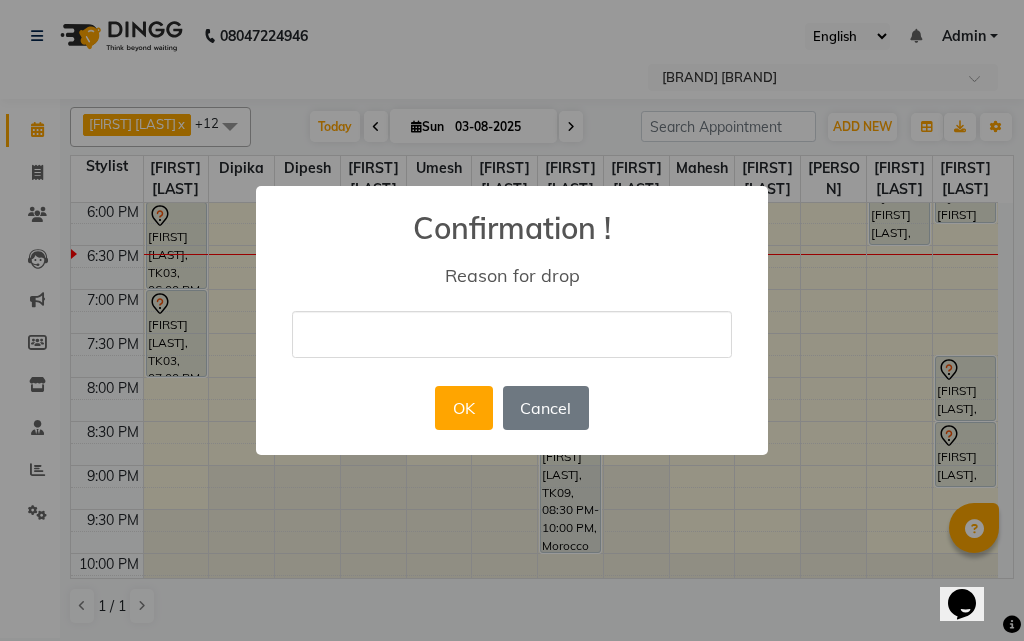 click at bounding box center [512, 334] 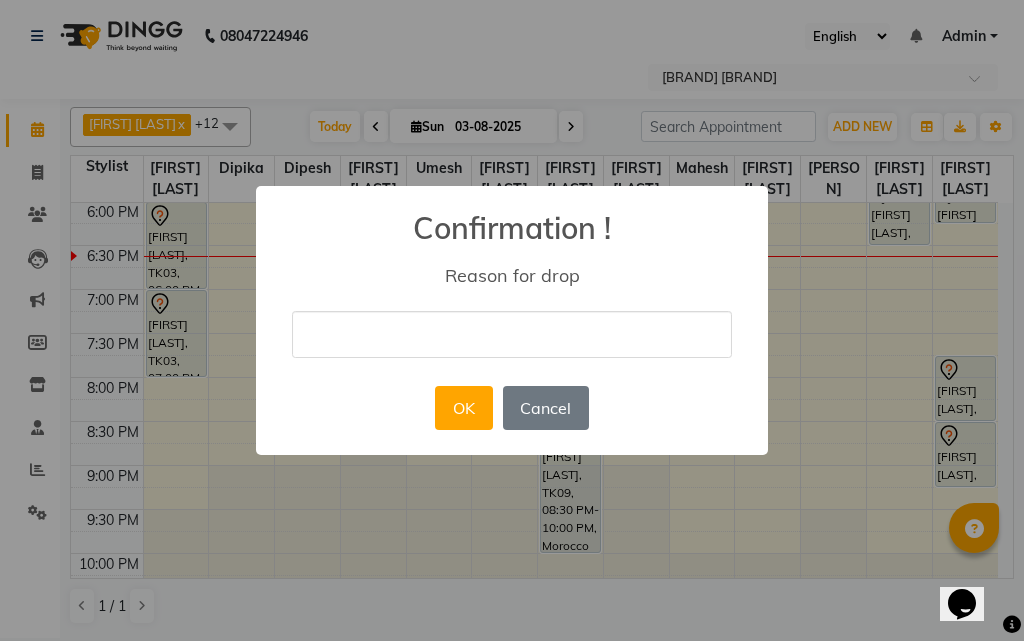 type on "cancel" 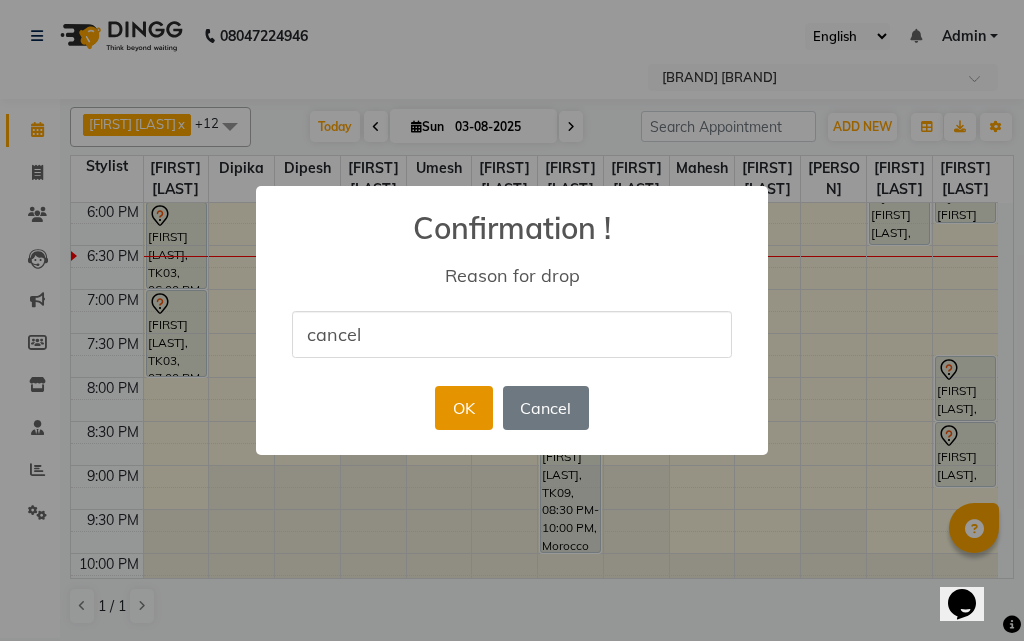 click on "OK" at bounding box center (463, 408) 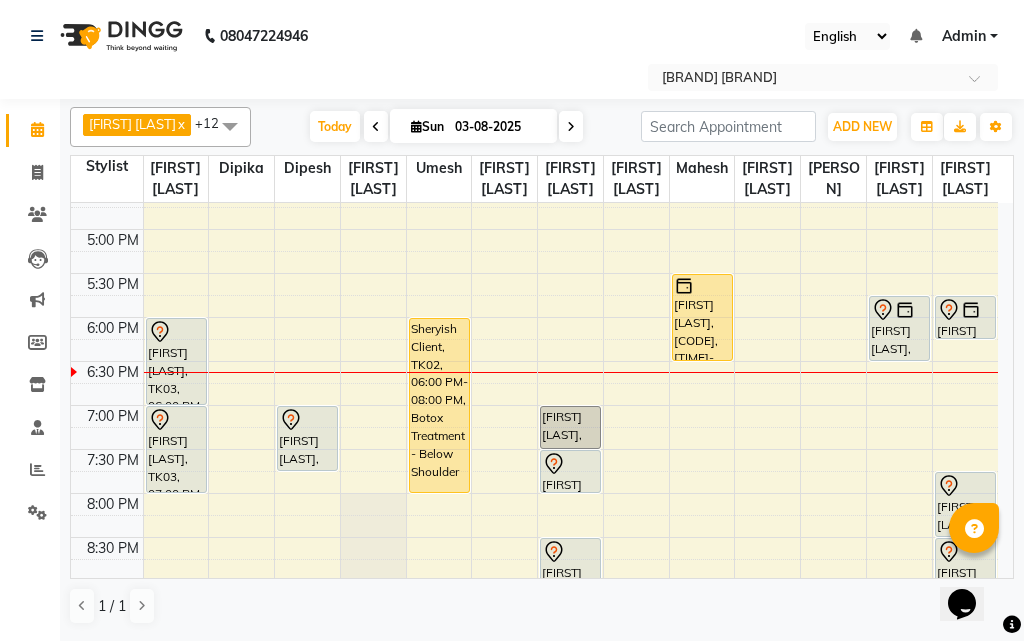 scroll, scrollTop: 690, scrollLeft: 0, axis: vertical 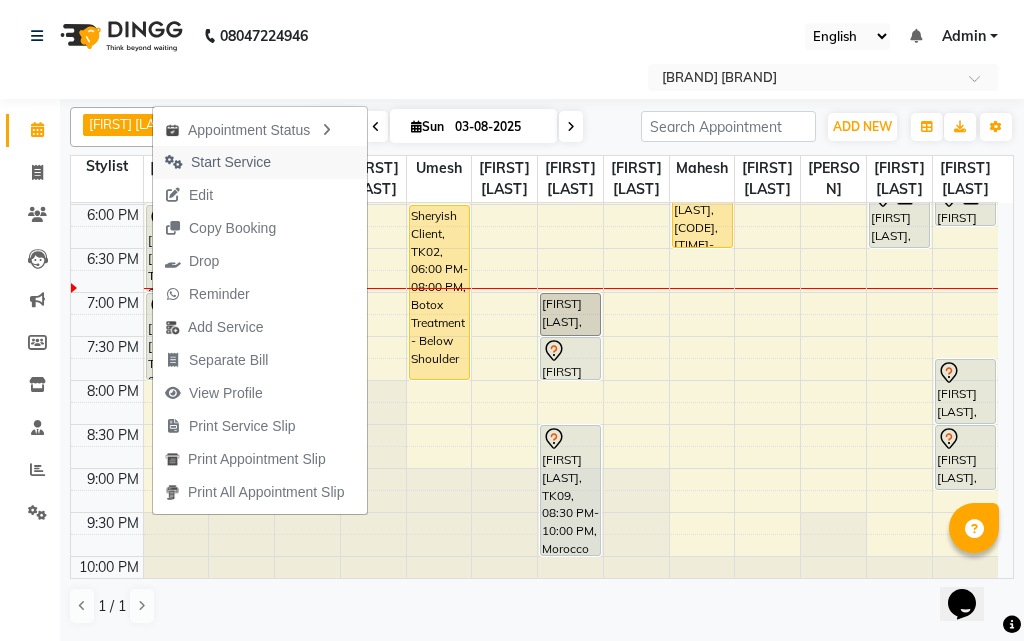 click on "Start Service" at bounding box center (231, 162) 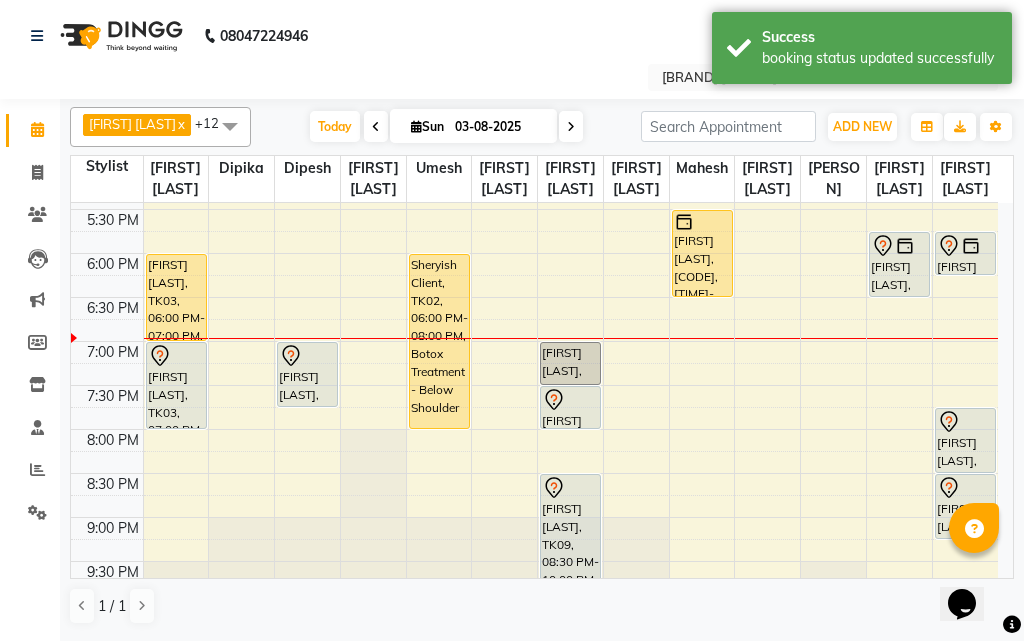 scroll, scrollTop: 790, scrollLeft: 0, axis: vertical 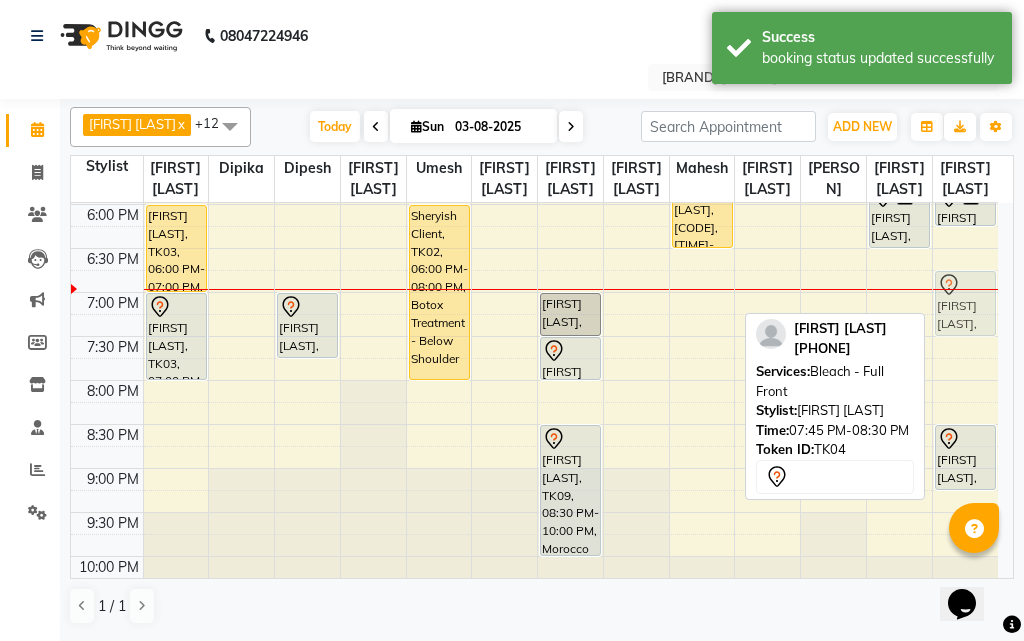 drag, startPoint x: 963, startPoint y: 452, endPoint x: 944, endPoint y: 369, distance: 85.146935 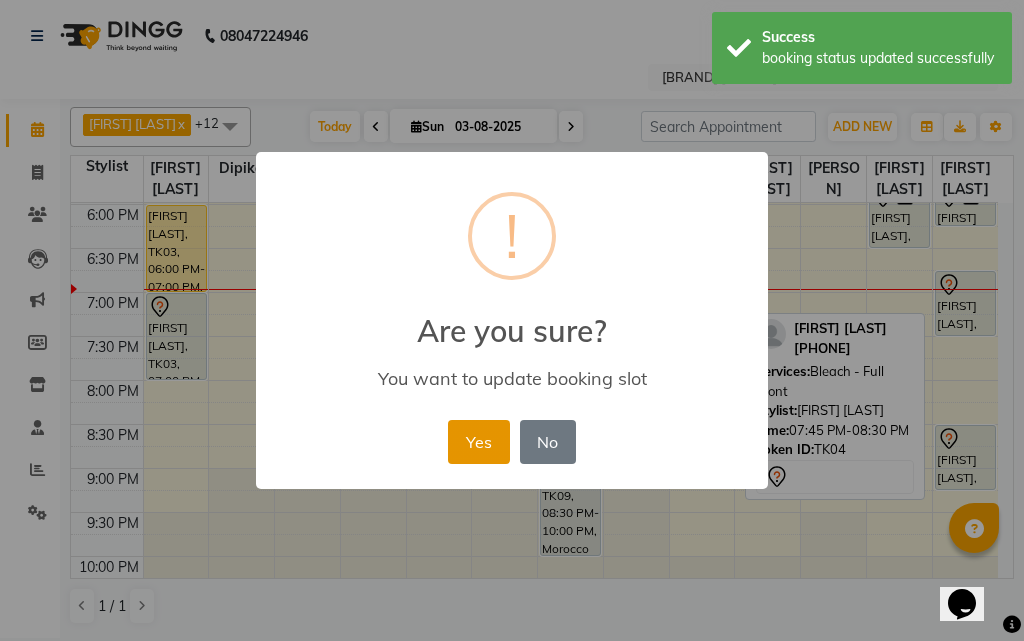 click on "Yes" at bounding box center (478, 442) 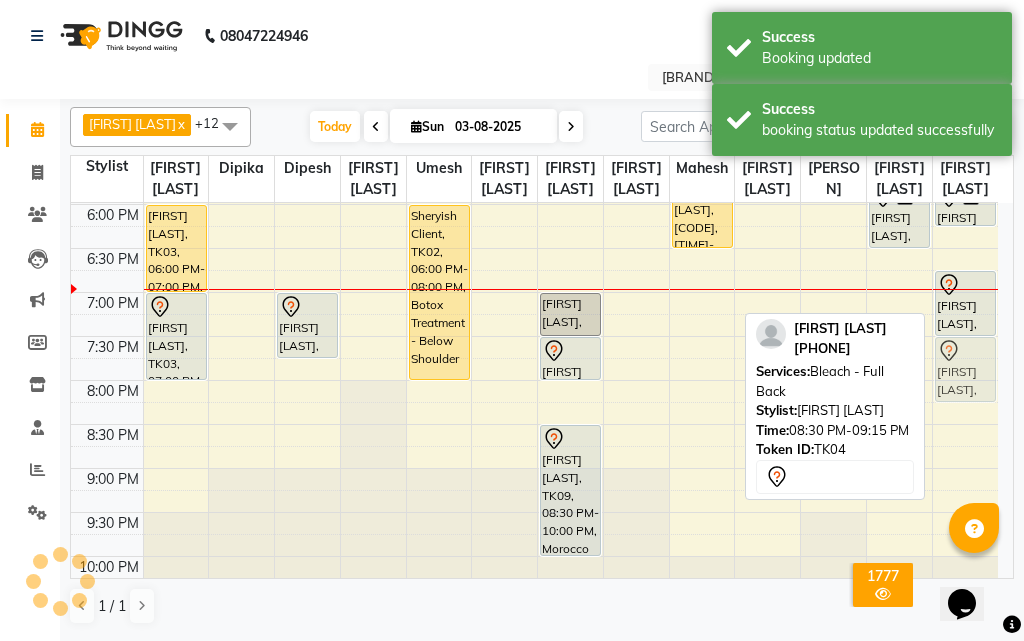 drag, startPoint x: 946, startPoint y: 508, endPoint x: 939, endPoint y: 429, distance: 79.30952 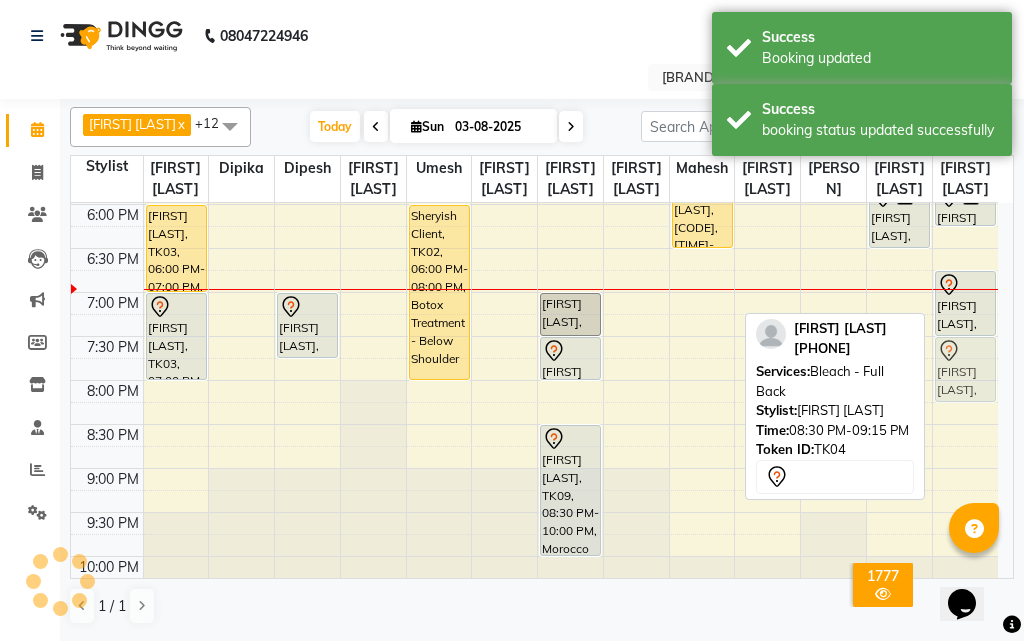 click on "[FIRST] [LAST] mom, TK07, 05:45 PM-06:15 PM, Manicure - Basic             [FIRST] [LAST], TK04, 06:45 PM-07:30 PM, Bleach - Full Front             [FIRST] [LAST], TK04, 08:30 PM-09:15 PM, Bleach - Full Back             [FIRST] [LAST], TK04, 08:30 PM-09:15 PM, Bleach - Full Back" at bounding box center (965, 28) 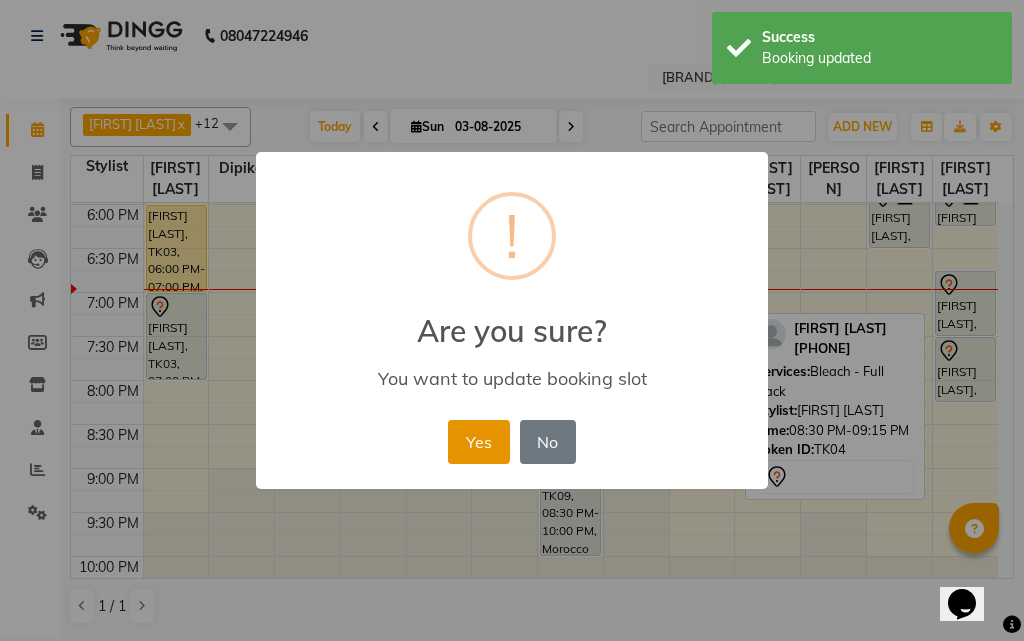 click on "Yes" at bounding box center [478, 442] 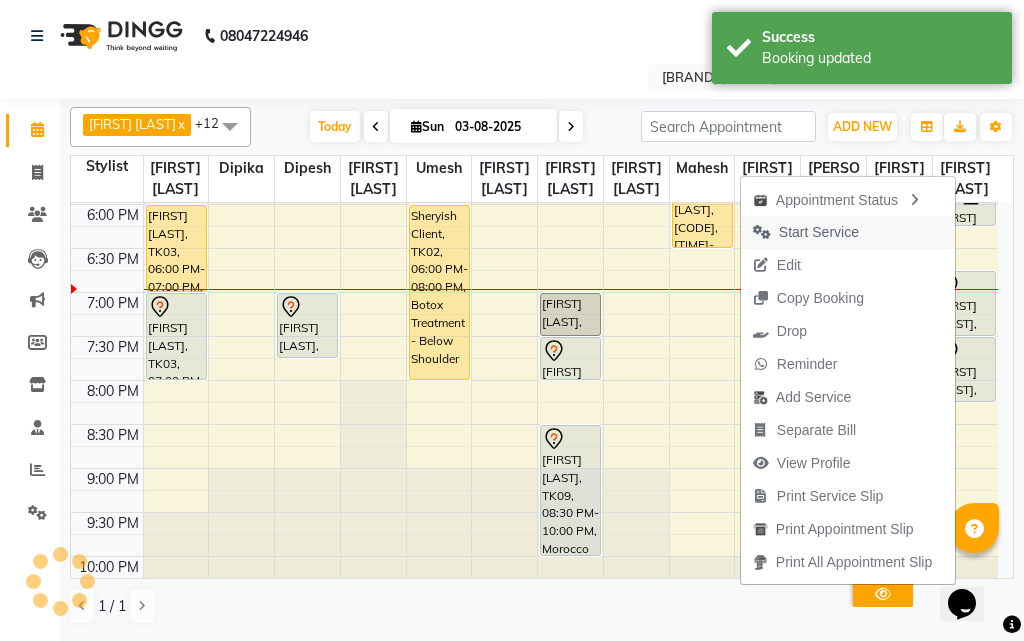 click on "Start Service" at bounding box center (819, 232) 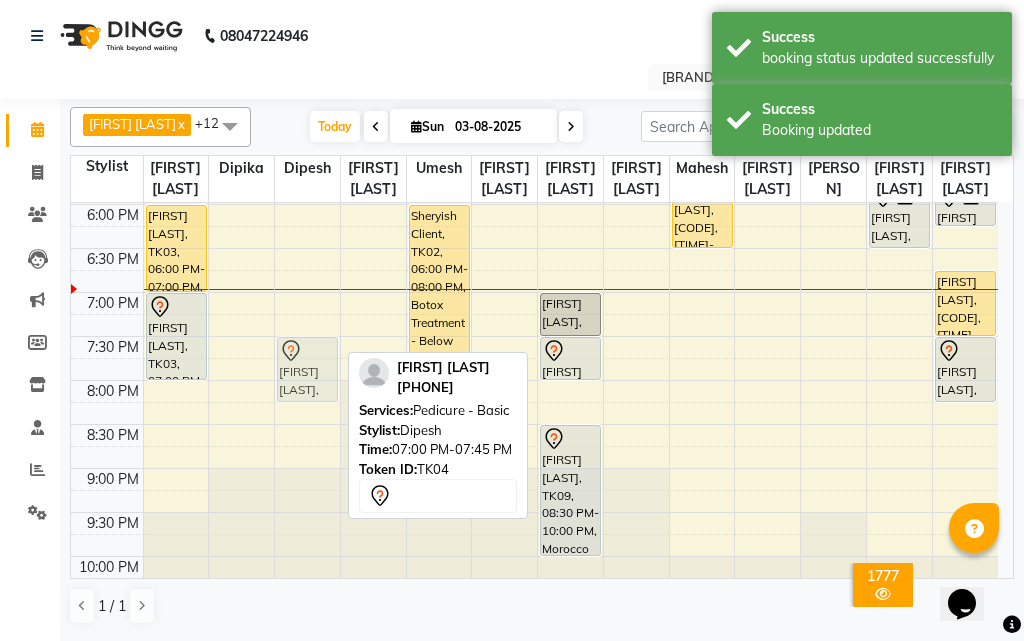drag, startPoint x: 298, startPoint y: 385, endPoint x: 296, endPoint y: 428, distance: 43.046486 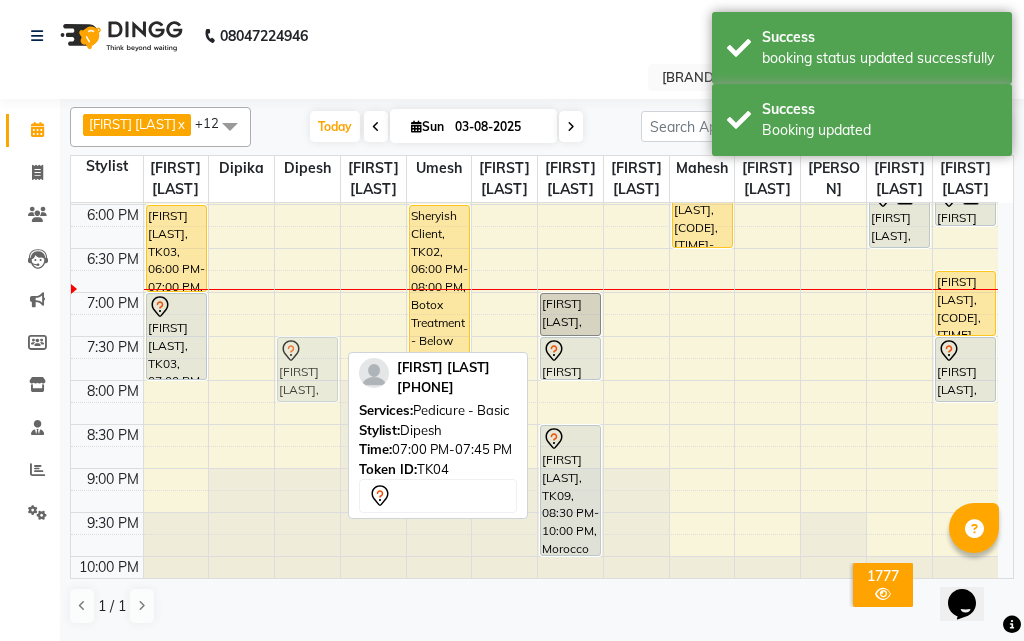 click on "[FIRST] [LAST], TK01, 03:30 PM-04:15 PM, Pedicure - Basic             [FIRST] [LAST], TK04, 07:00 PM-07:45 PM, Pedicure - Basic             [FIRST] [LAST], TK04, 07:00 PM-07:45 PM, Pedicure - Basic" at bounding box center (307, 28) 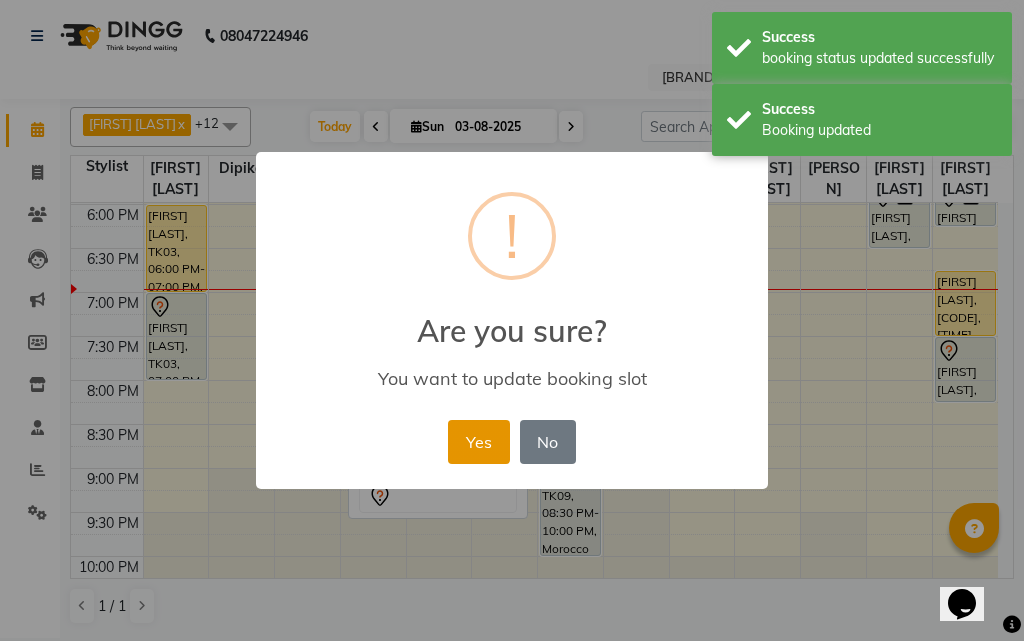 click on "Yes" at bounding box center [478, 442] 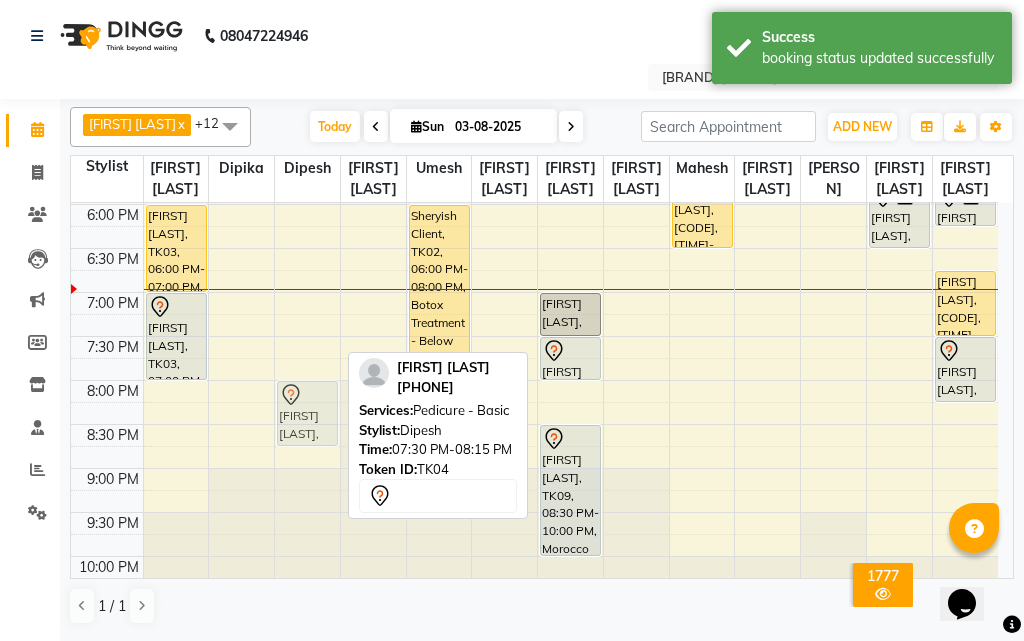 drag, startPoint x: 299, startPoint y: 426, endPoint x: 295, endPoint y: 462, distance: 36.221542 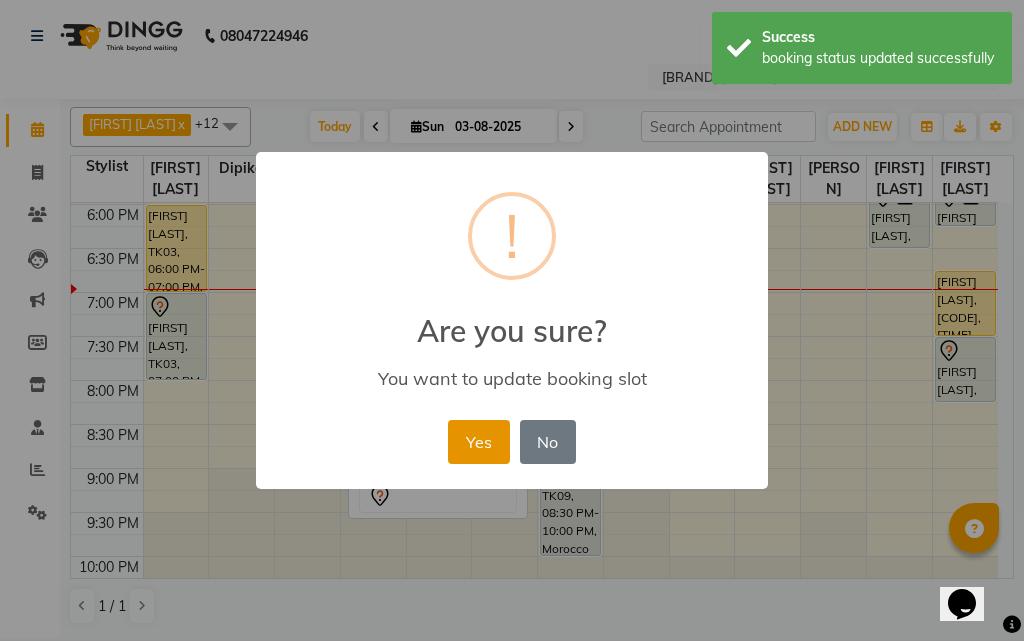 click on "Yes" at bounding box center [478, 442] 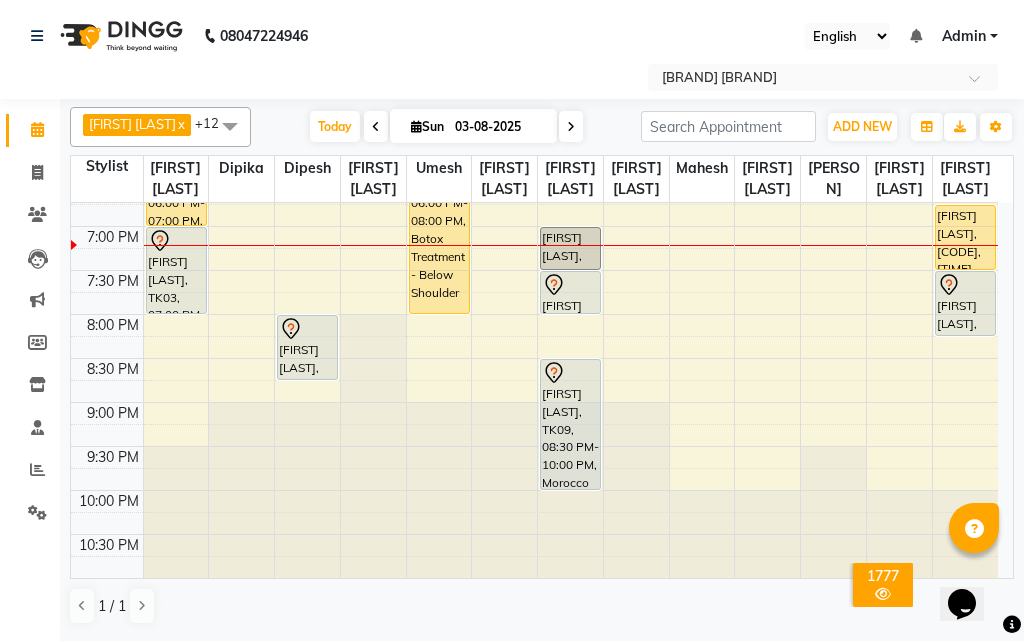 scroll, scrollTop: 819, scrollLeft: 0, axis: vertical 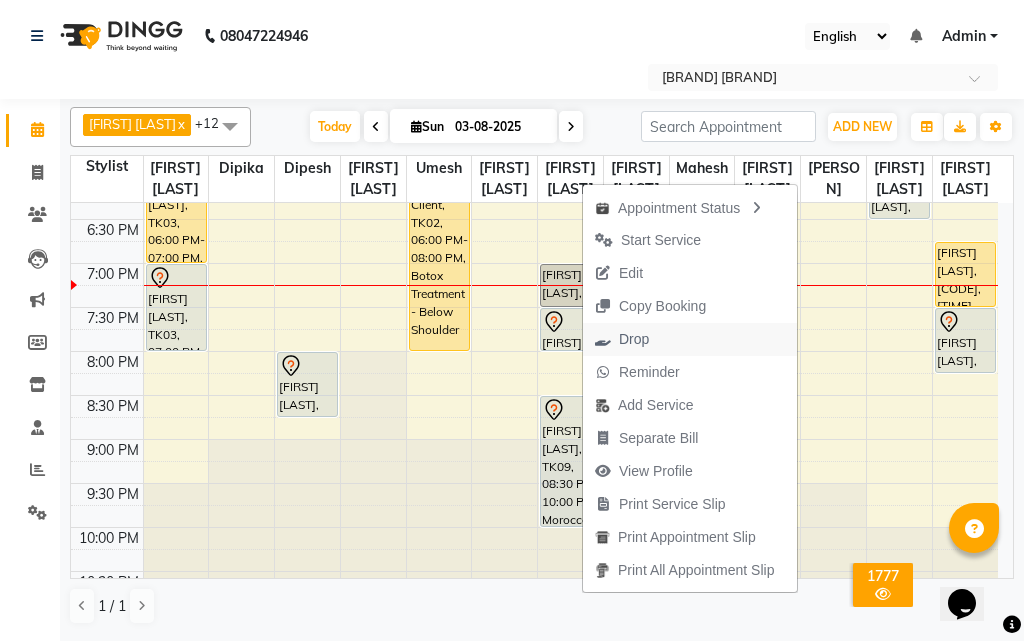click on "Drop" at bounding box center [634, 339] 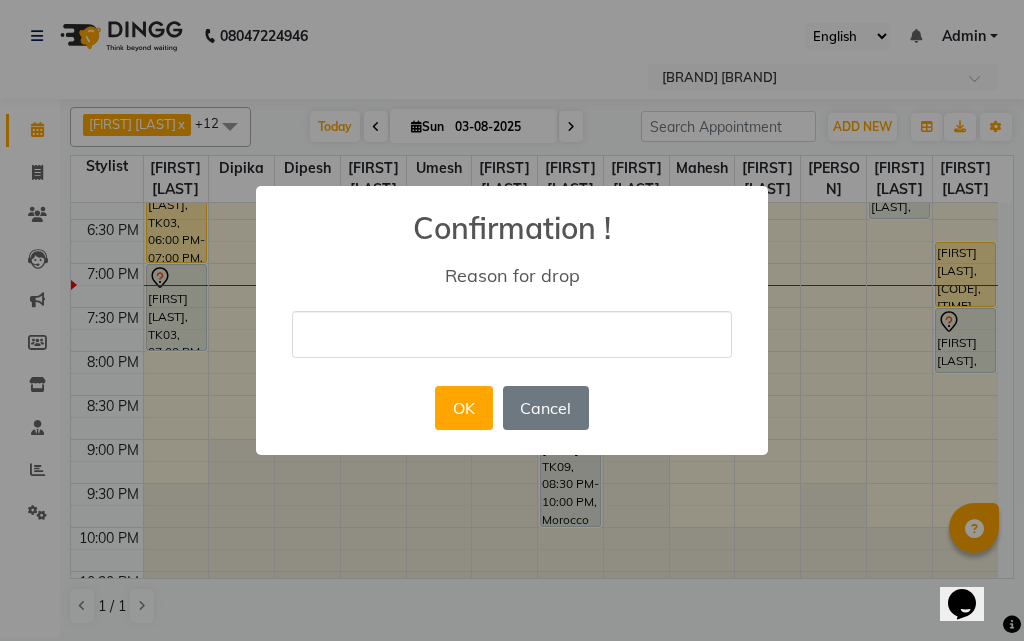 click at bounding box center [512, 334] 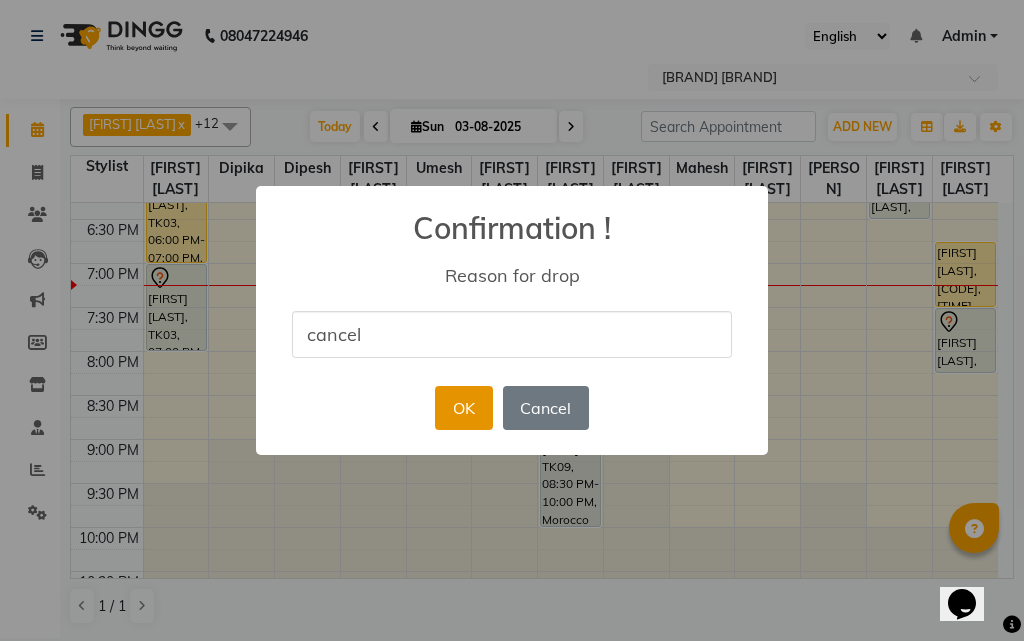 click on "OK" at bounding box center [463, 408] 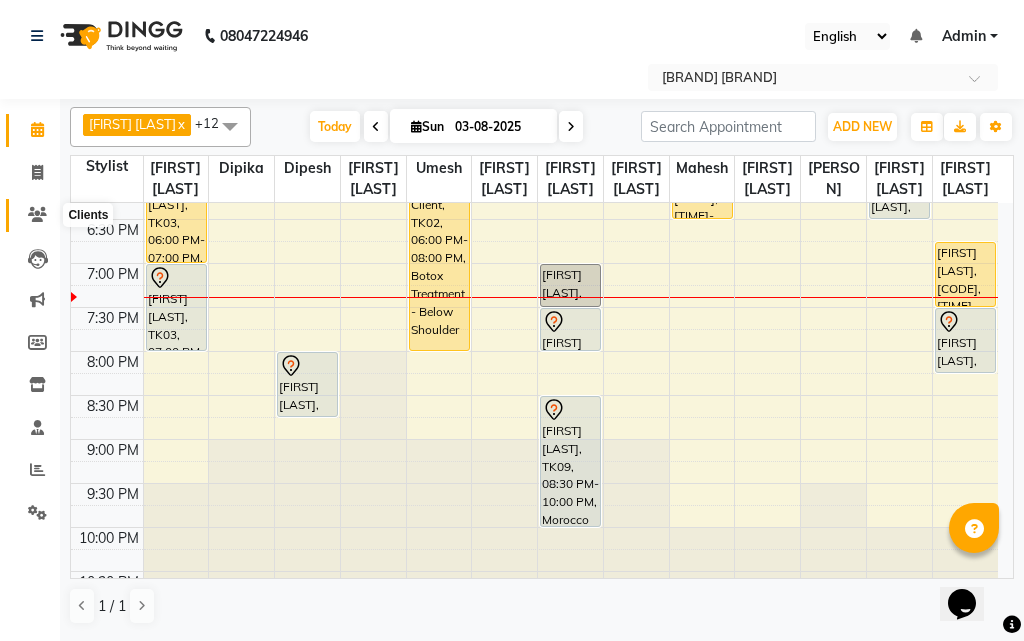 click 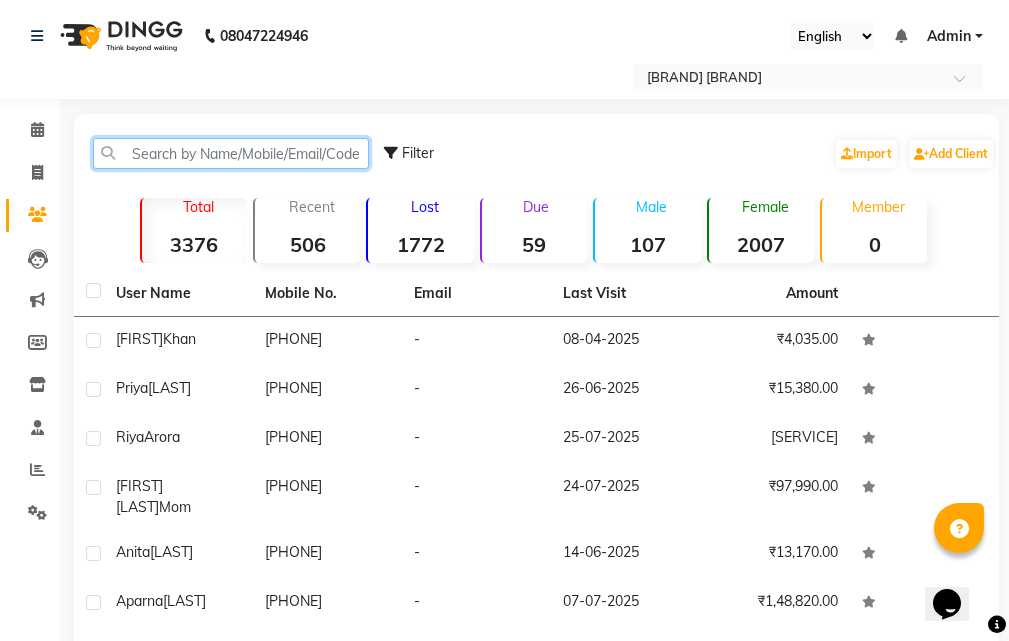 click 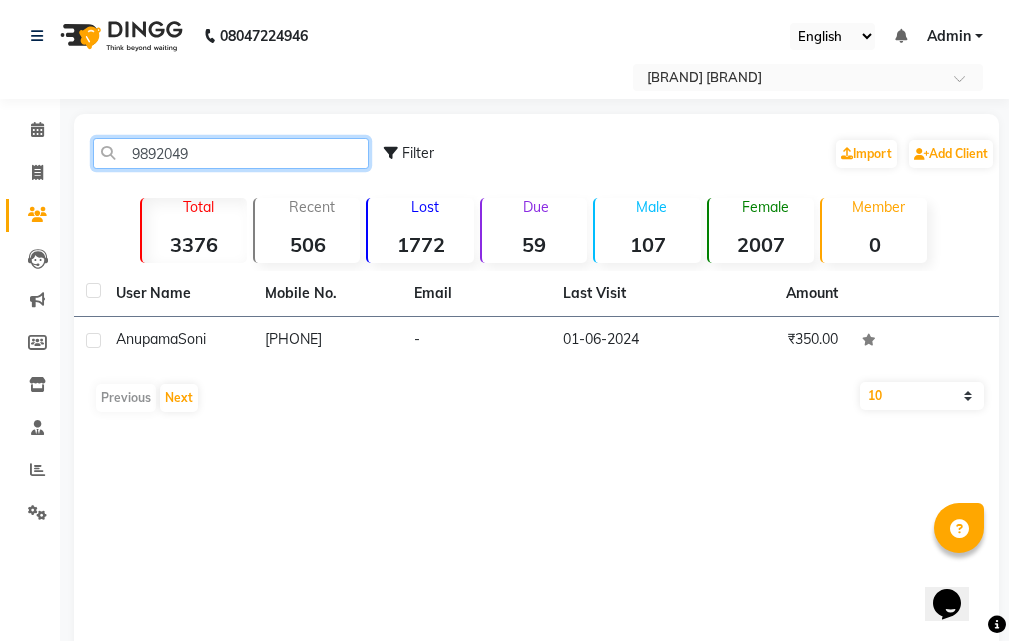 type on "9892049" 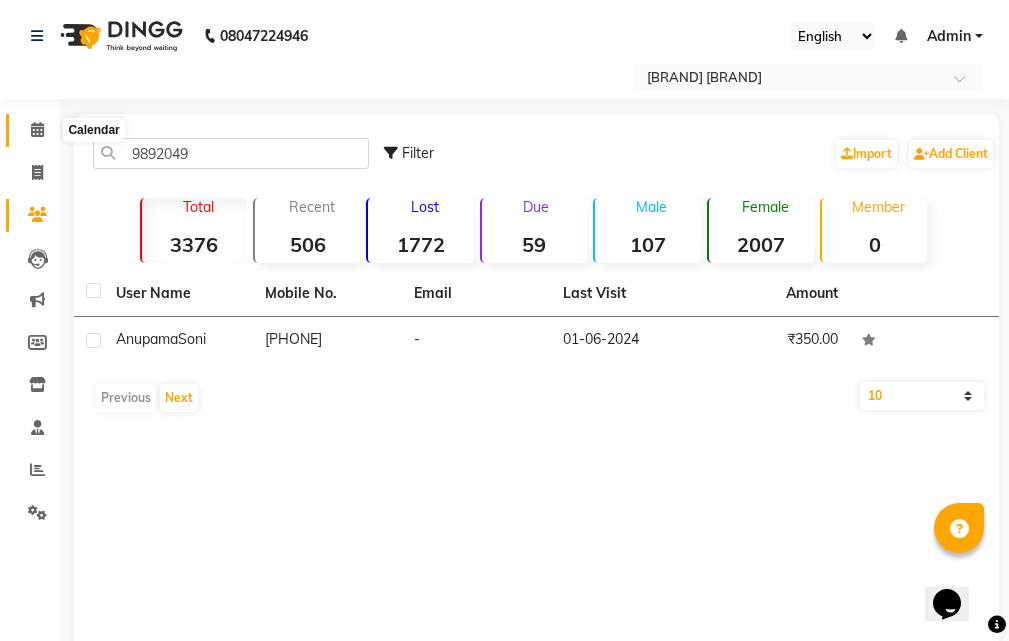 click 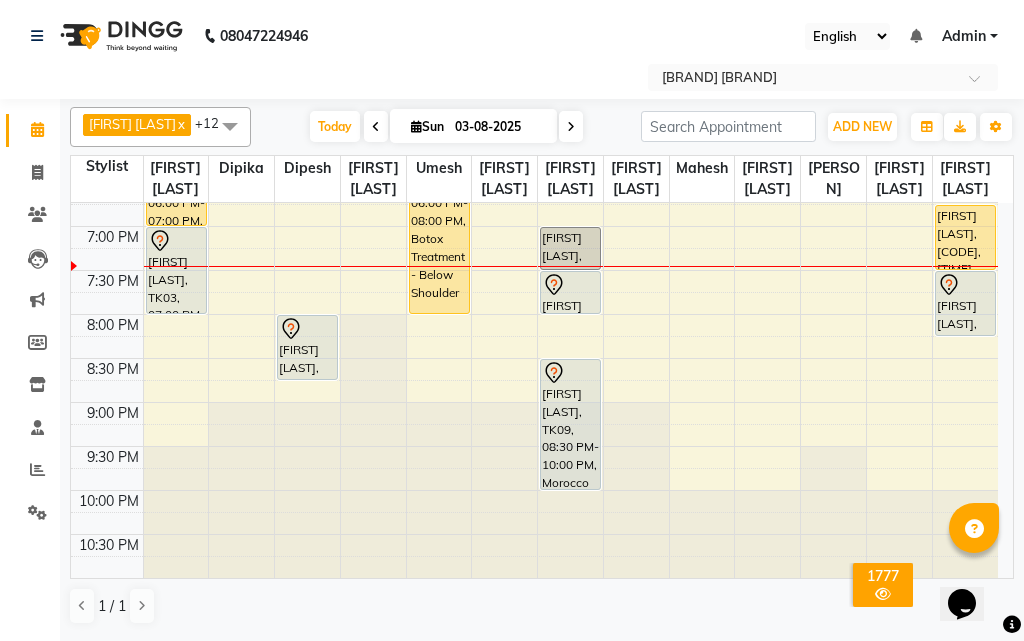 scroll, scrollTop: 800, scrollLeft: 0, axis: vertical 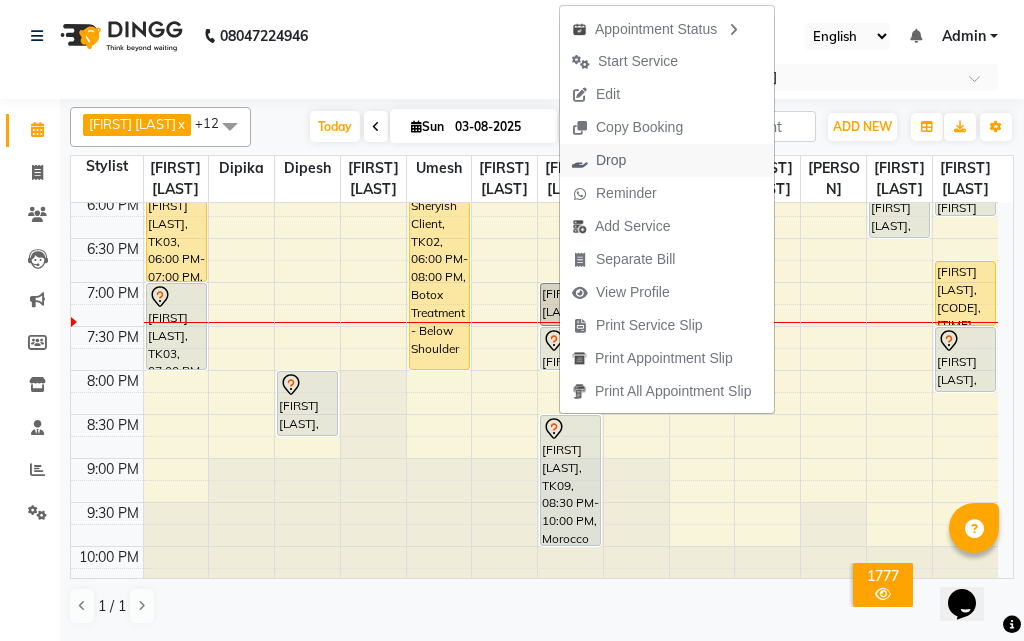 click on "Drop" at bounding box center (611, 160) 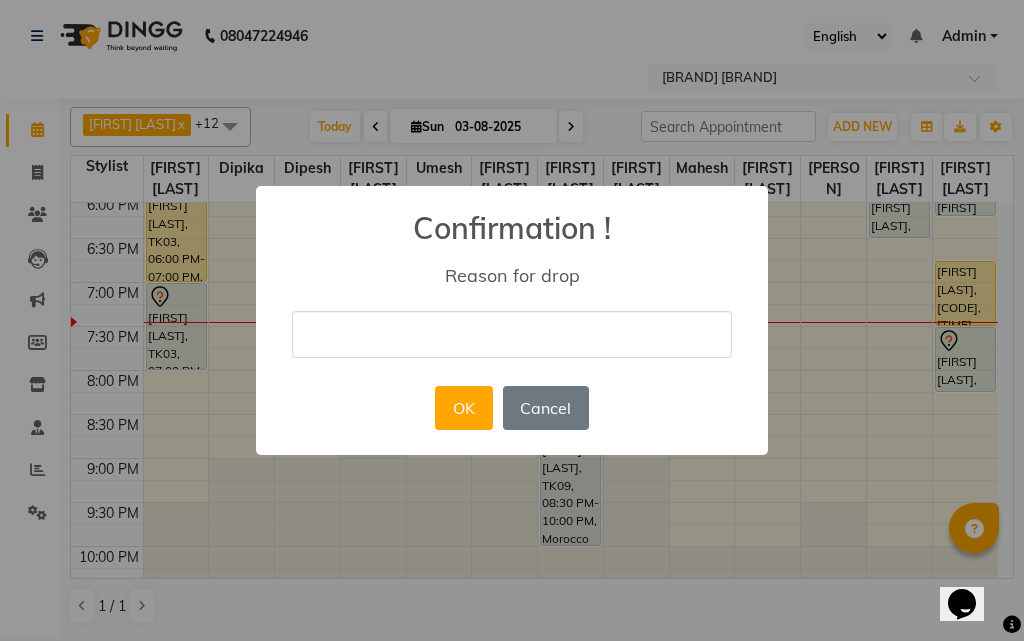 click at bounding box center (512, 334) 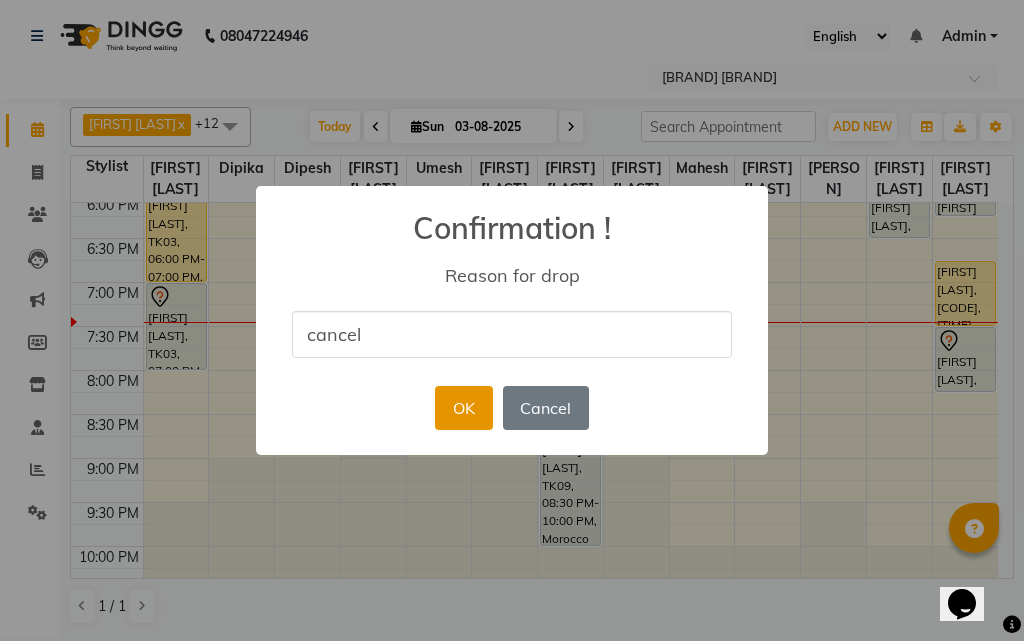 click on "OK" at bounding box center [463, 408] 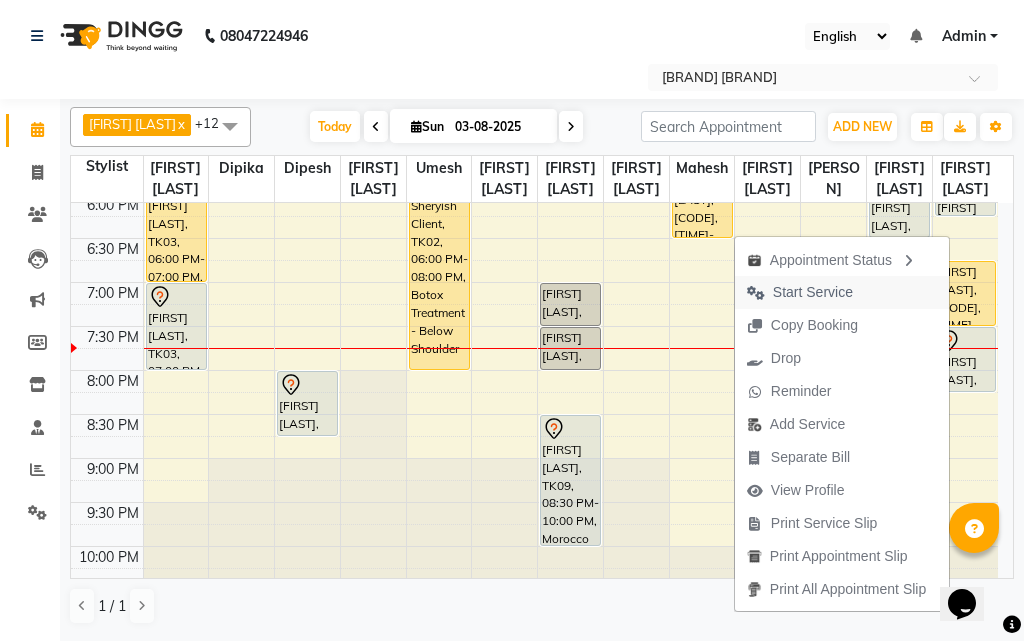 click on "Start Service" at bounding box center (813, 292) 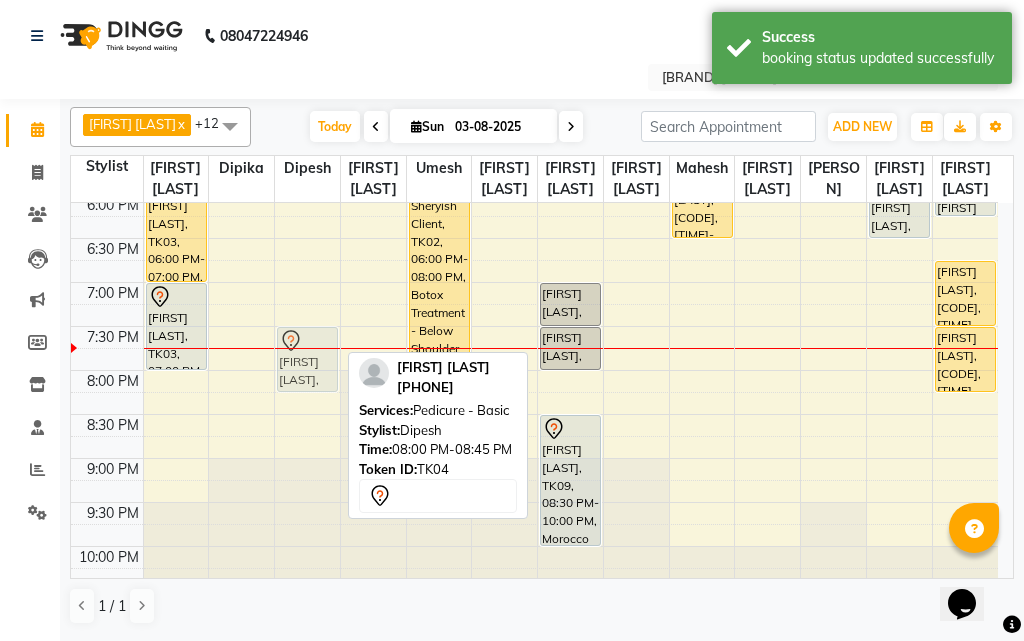 drag, startPoint x: 311, startPoint y: 459, endPoint x: 308, endPoint y: 418, distance: 41.109608 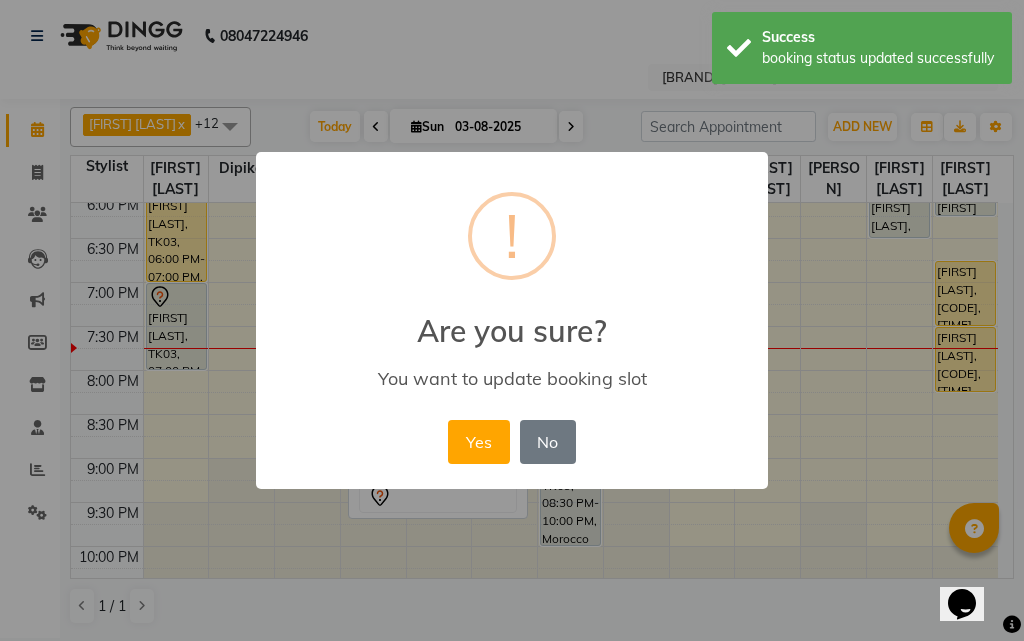 drag, startPoint x: 477, startPoint y: 439, endPoint x: 426, endPoint y: 421, distance: 54.08327 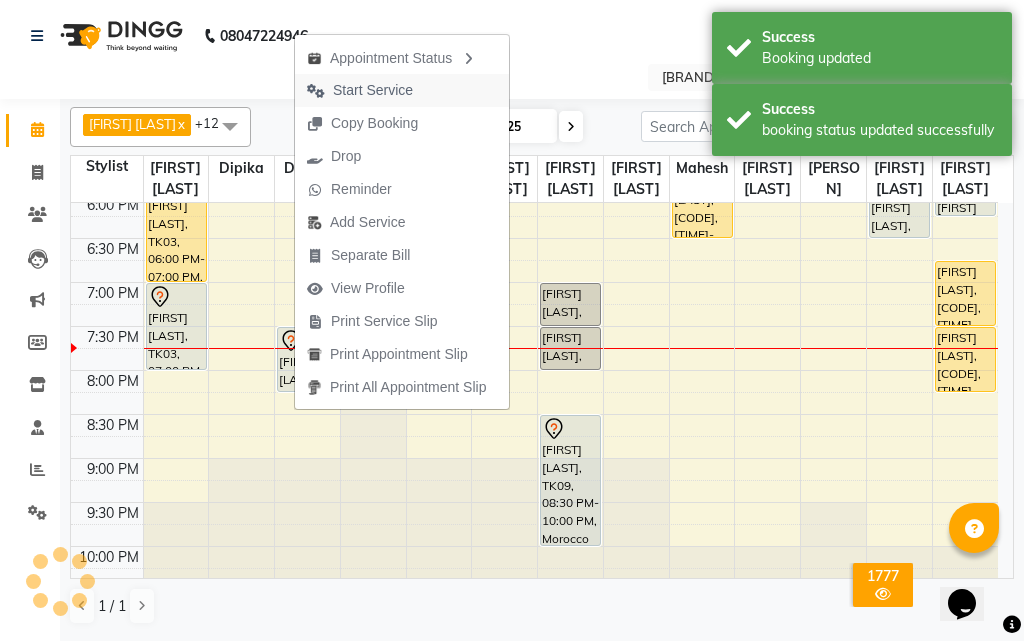 click on "Start Service" at bounding box center [373, 90] 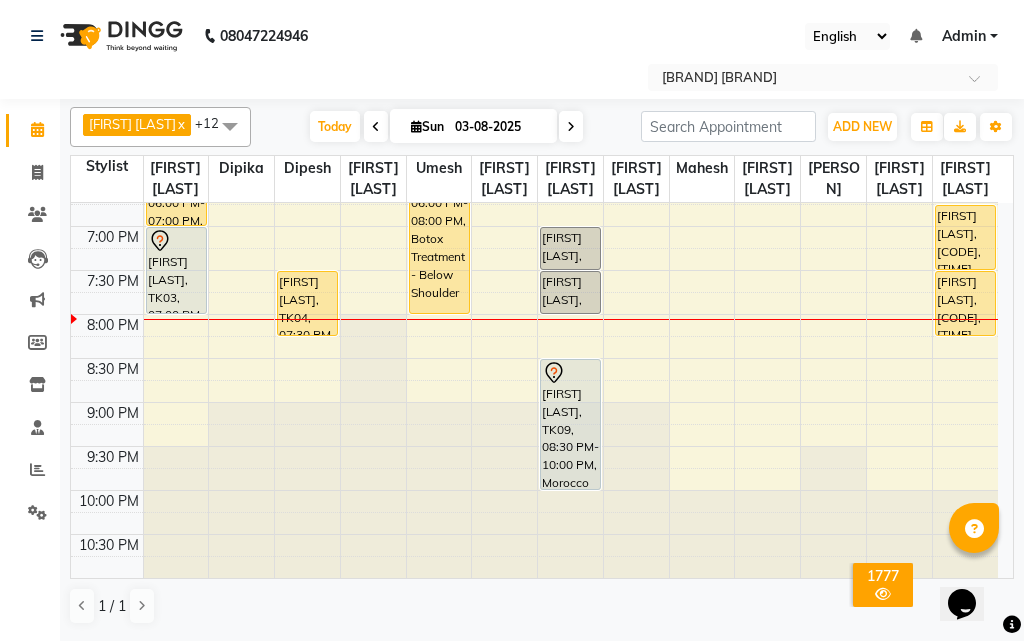 scroll, scrollTop: 889, scrollLeft: 0, axis: vertical 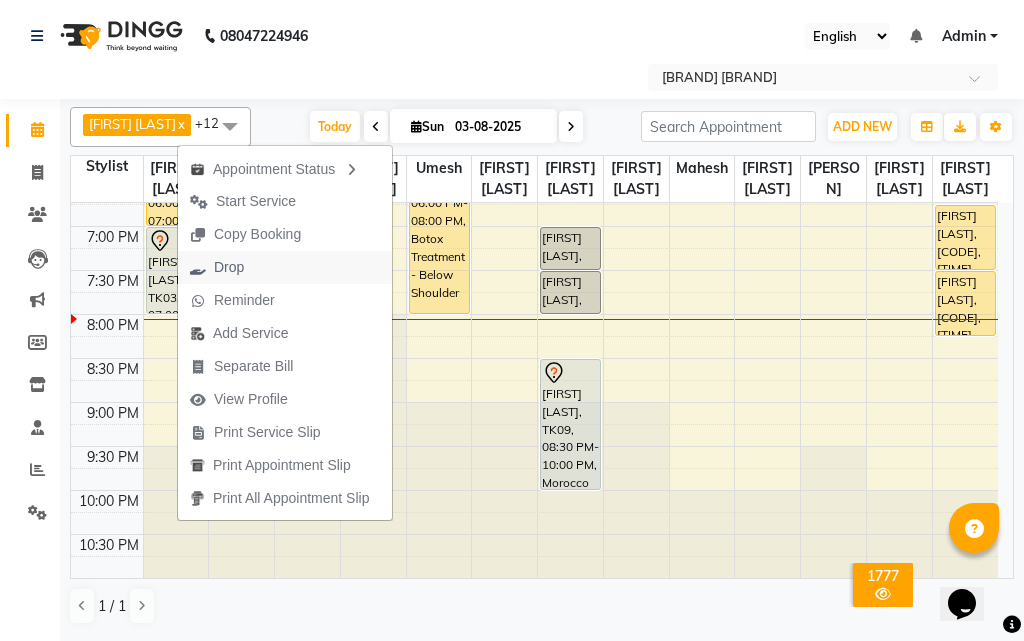 click on "Drop" at bounding box center [229, 267] 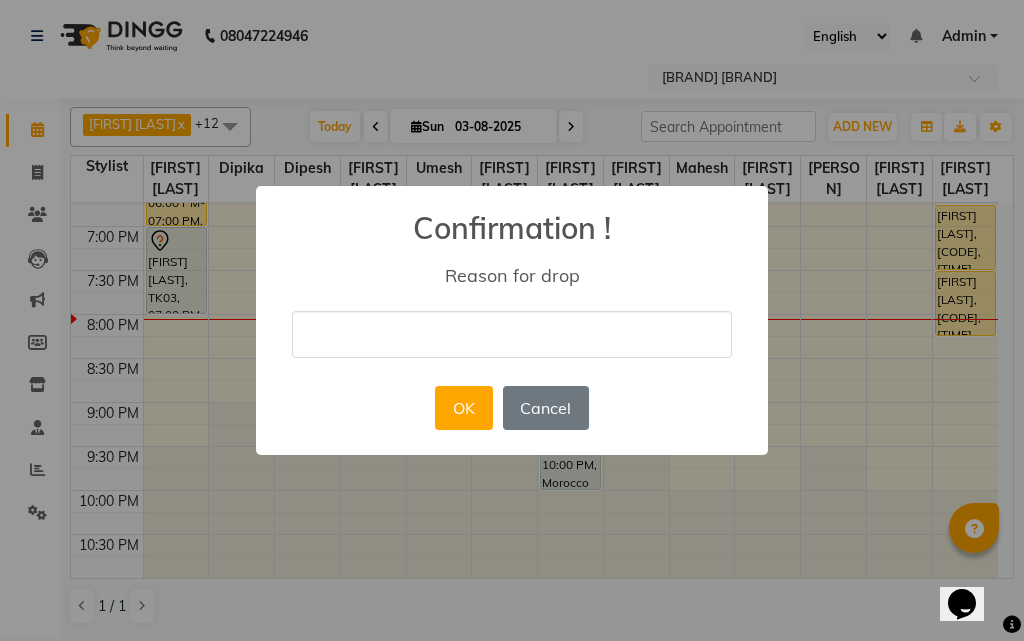 click at bounding box center [512, 334] 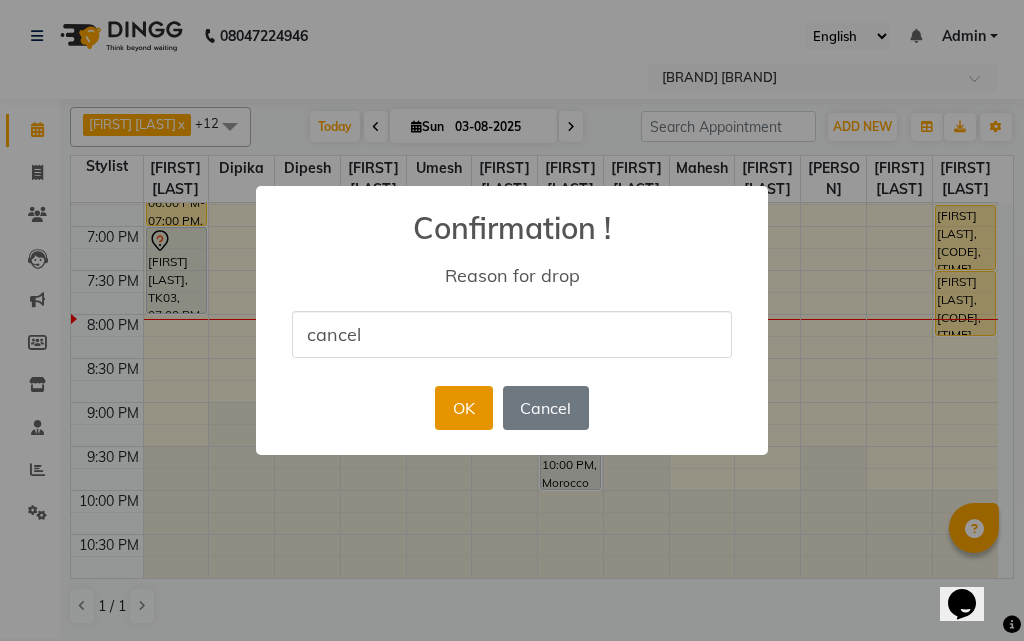 click on "OK" at bounding box center (463, 408) 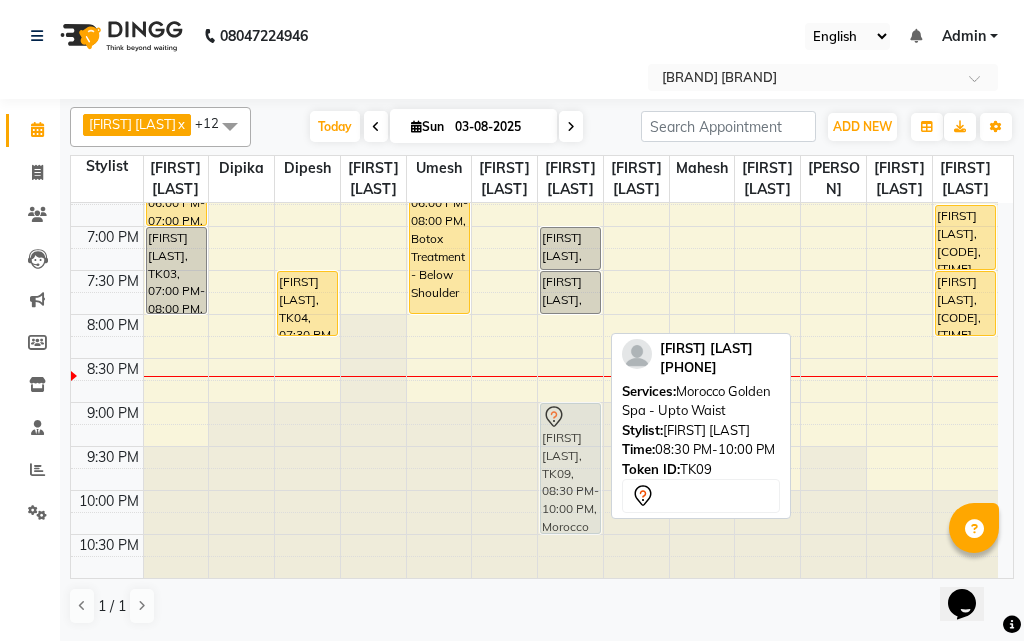 drag, startPoint x: 573, startPoint y: 458, endPoint x: 583, endPoint y: 494, distance: 37.363083 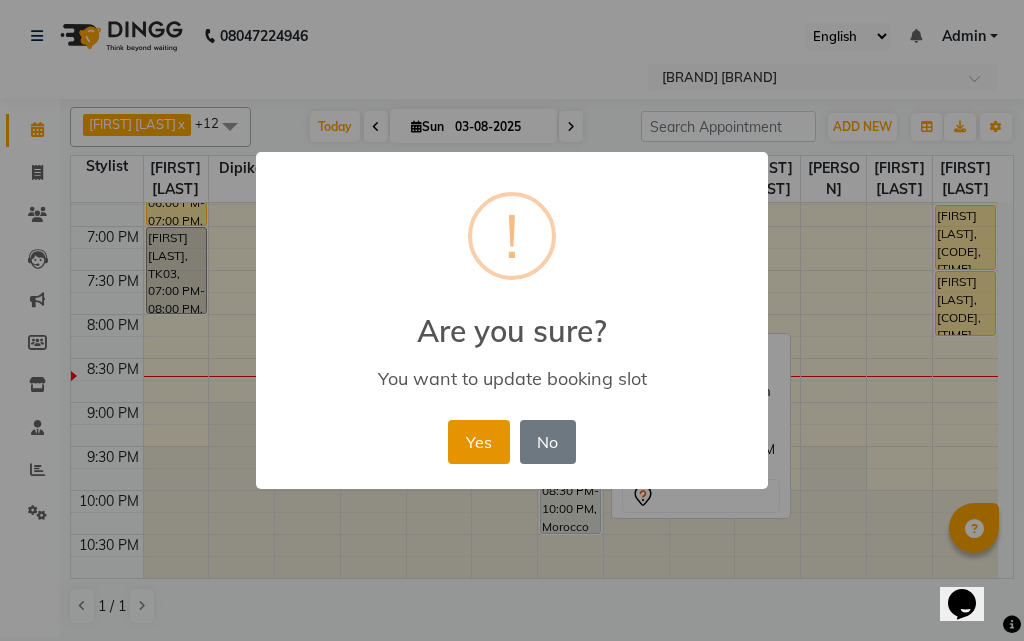 click on "Yes" at bounding box center [478, 442] 